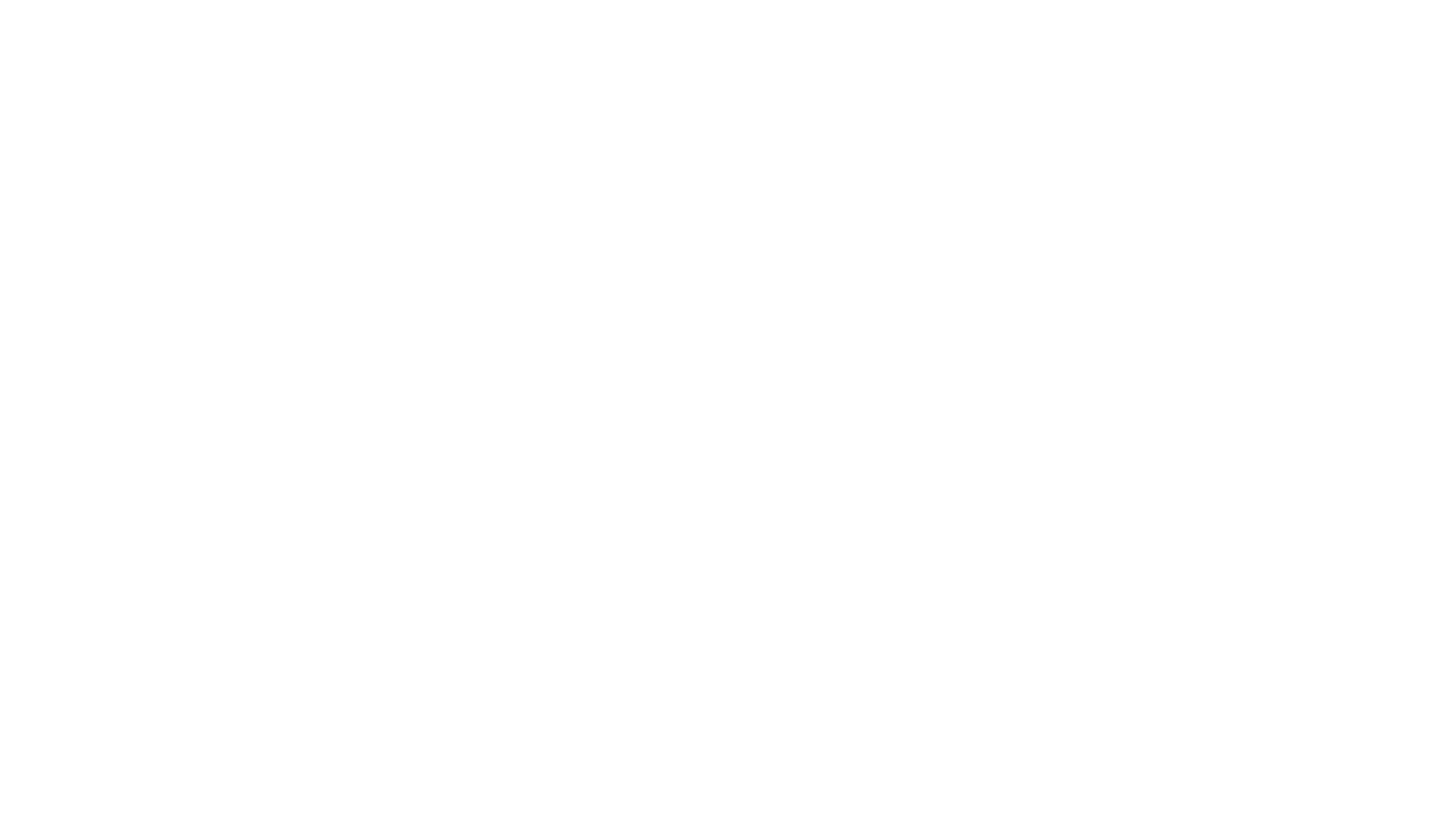 scroll, scrollTop: 0, scrollLeft: 0, axis: both 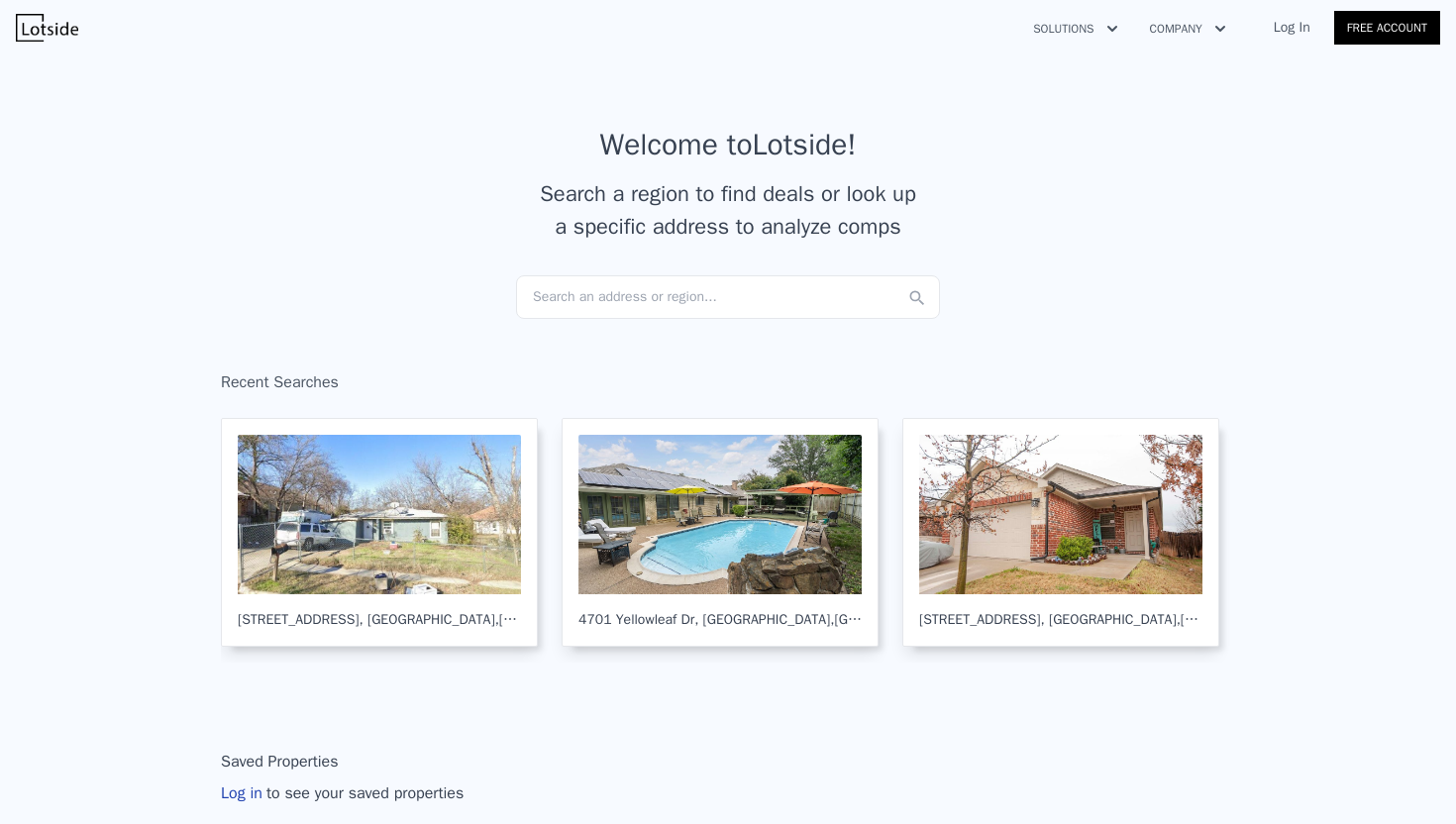 click on "Search an address or region..." at bounding box center [728, 297] 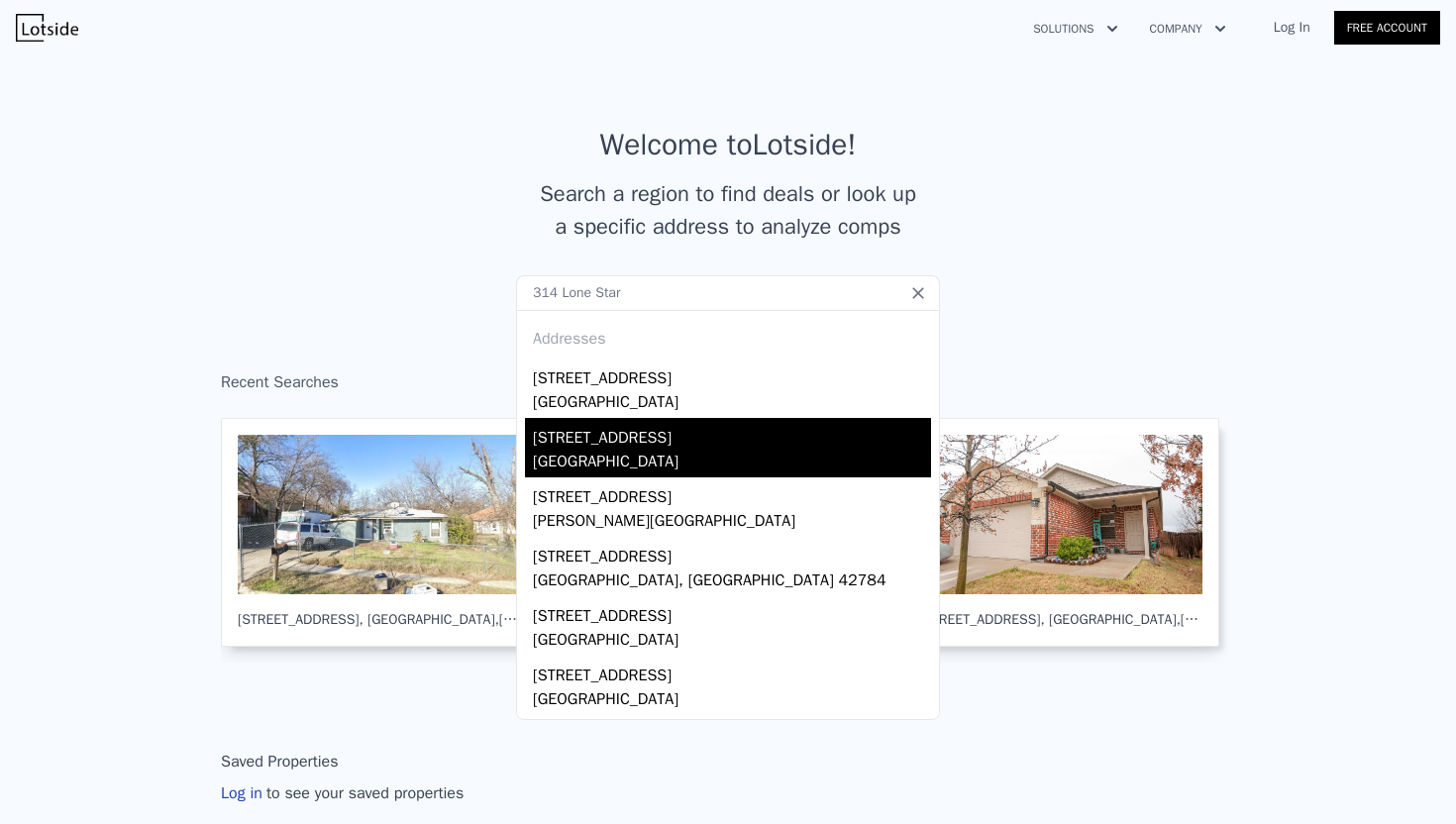 type on "314 Lone Star" 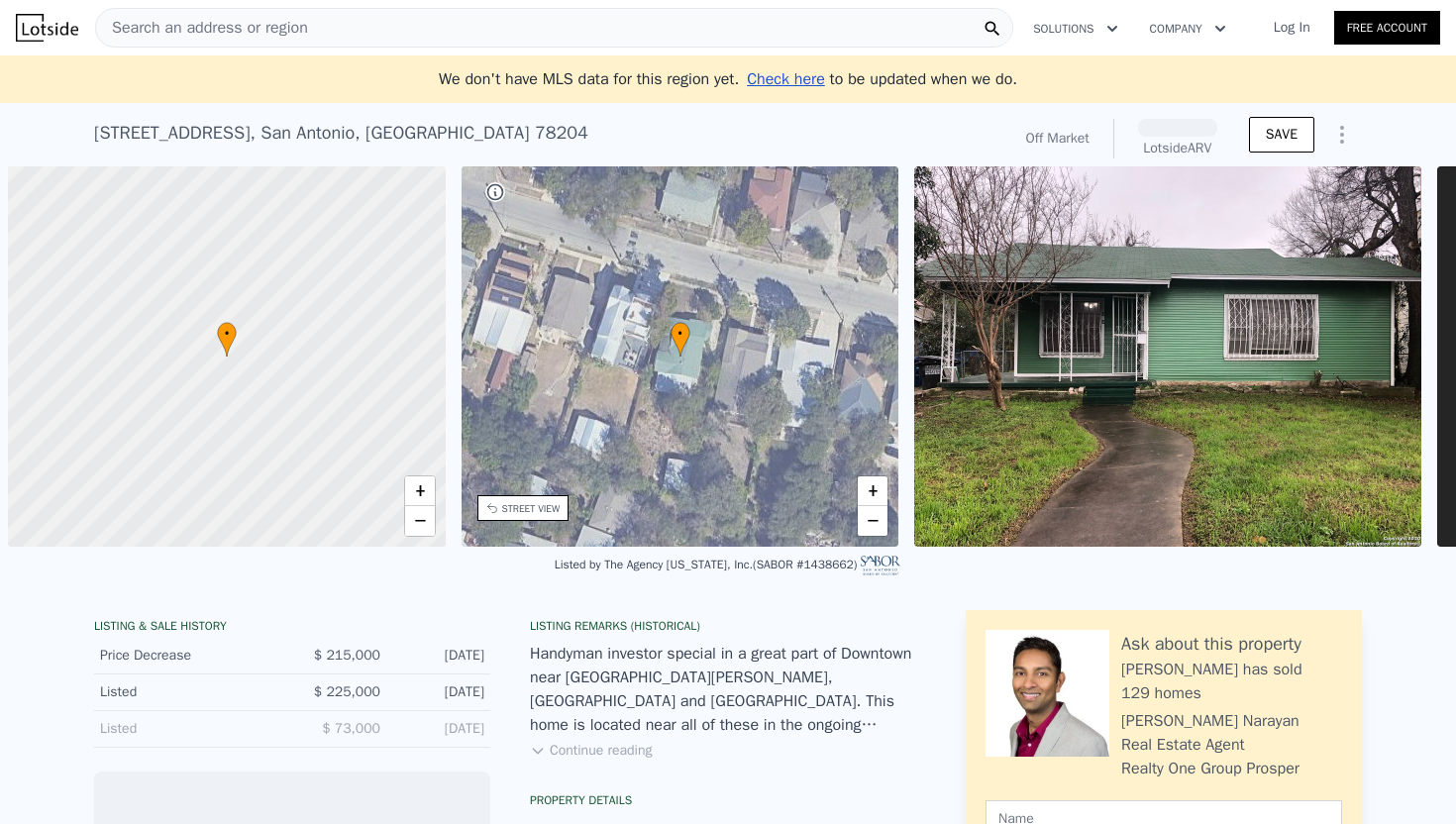 scroll, scrollTop: 0, scrollLeft: 8, axis: horizontal 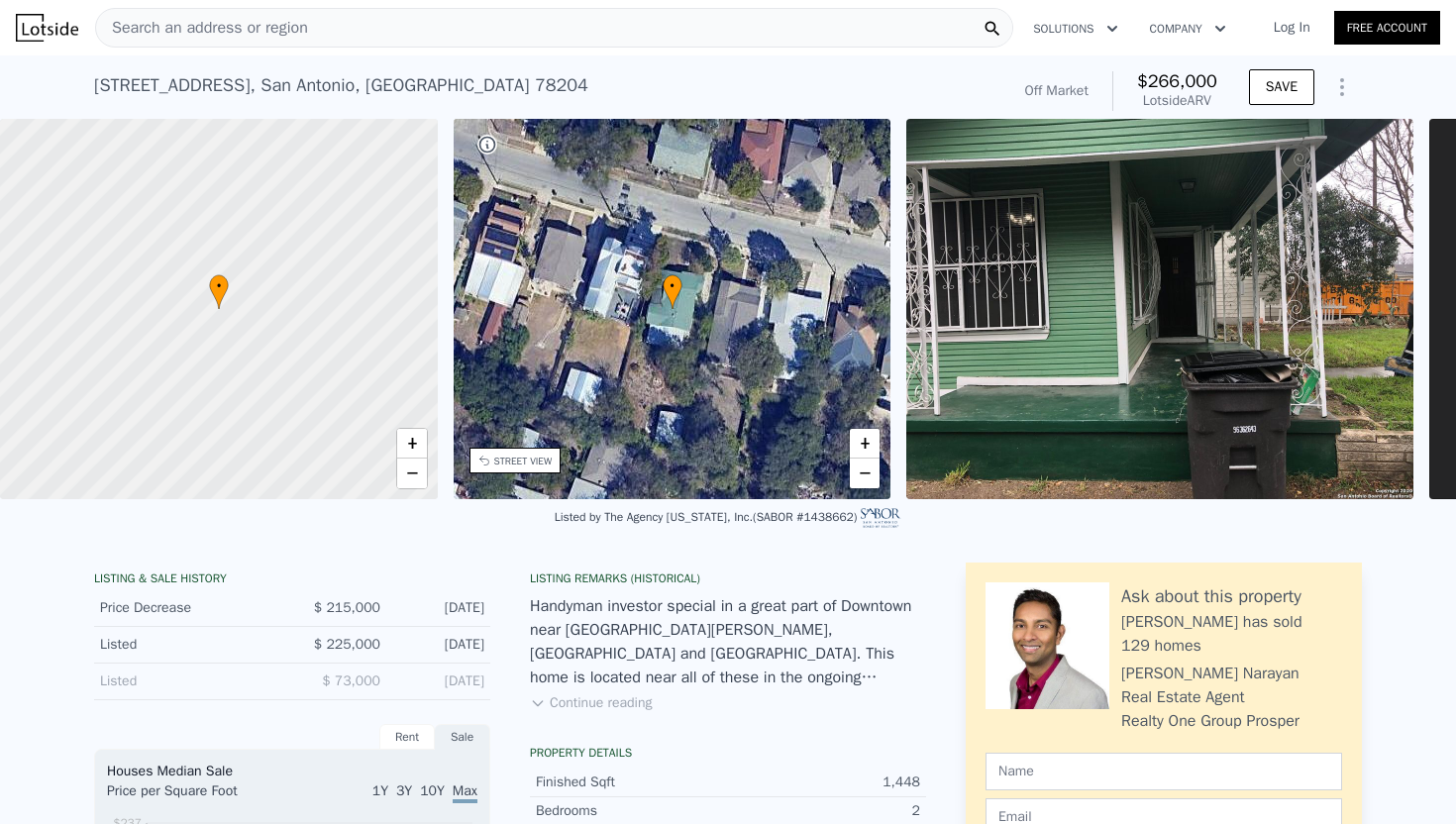 click at bounding box center [219, 309] 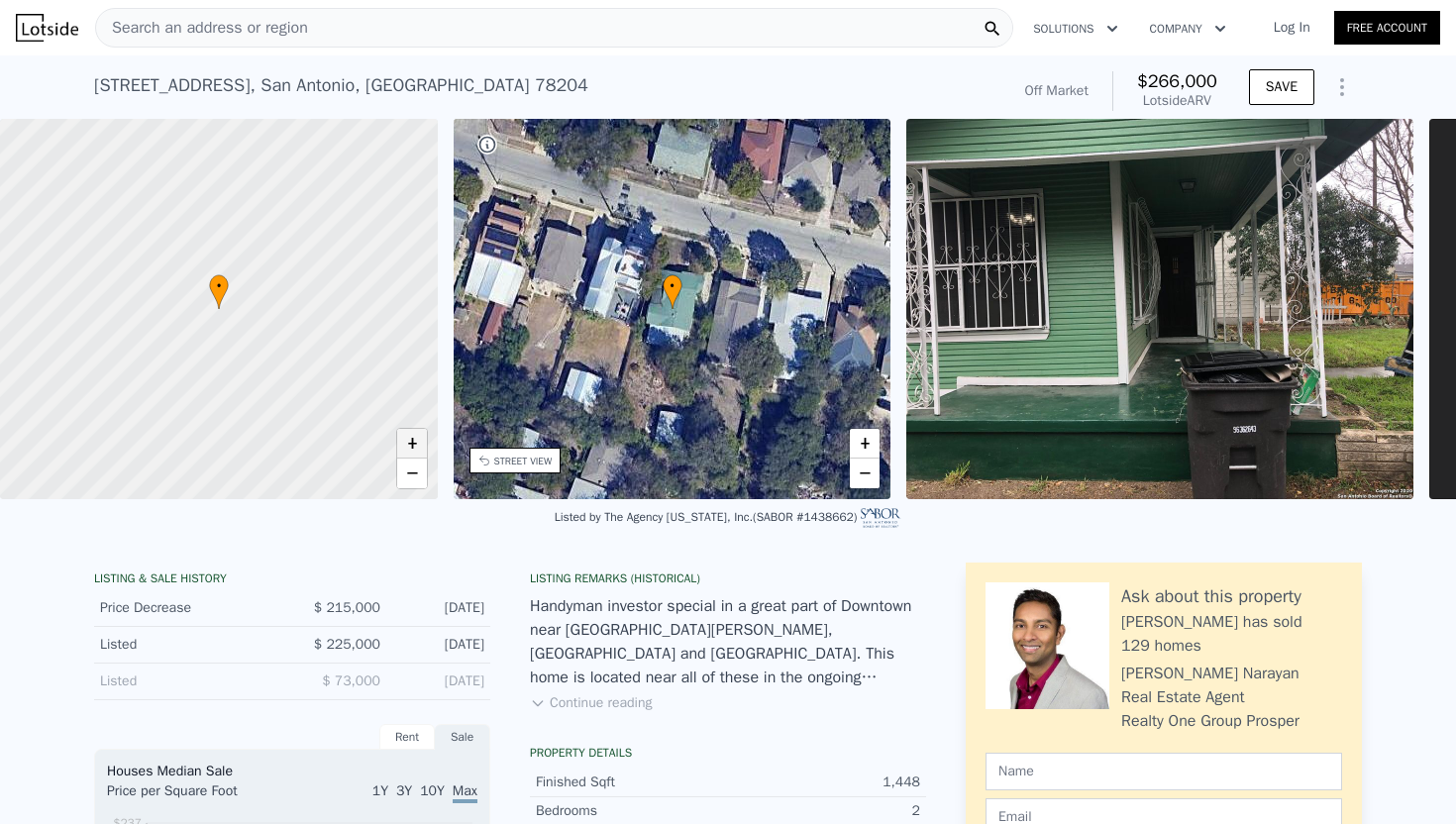 click on "+" at bounding box center (412, 444) 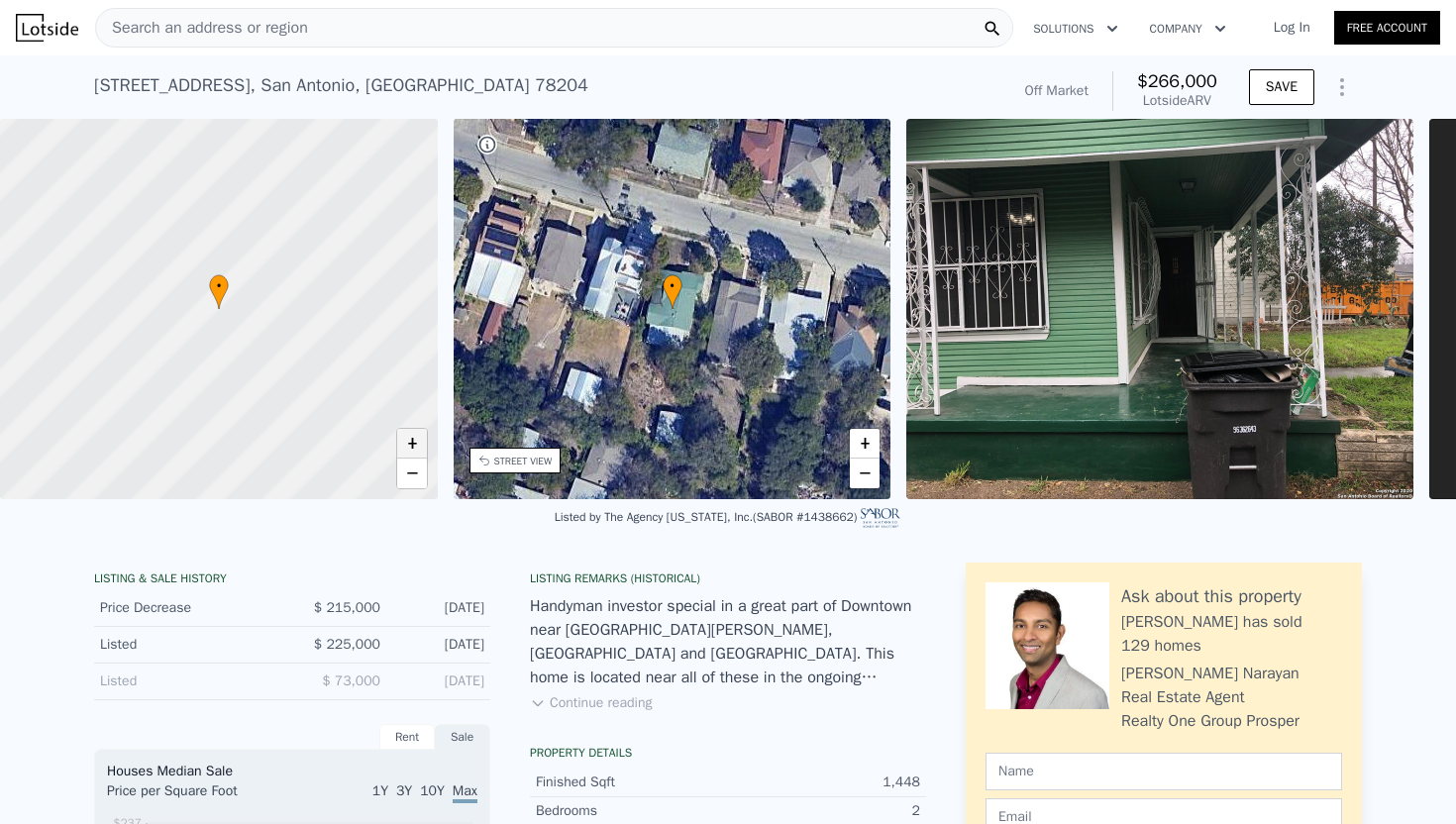 click on "+" at bounding box center [412, 444] 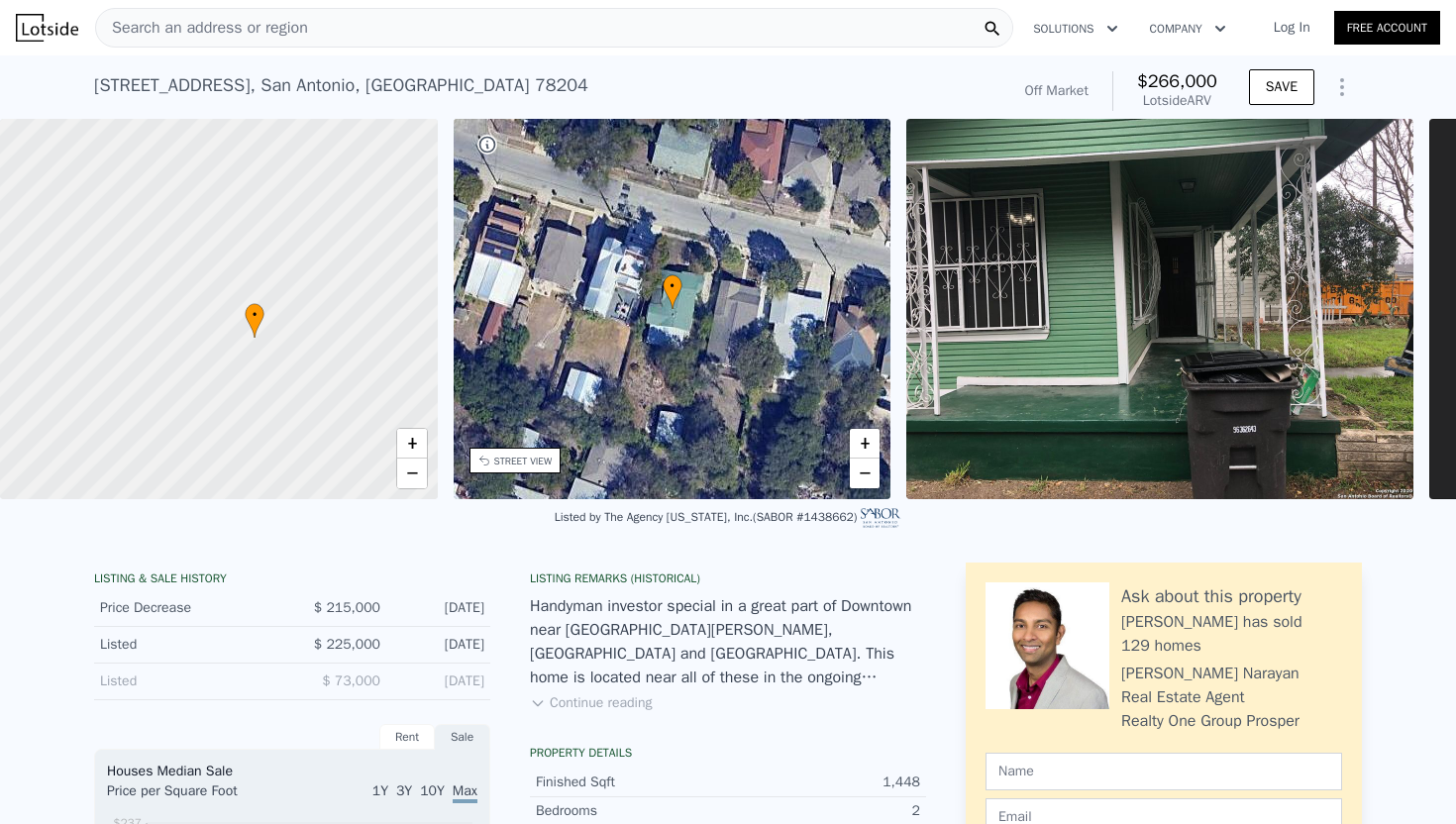 drag, startPoint x: 234, startPoint y: 297, endPoint x: 269, endPoint y: 326, distance: 45.453273 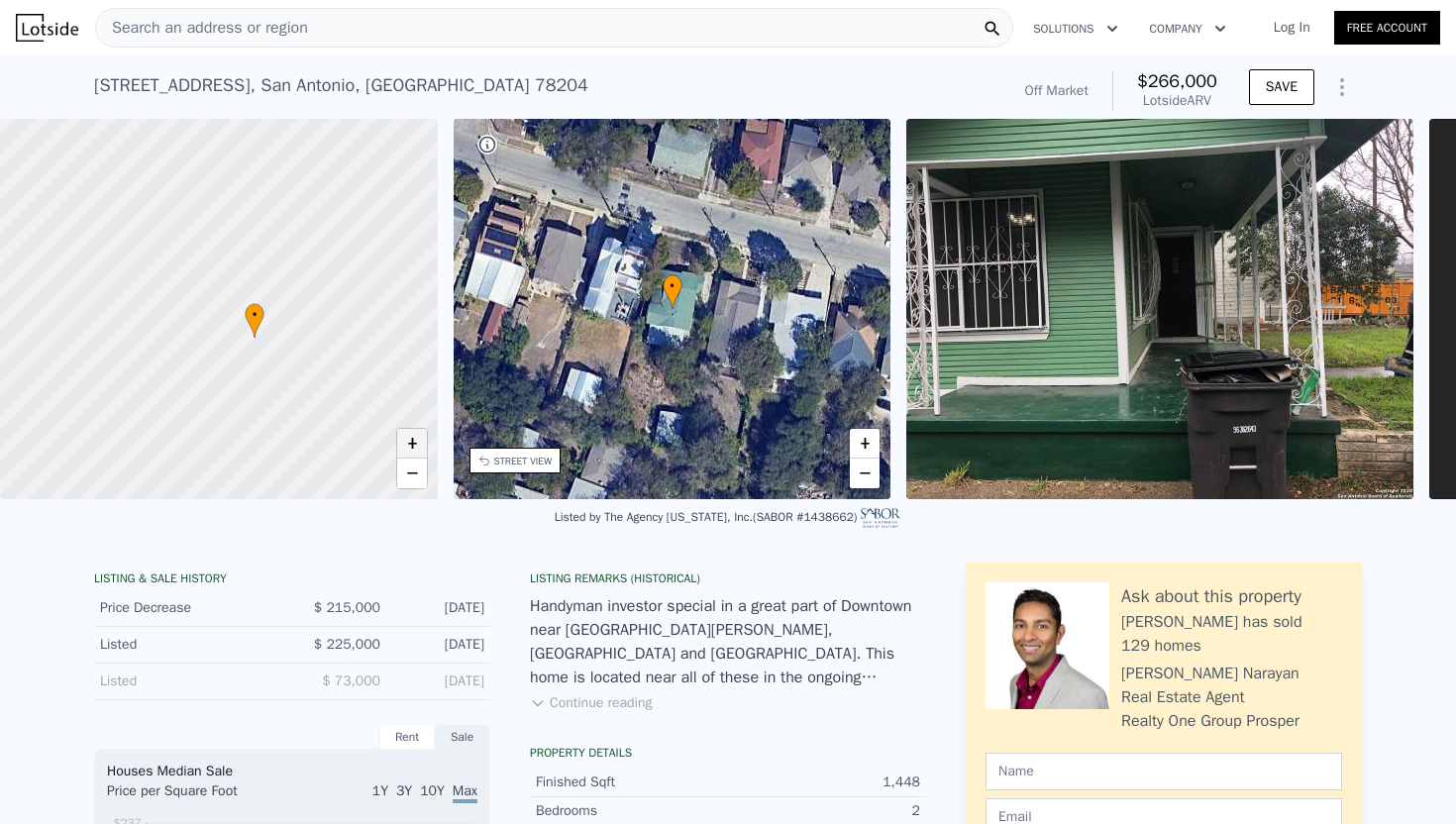 click on "+" at bounding box center (412, 444) 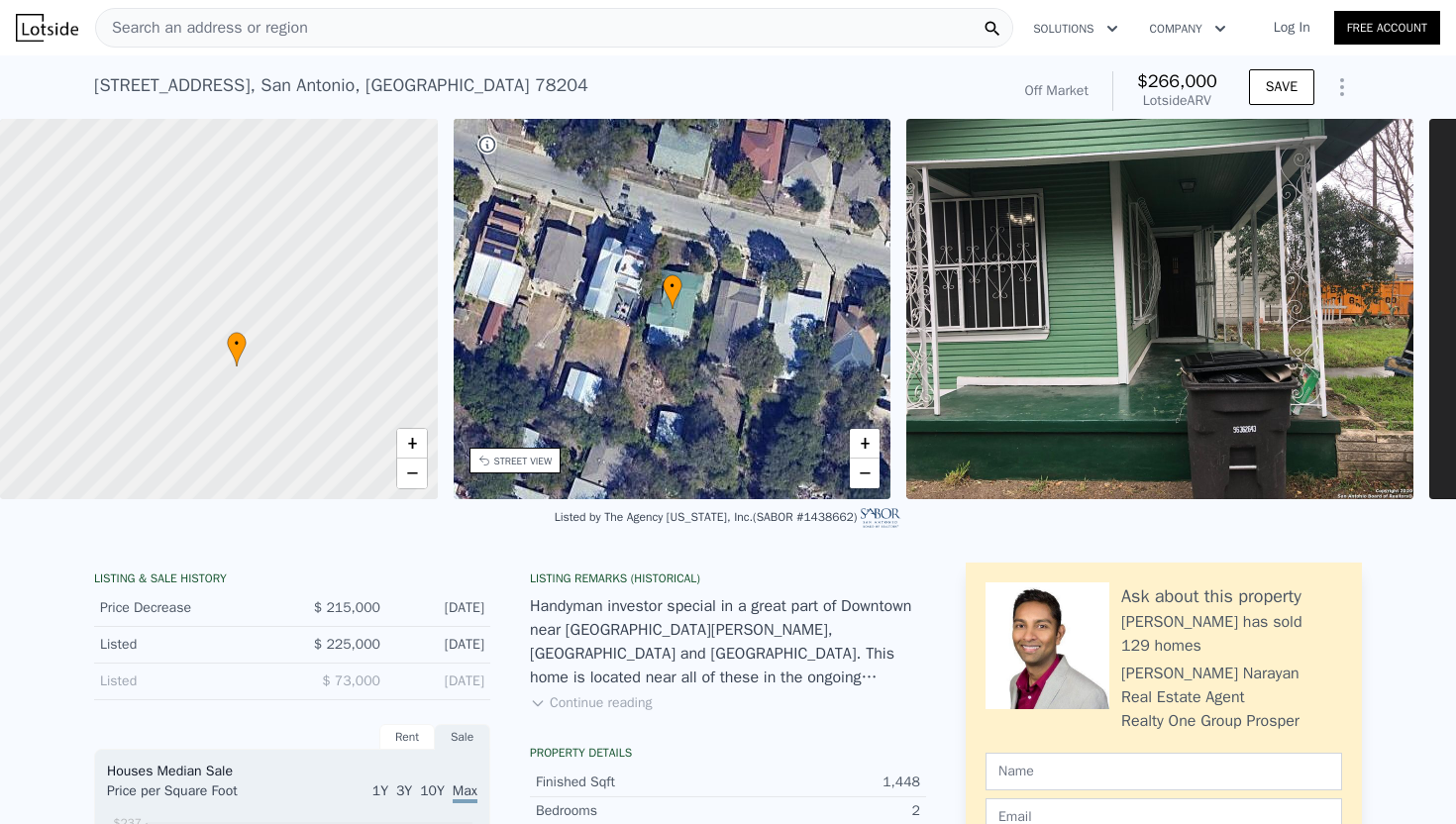 drag, startPoint x: 356, startPoint y: 331, endPoint x: 299, endPoint y: 331, distance: 57 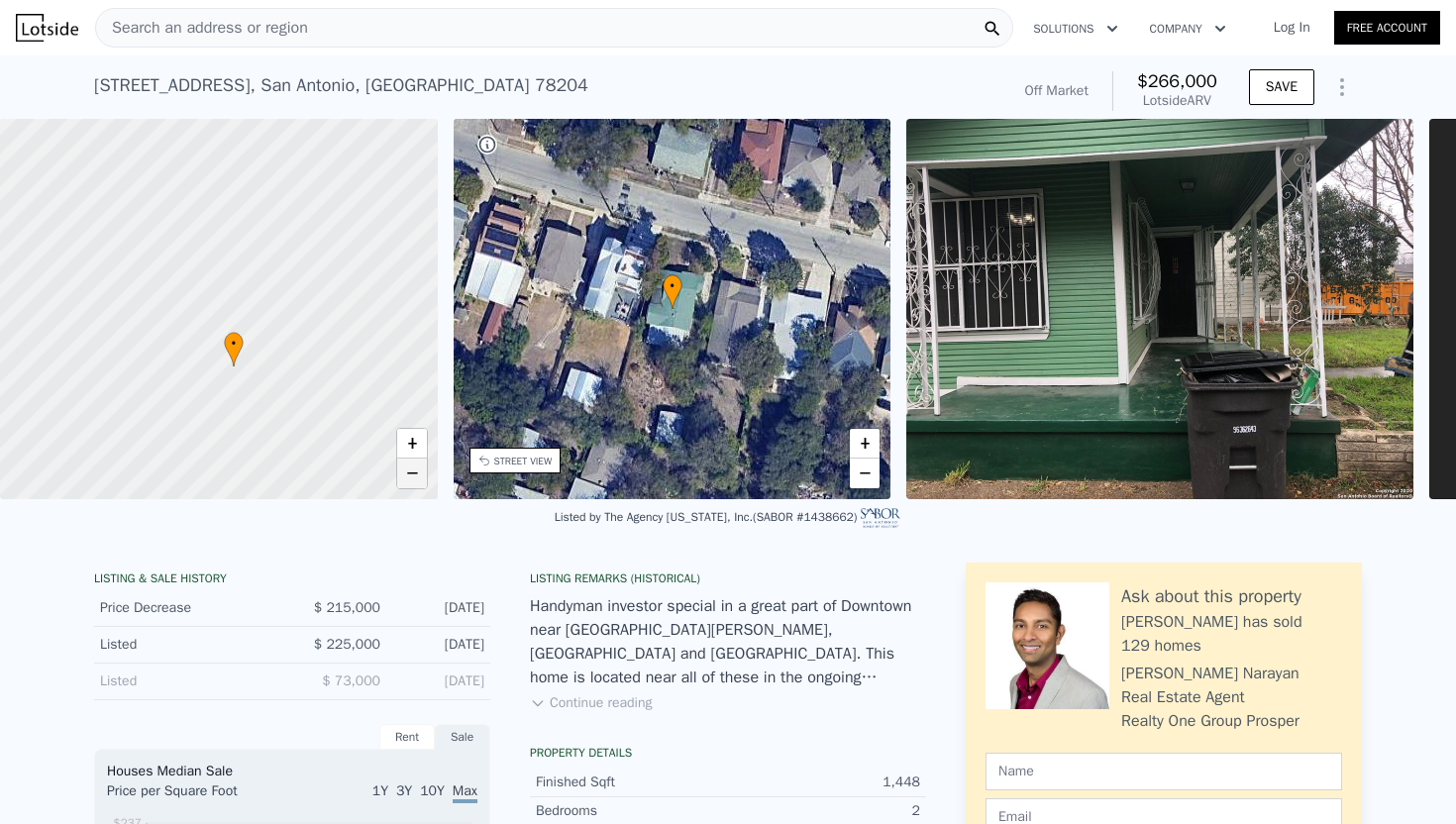 click on "−" at bounding box center (412, 473) 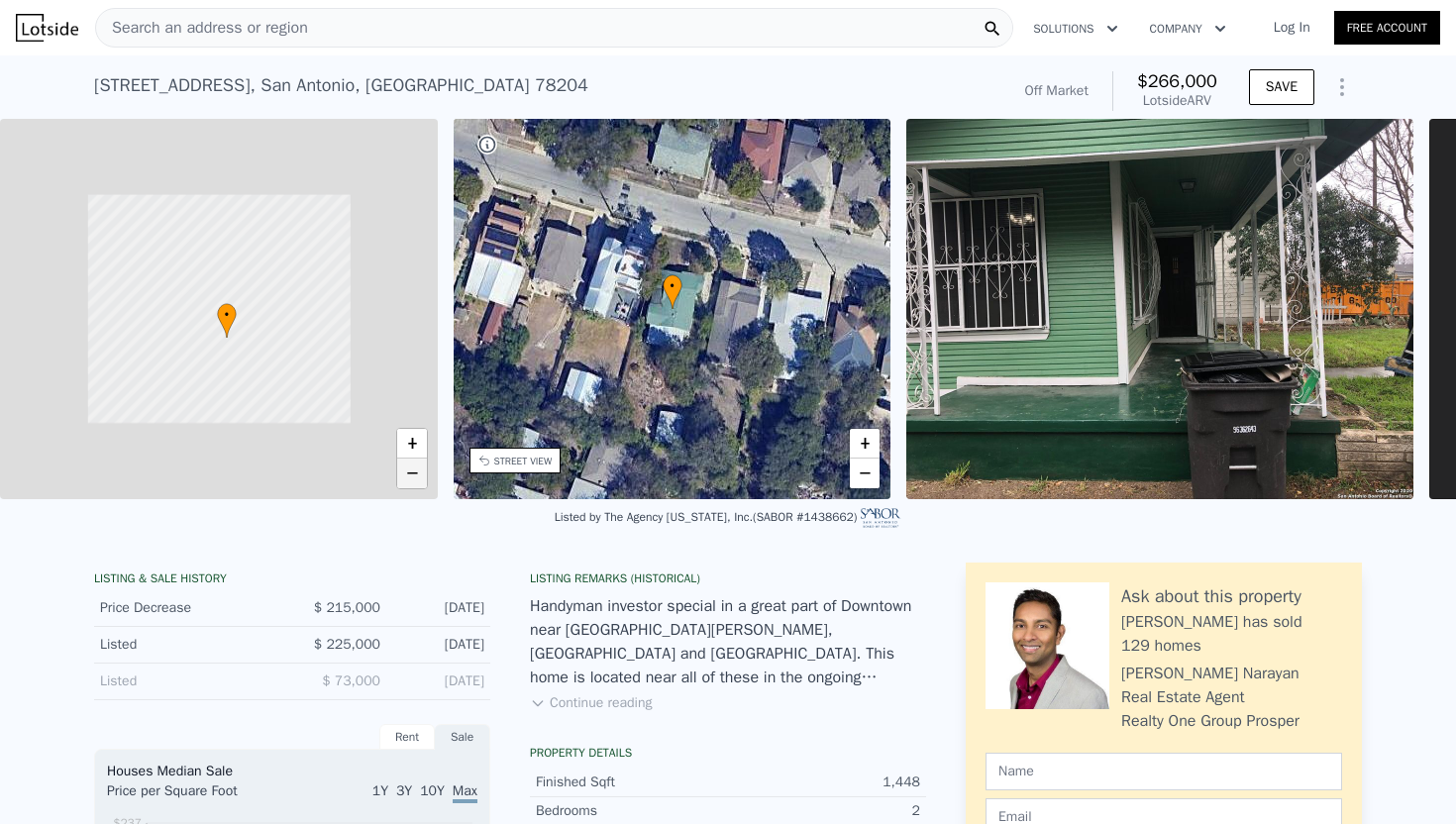 click on "−" at bounding box center (412, 473) 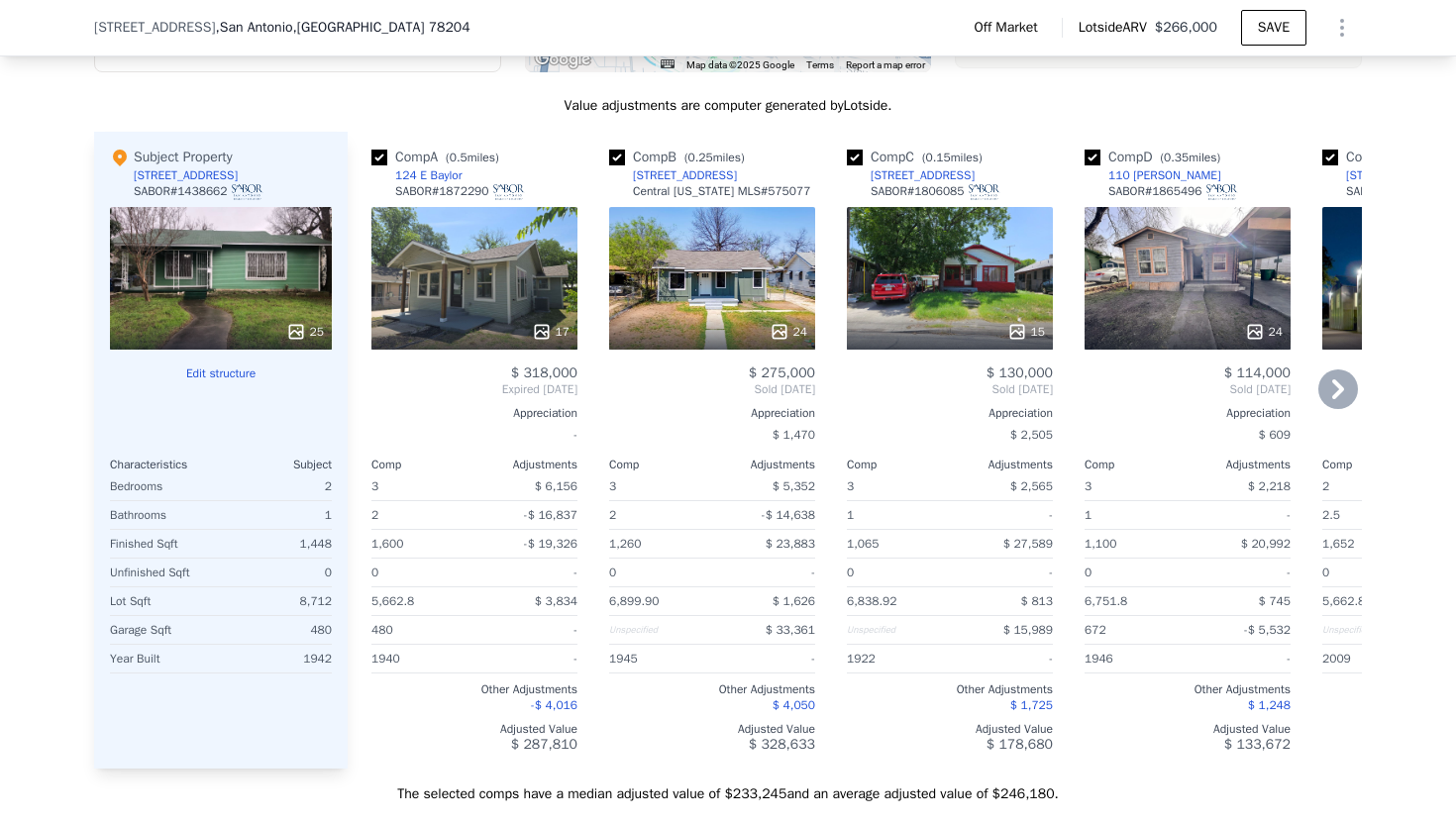 scroll, scrollTop: 1968, scrollLeft: 0, axis: vertical 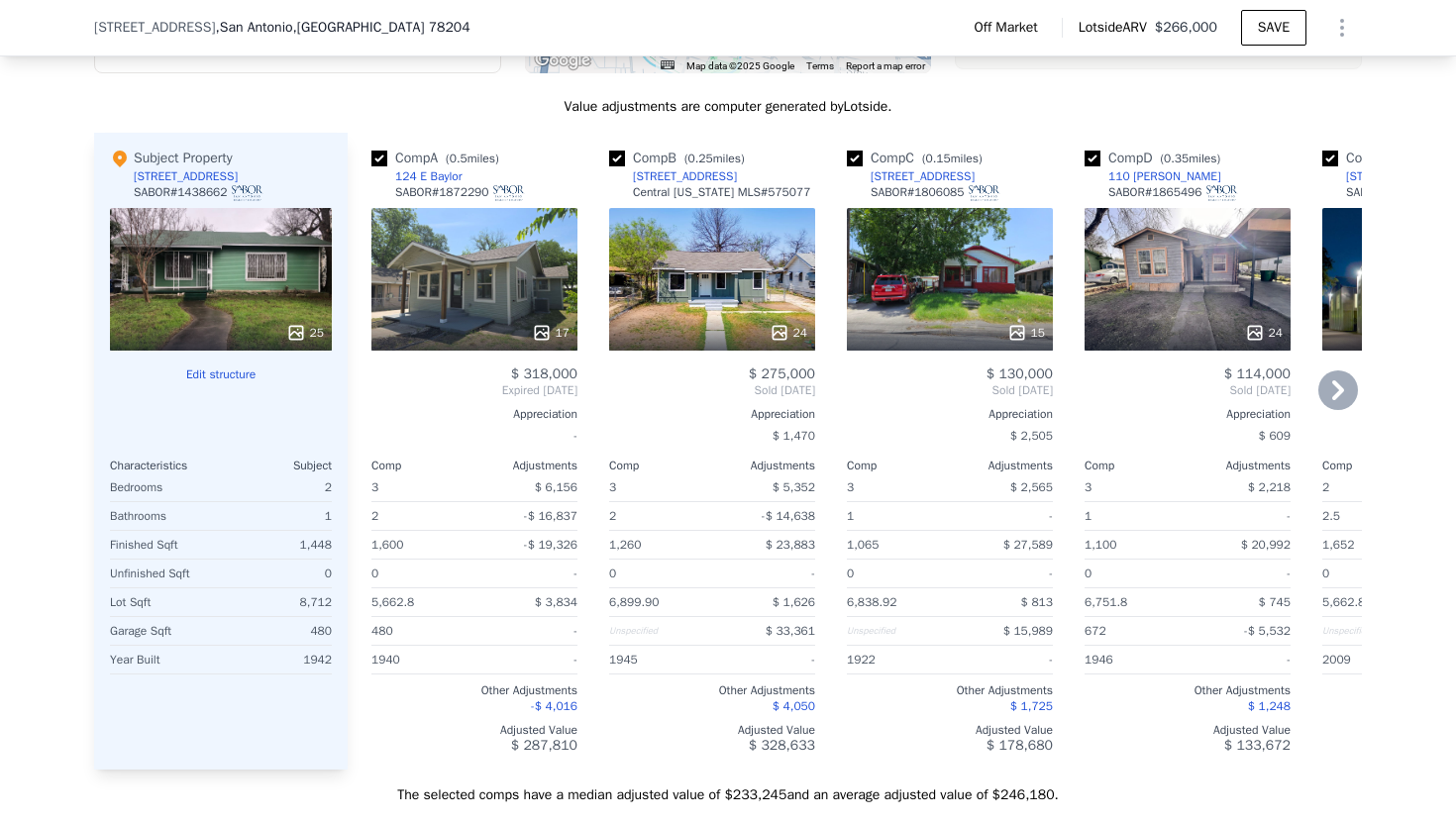 click at bounding box center (950, 333) 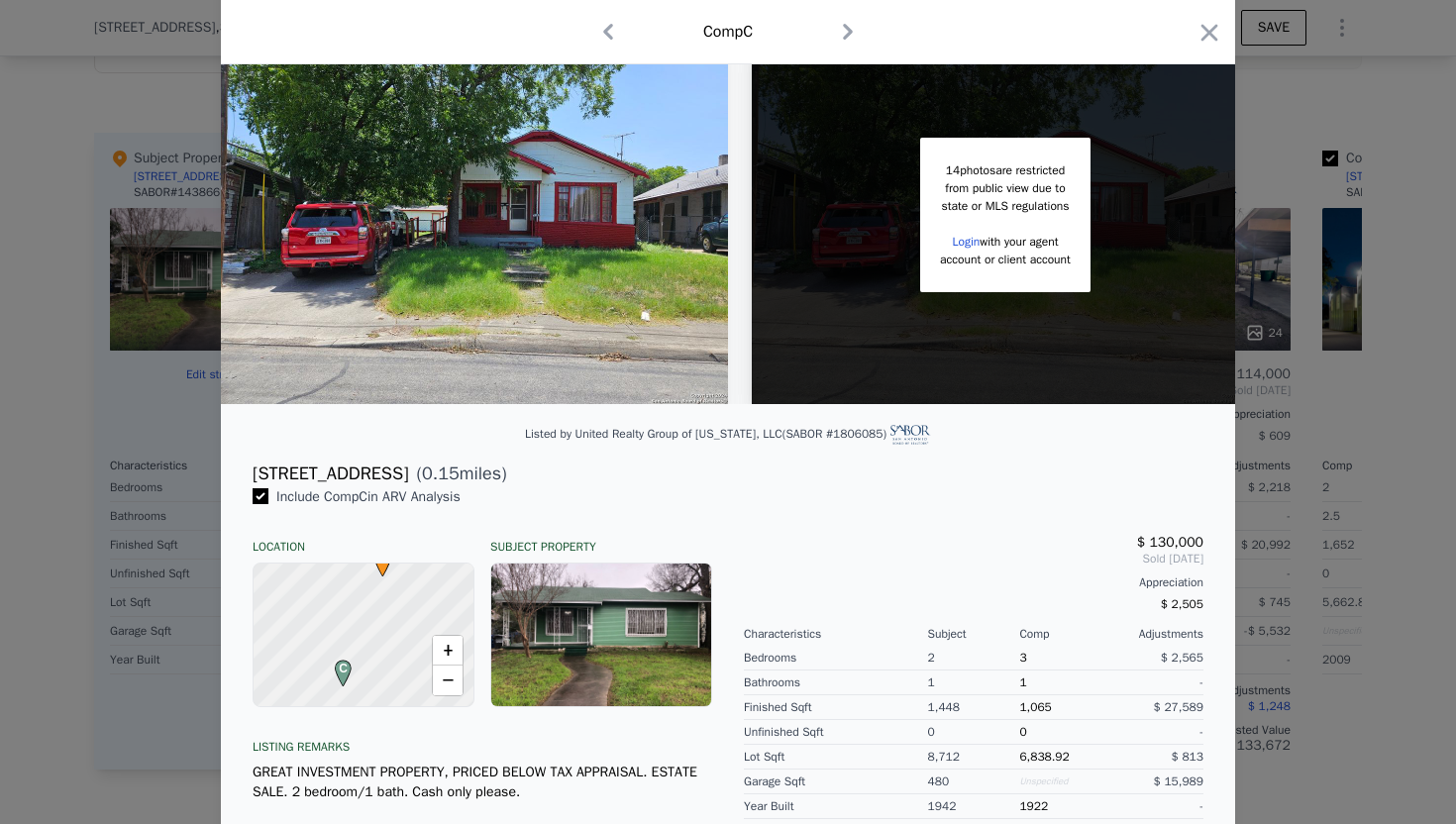 scroll, scrollTop: 0, scrollLeft: 0, axis: both 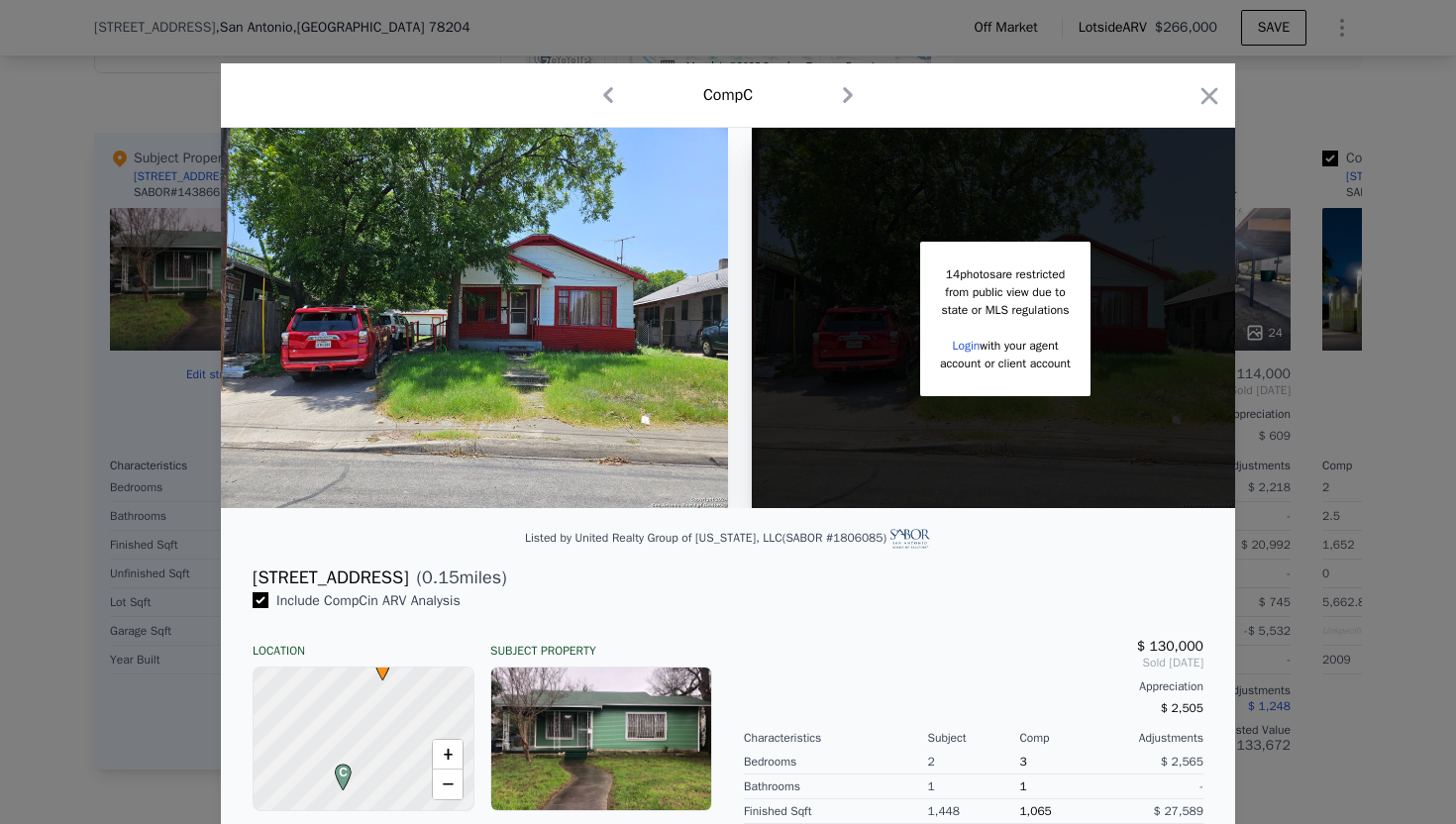 click at bounding box center (728, 412) 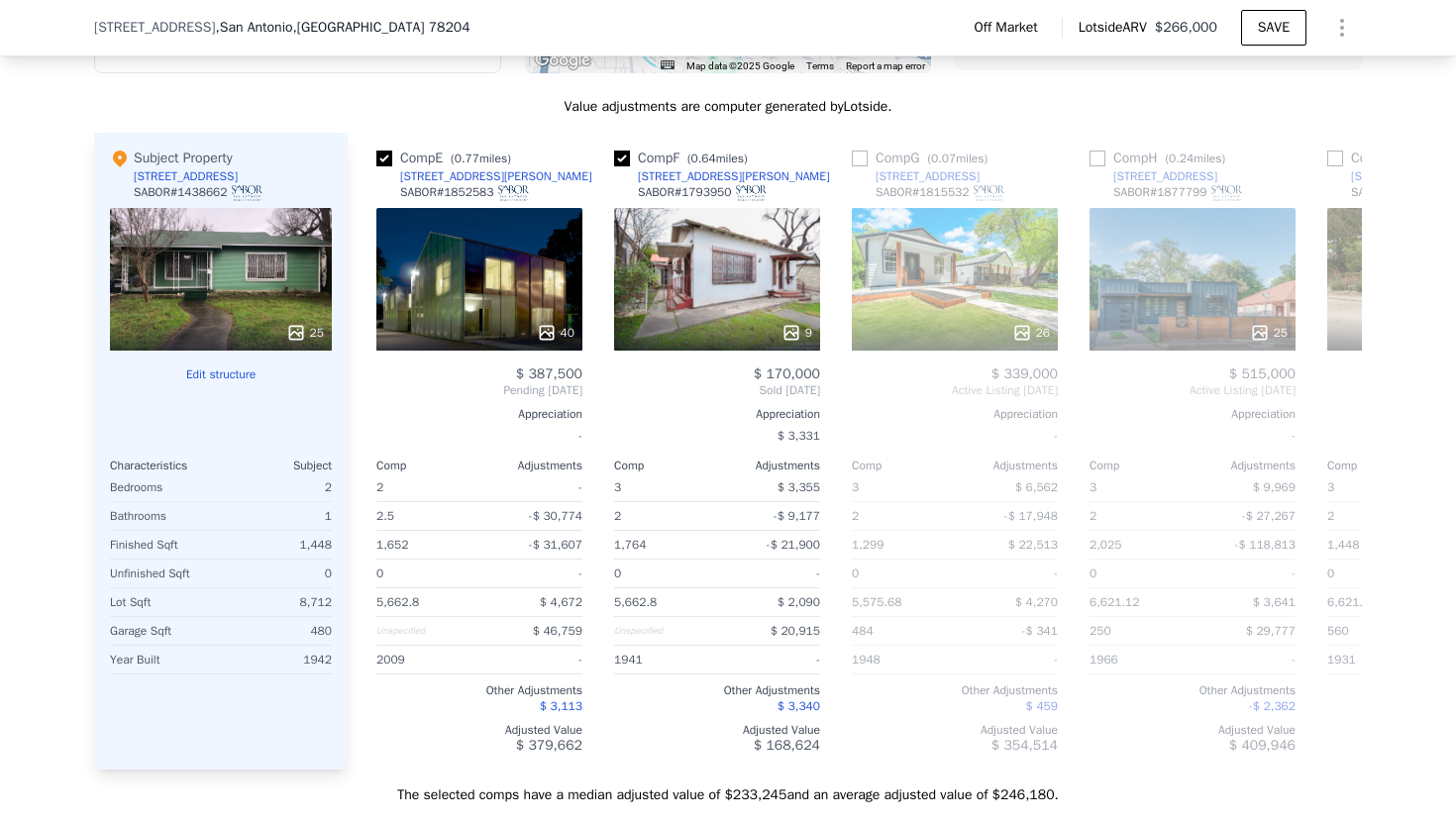 scroll, scrollTop: 0, scrollLeft: 948, axis: horizontal 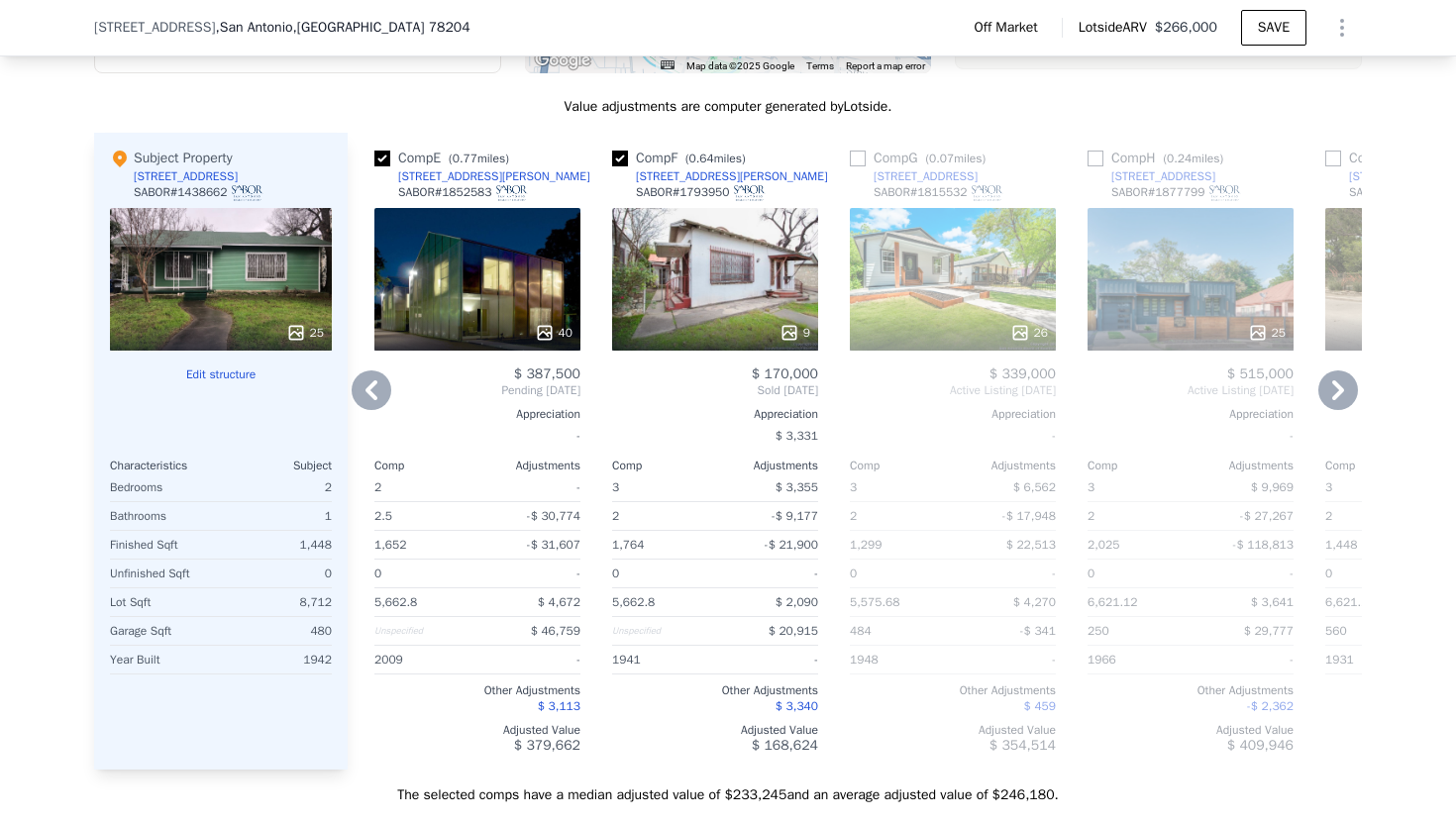 click on "341 Lone Star Blvd" at bounding box center (925, 176) 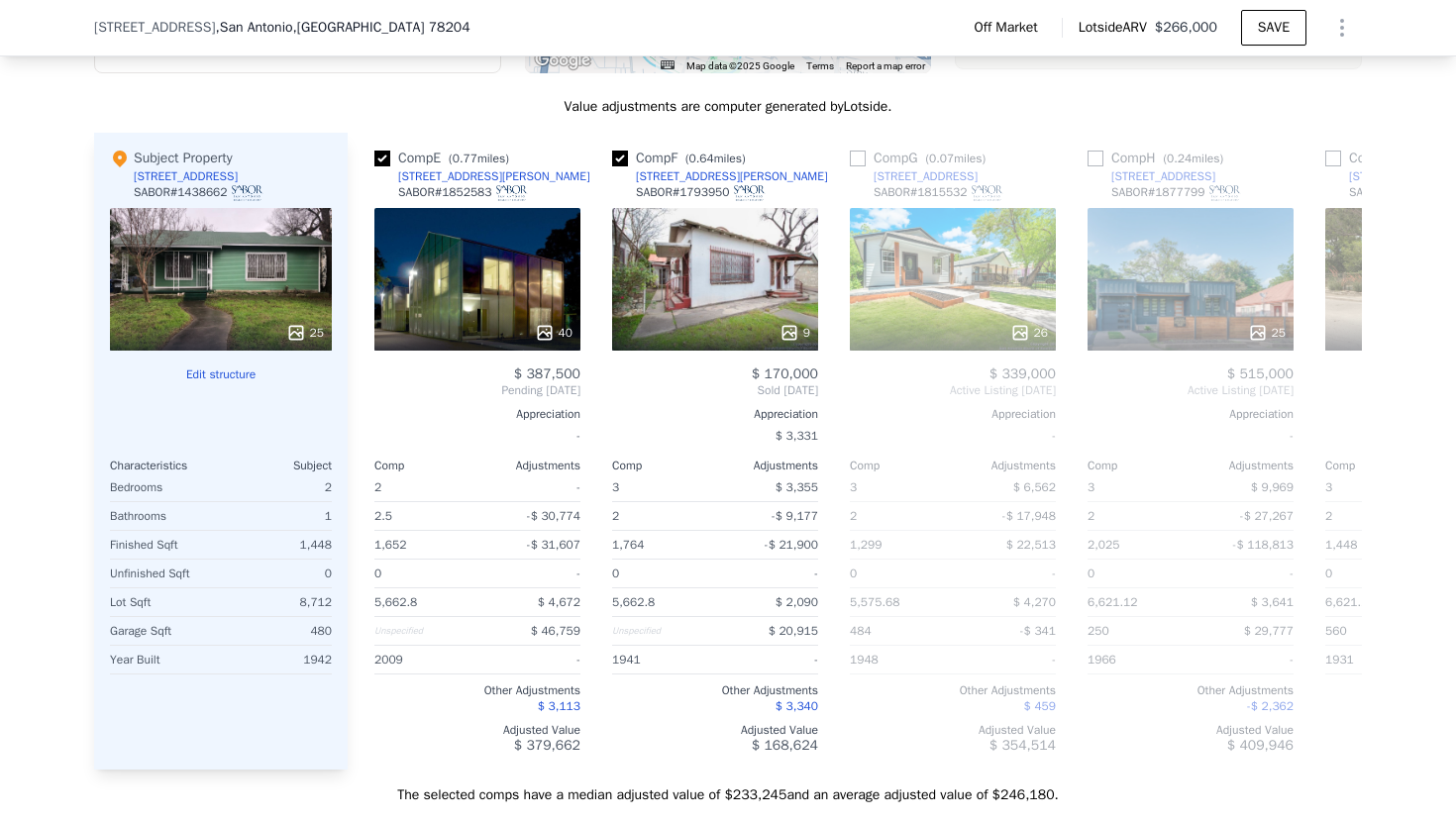 click on "25" at bounding box center (221, 279) 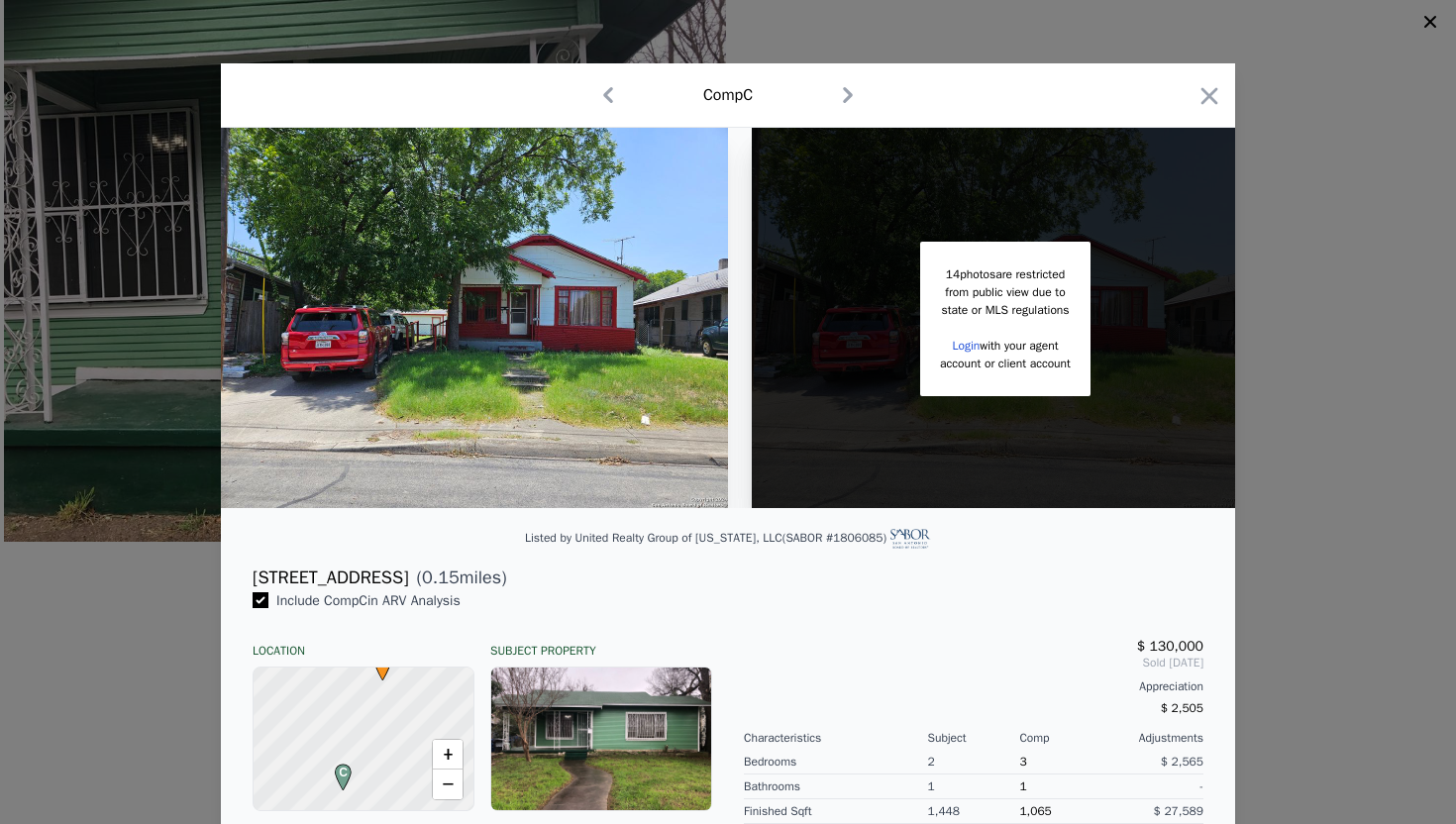 click at bounding box center (728, 412) 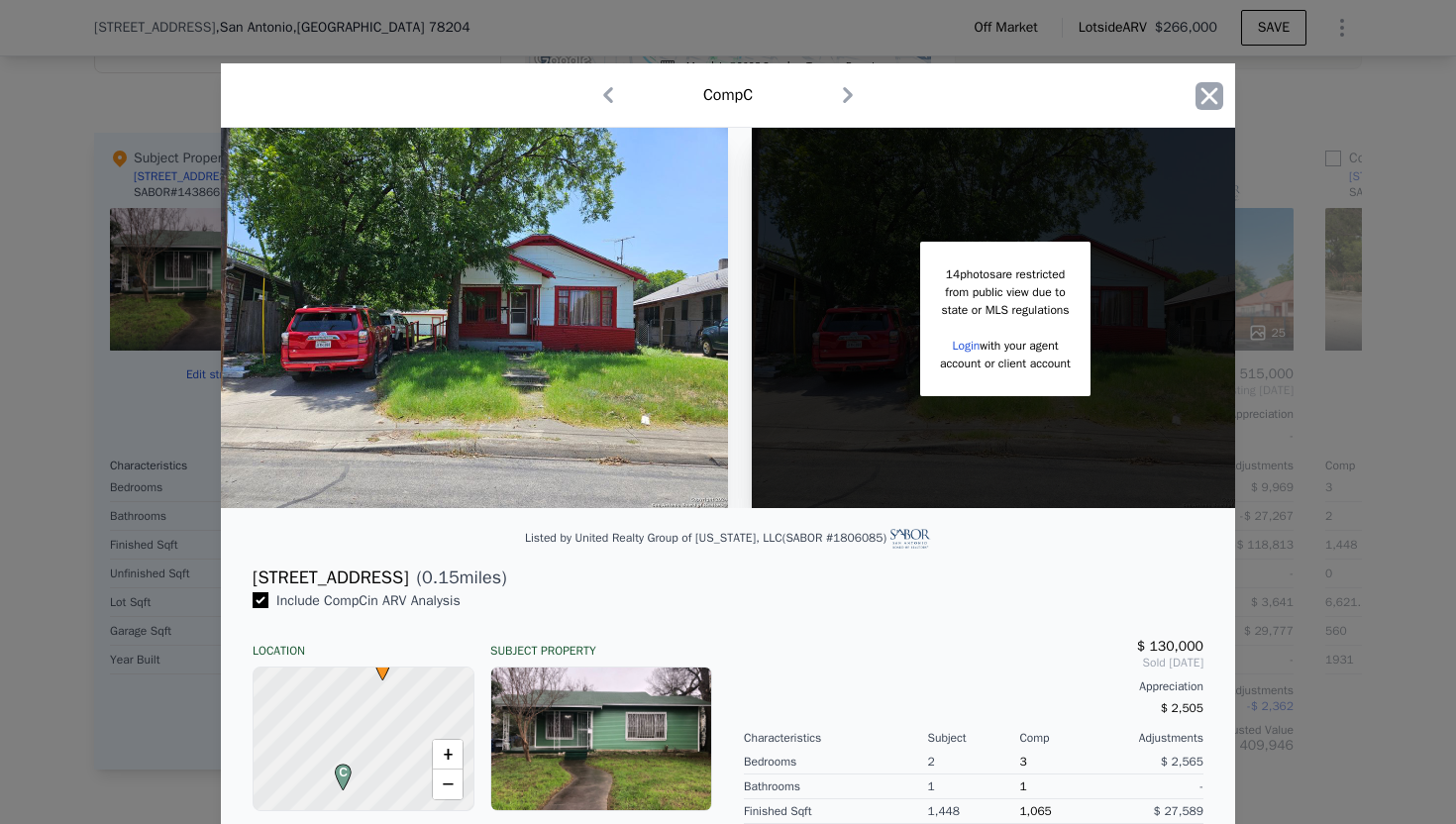 click 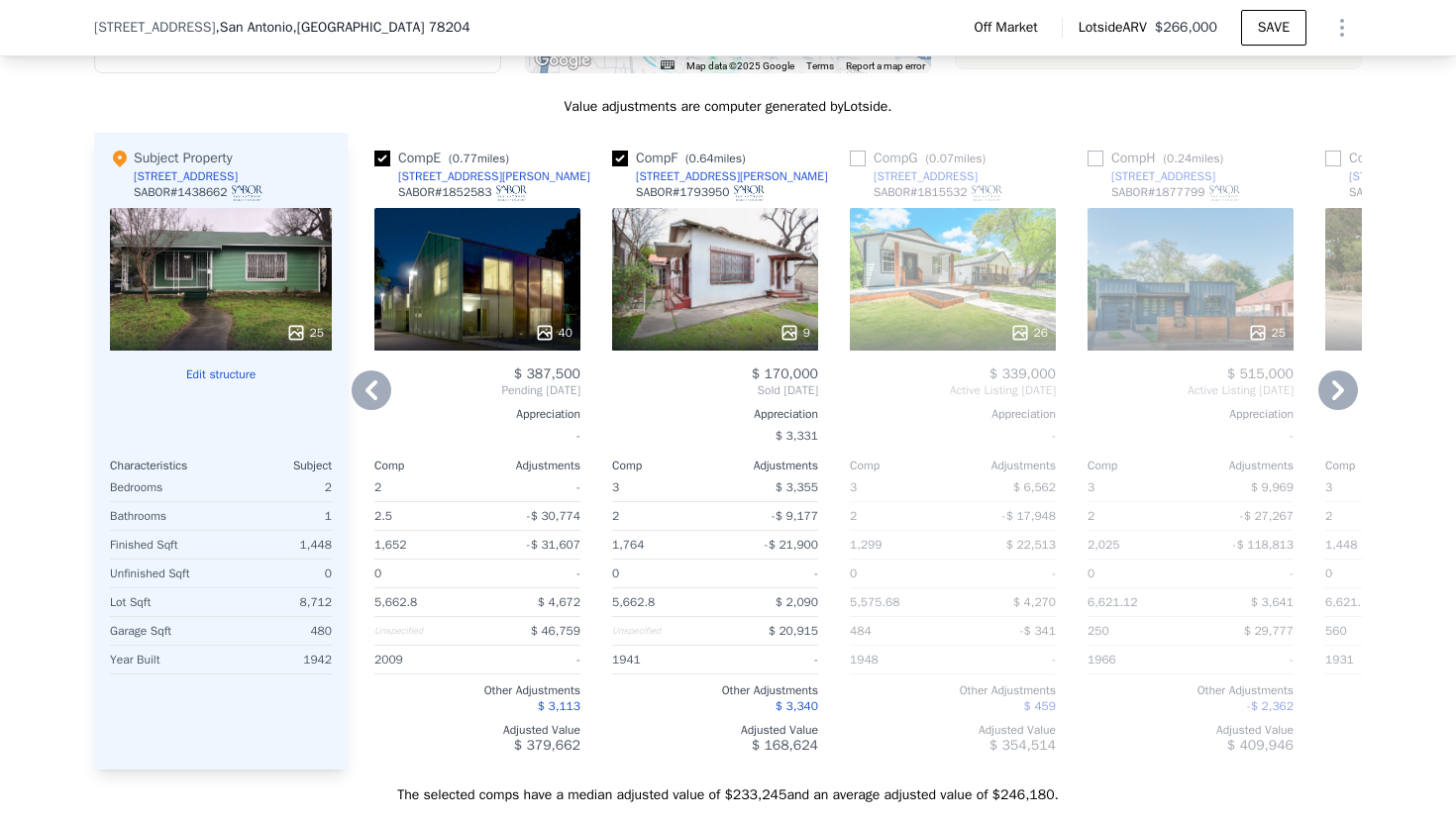 click on "26" at bounding box center [953, 279] 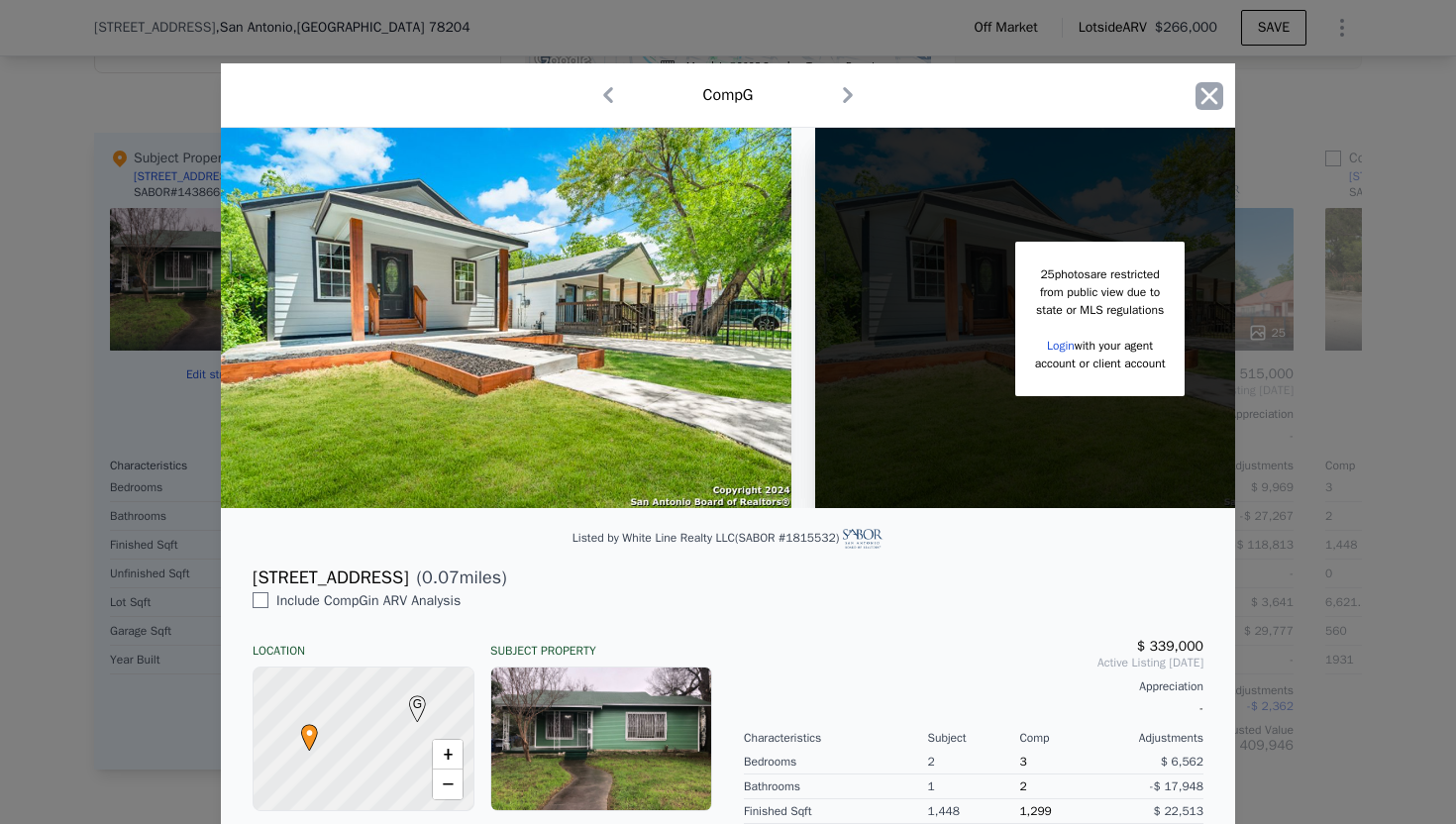 click 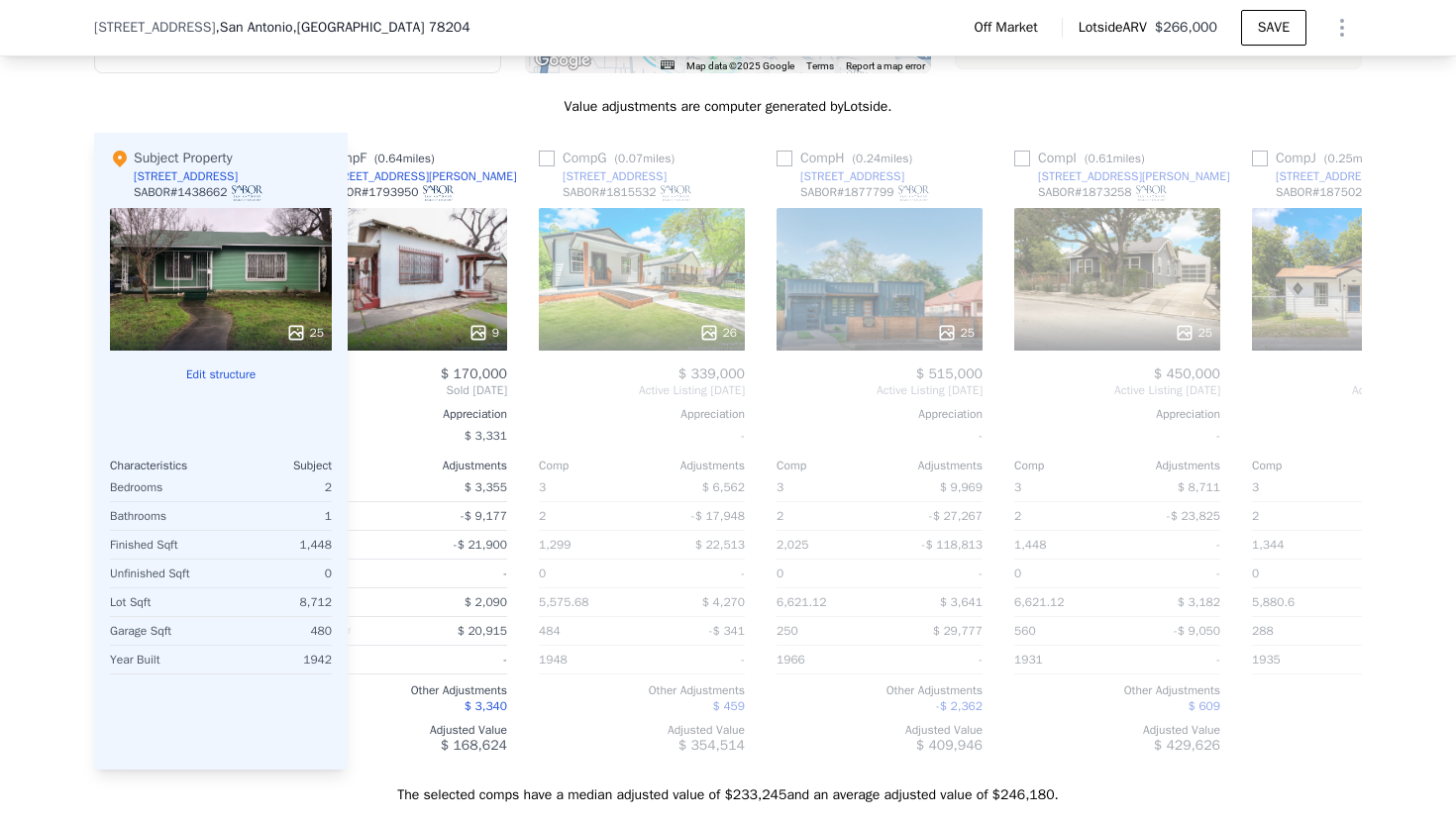 scroll, scrollTop: 0, scrollLeft: 1272, axis: horizontal 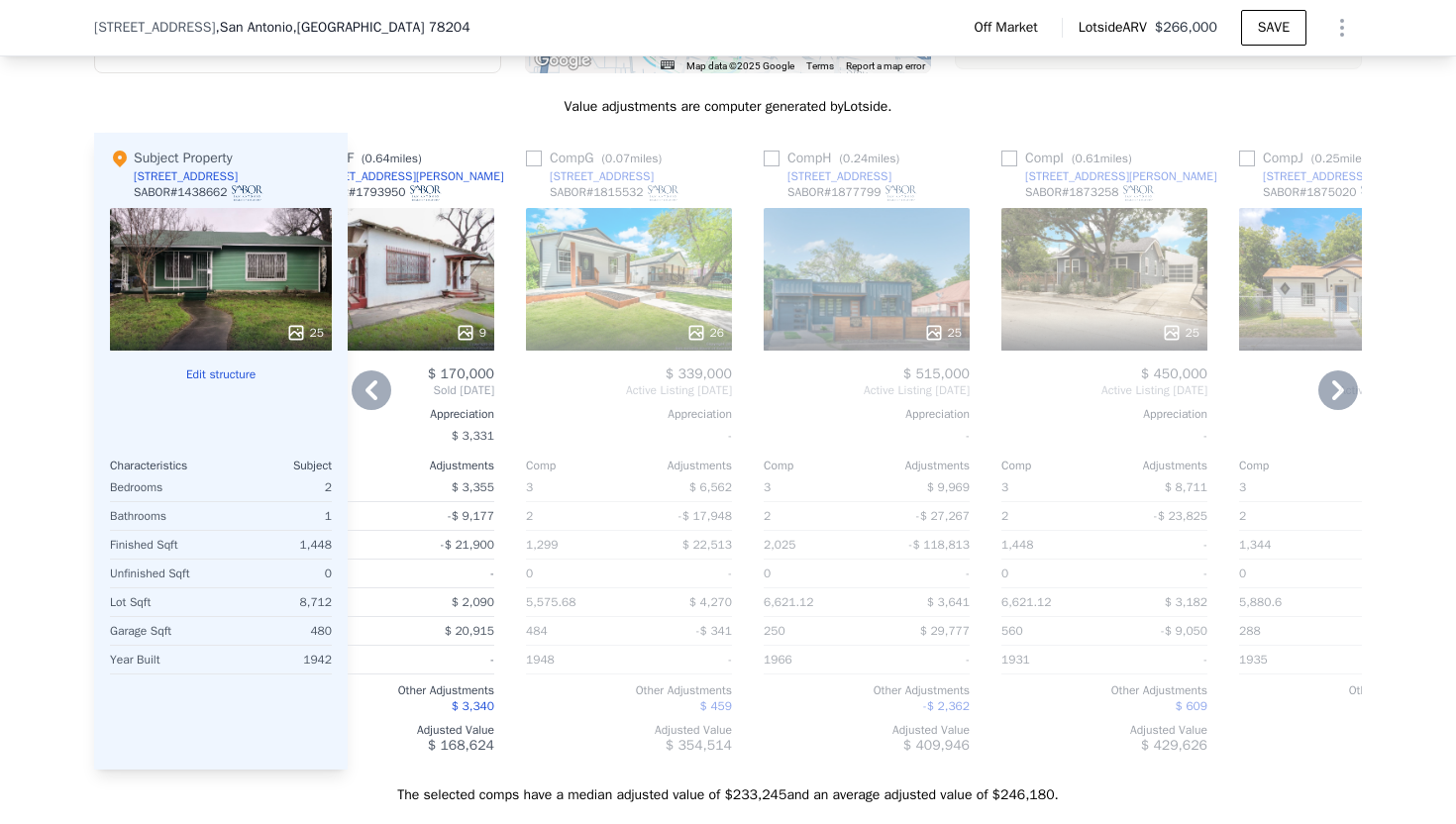 click on "235 Bank St" at bounding box center [839, 176] 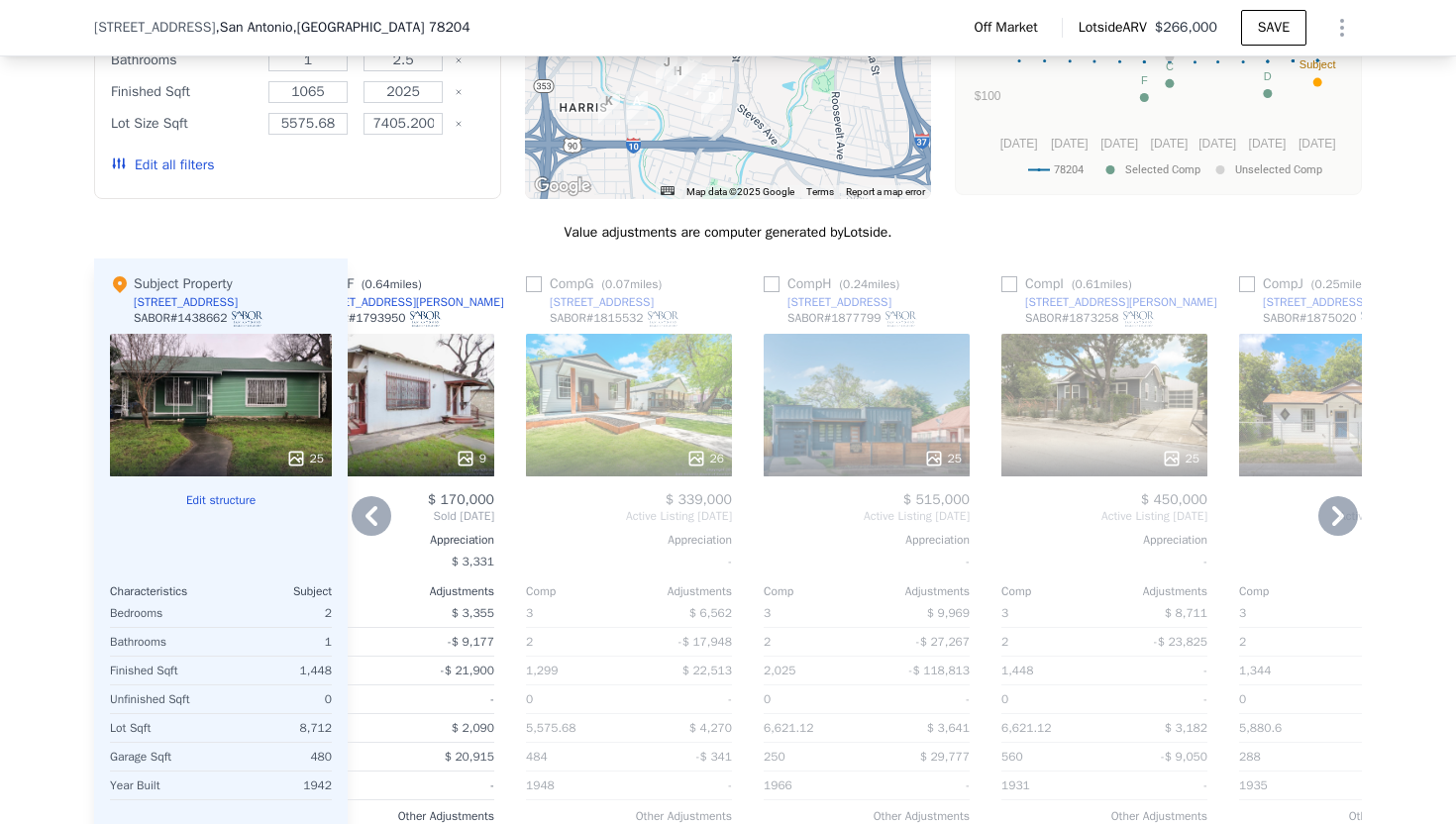 scroll, scrollTop: 1839, scrollLeft: 0, axis: vertical 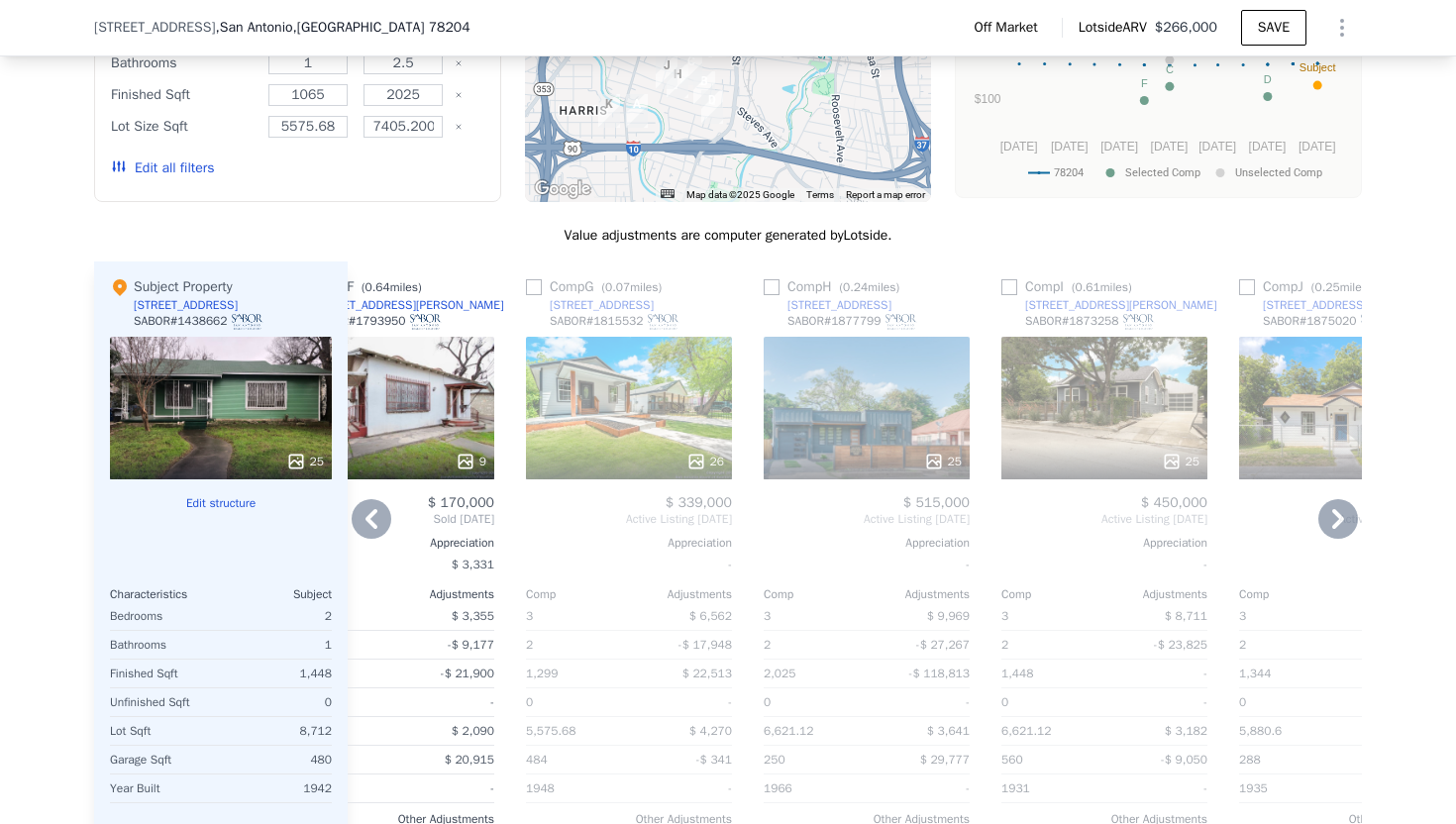 click on "203 Rehmann St" at bounding box center [1121, 305] 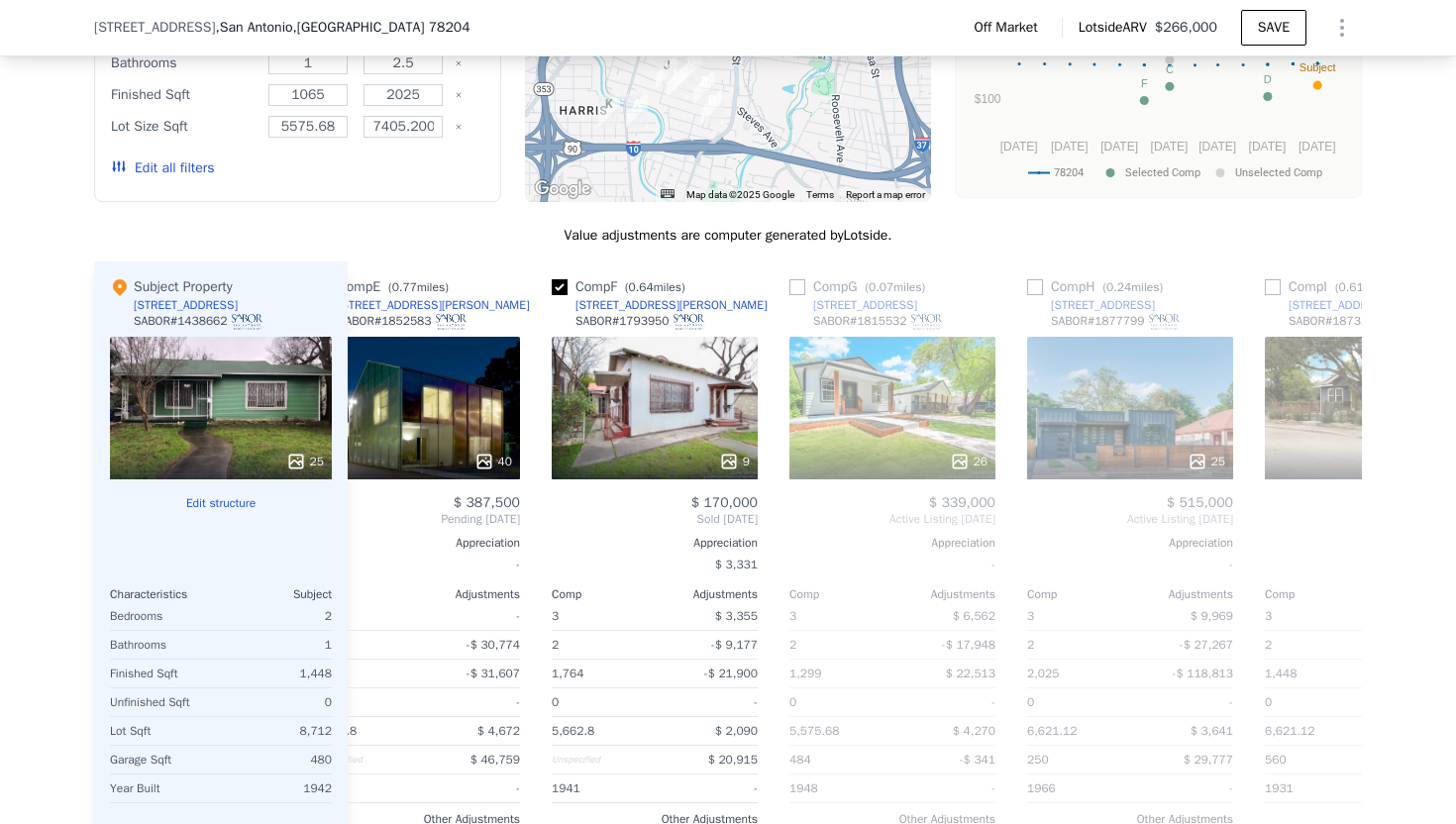 scroll, scrollTop: 0, scrollLeft: 1005, axis: horizontal 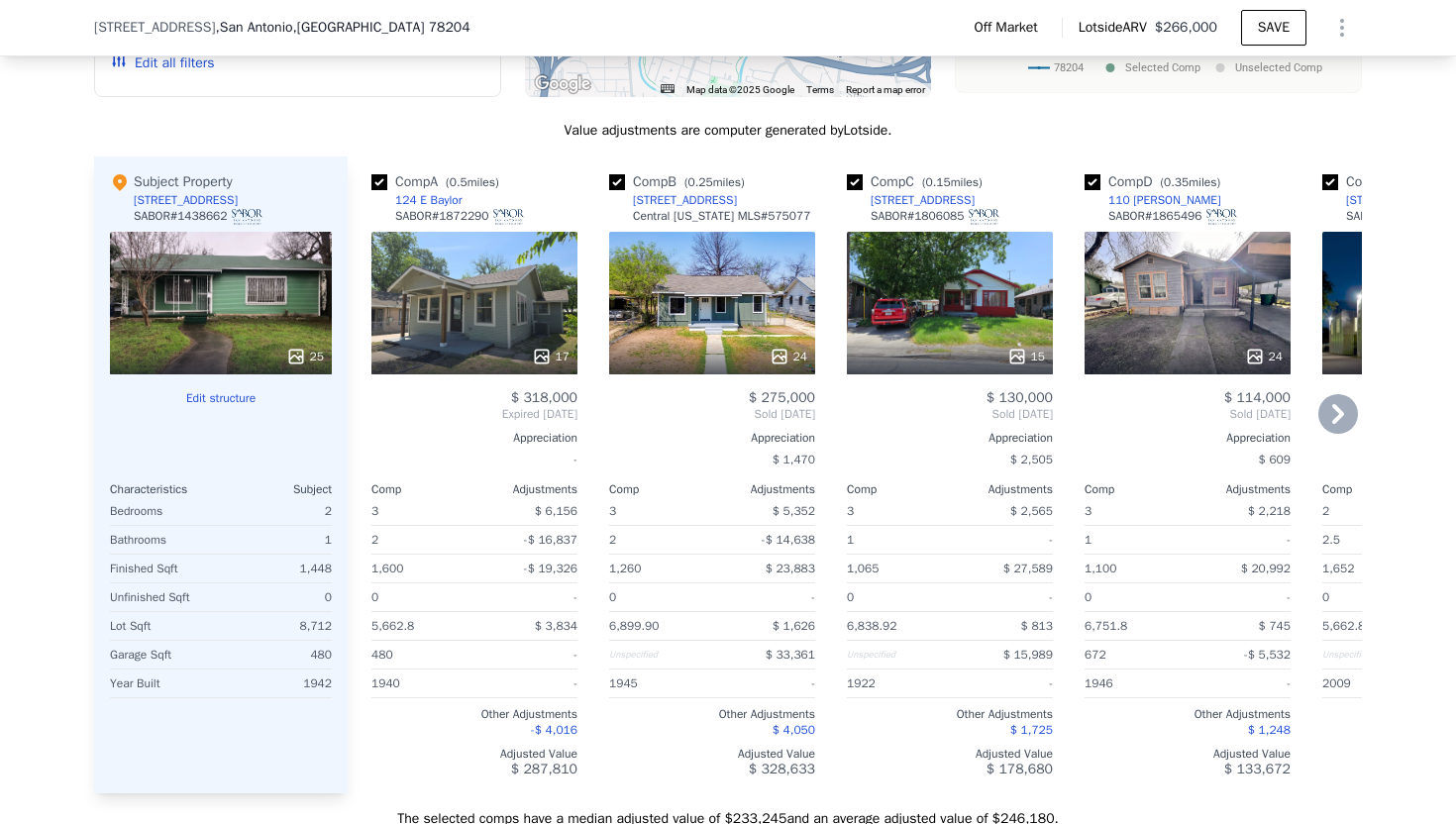 click on "124 E Baylor" at bounding box center [429, 200] 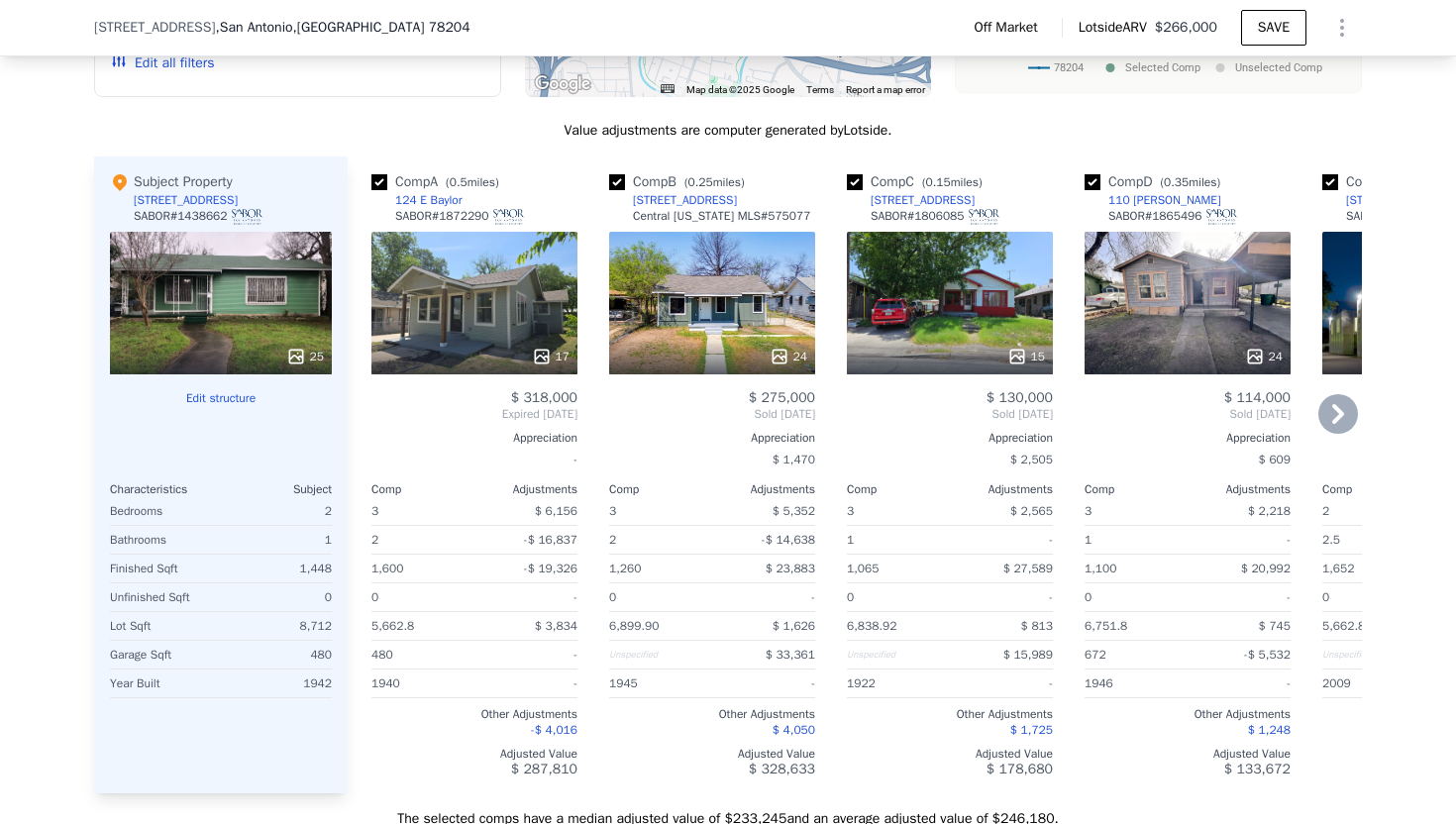 scroll, scrollTop: 1949, scrollLeft: 0, axis: vertical 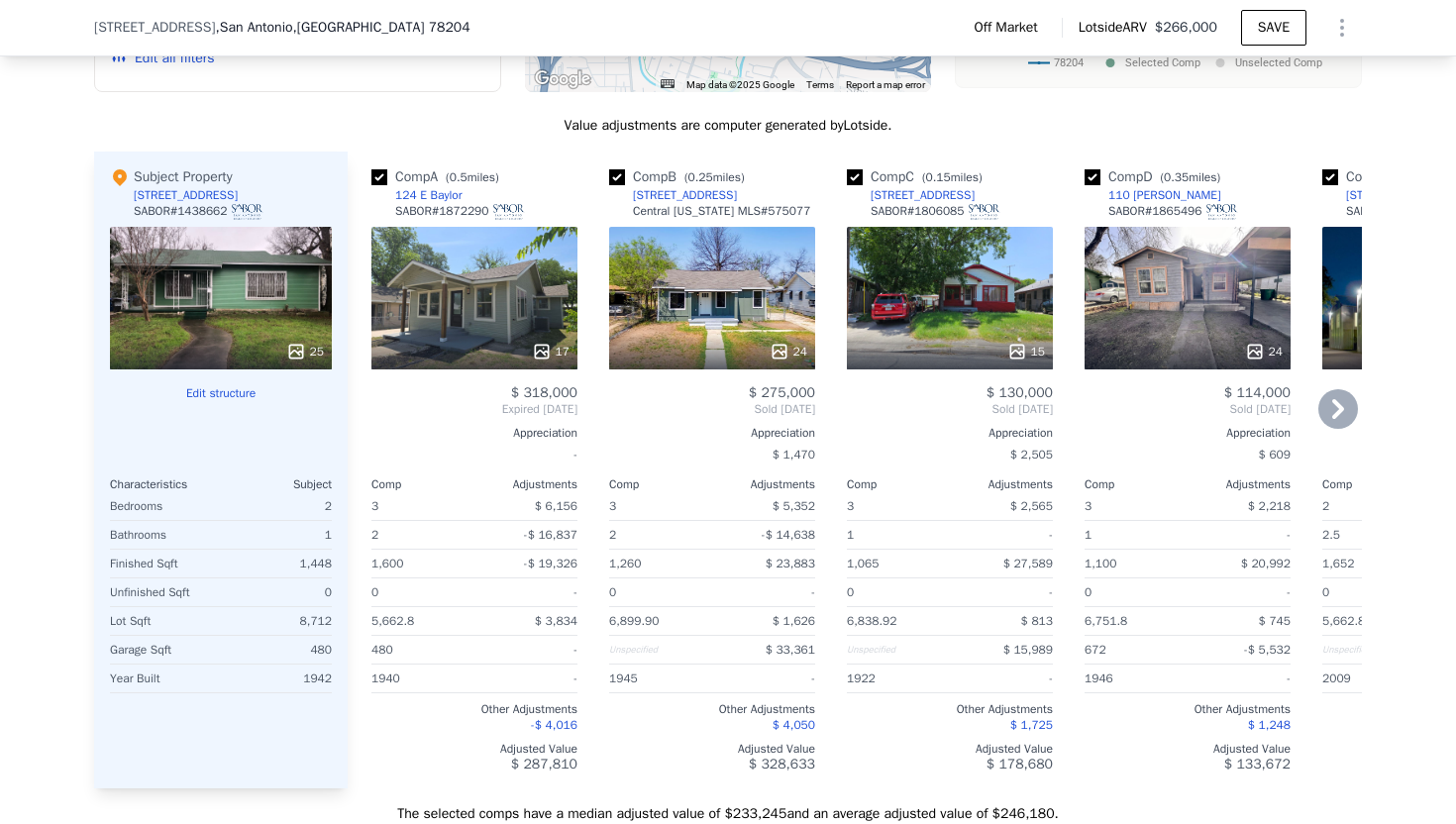 click on "[STREET_ADDRESS]" at bounding box center [684, 195] 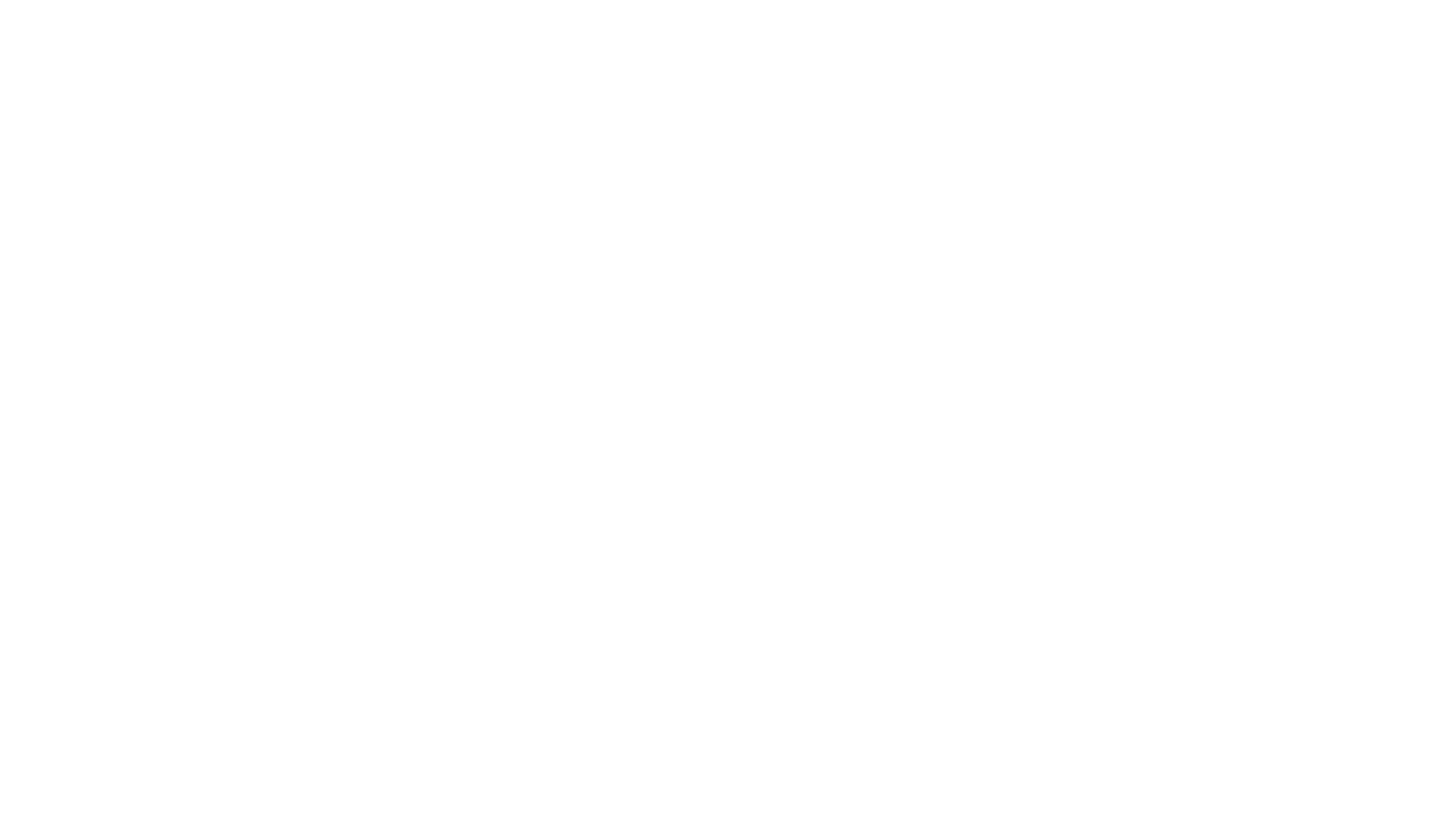 scroll, scrollTop: 0, scrollLeft: 0, axis: both 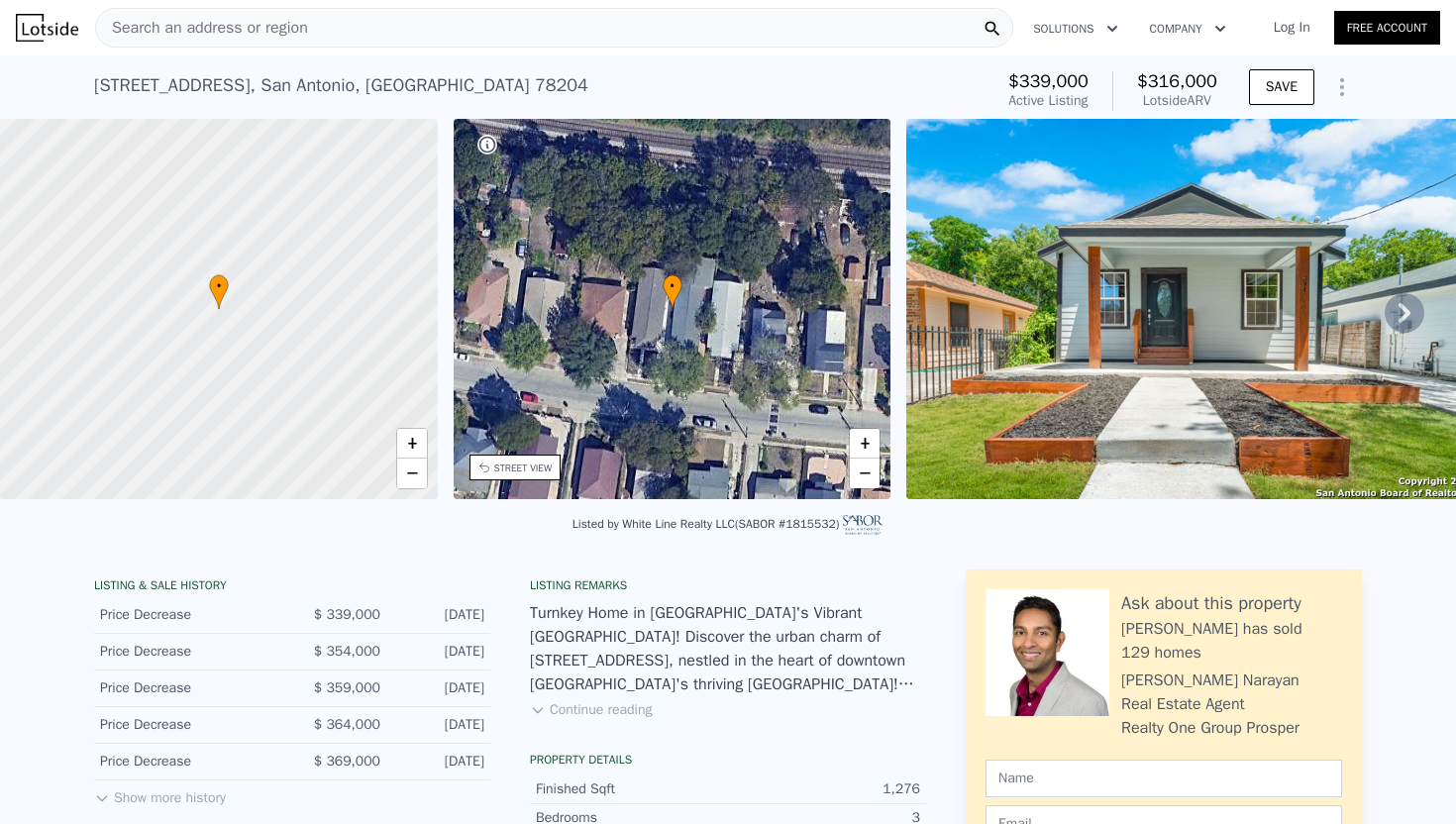 click 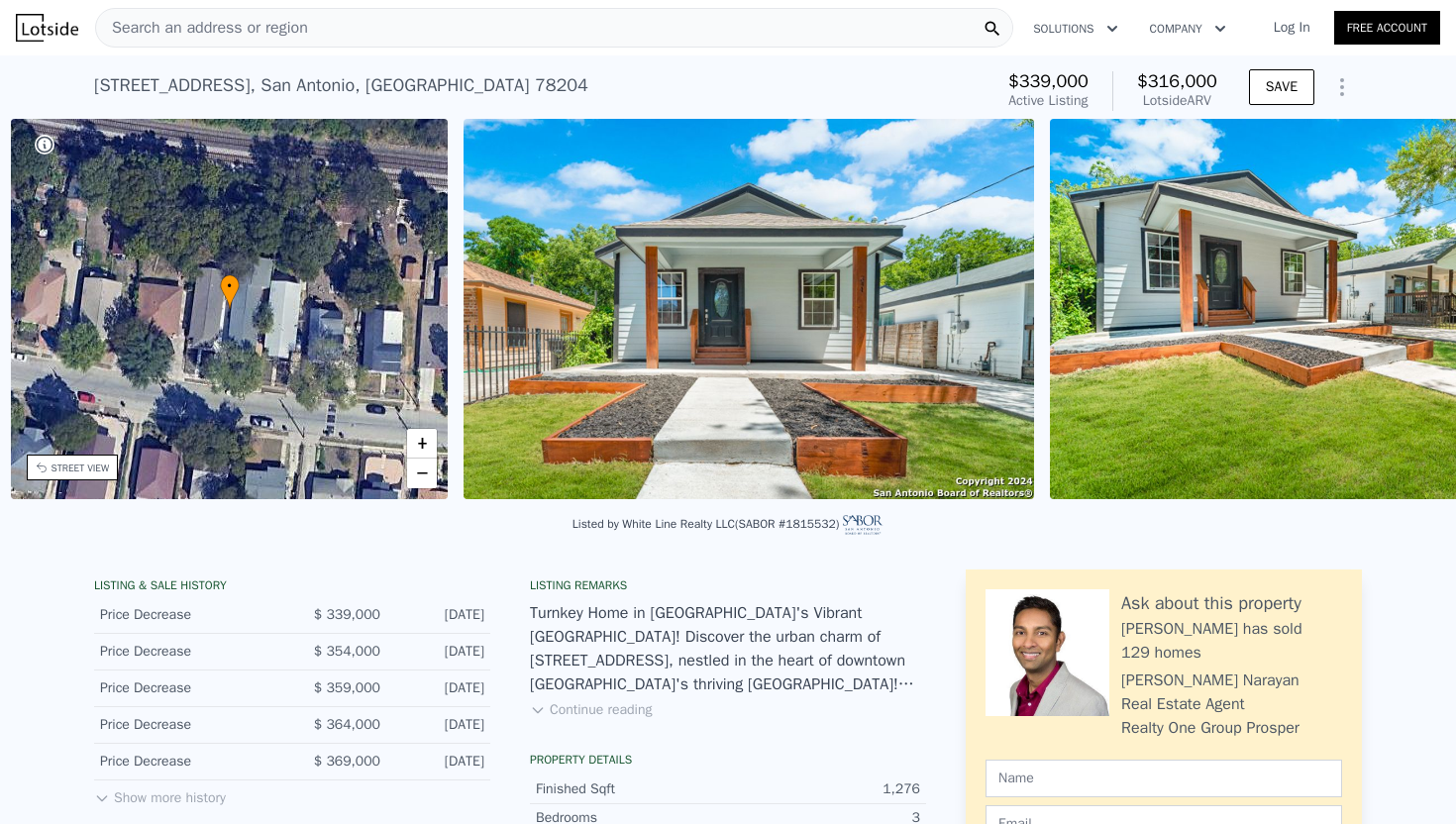scroll, scrollTop: 0, scrollLeft: 461, axis: horizontal 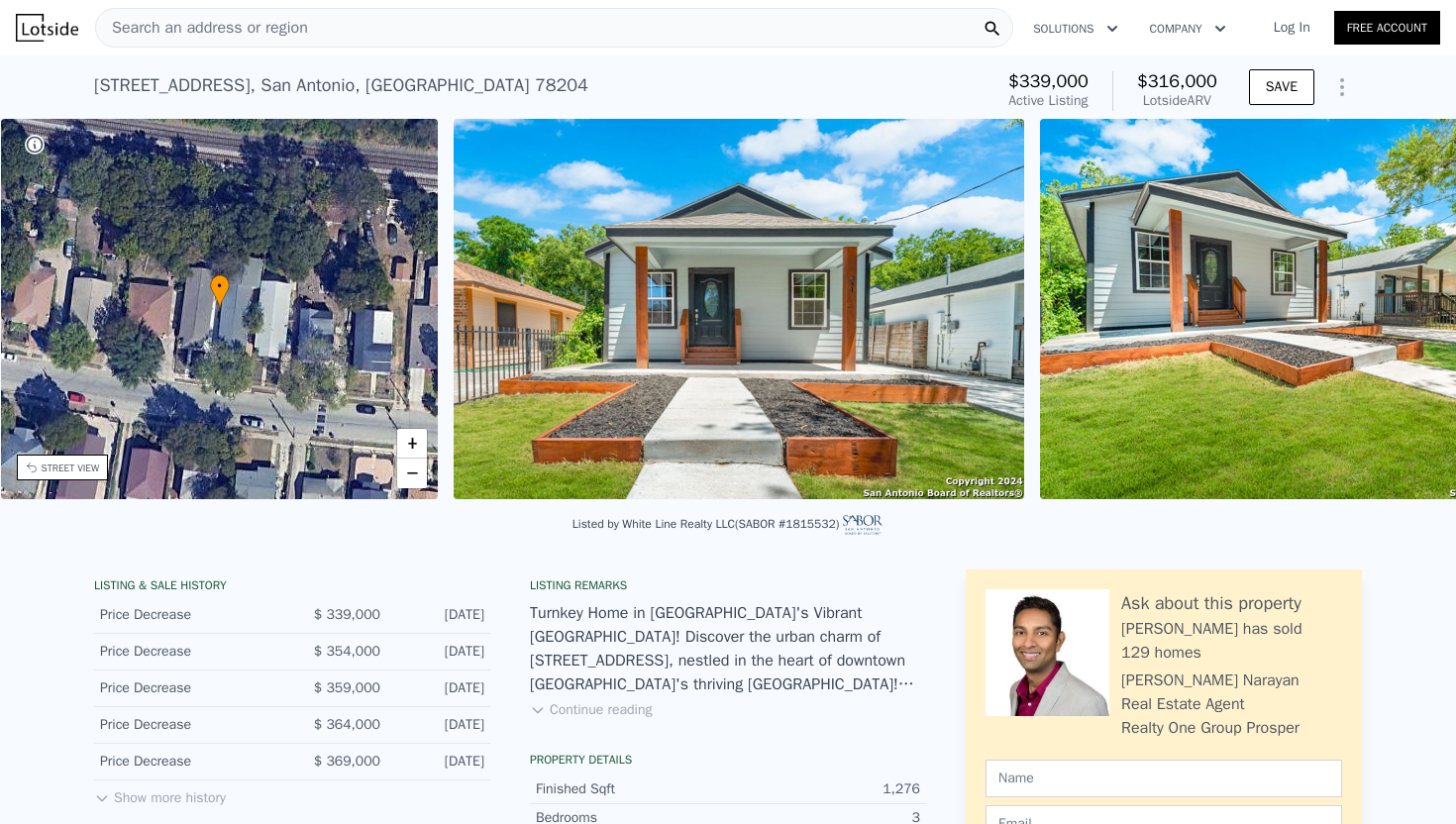 click at bounding box center [1325, 309] 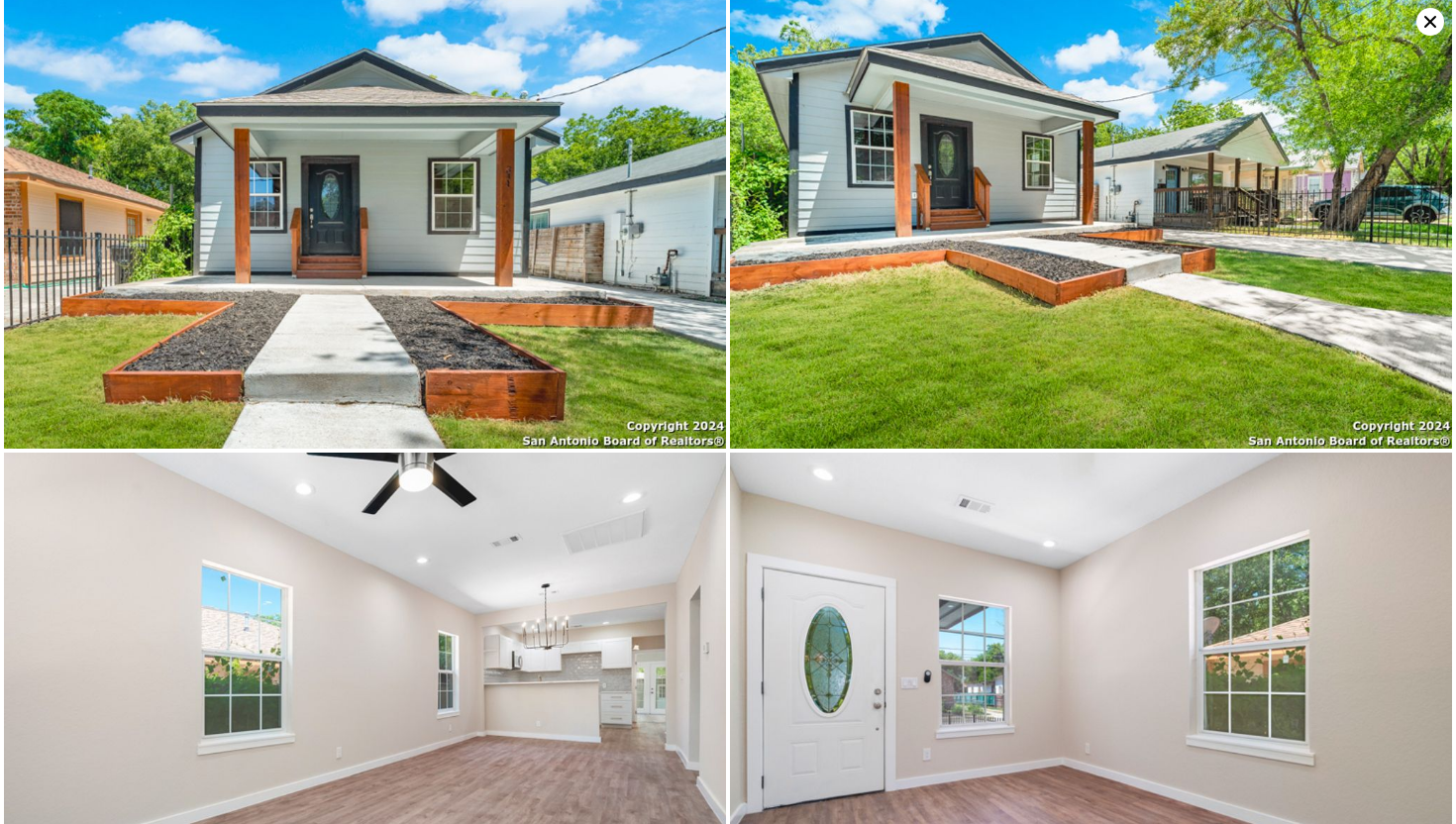 scroll, scrollTop: 0, scrollLeft: 0, axis: both 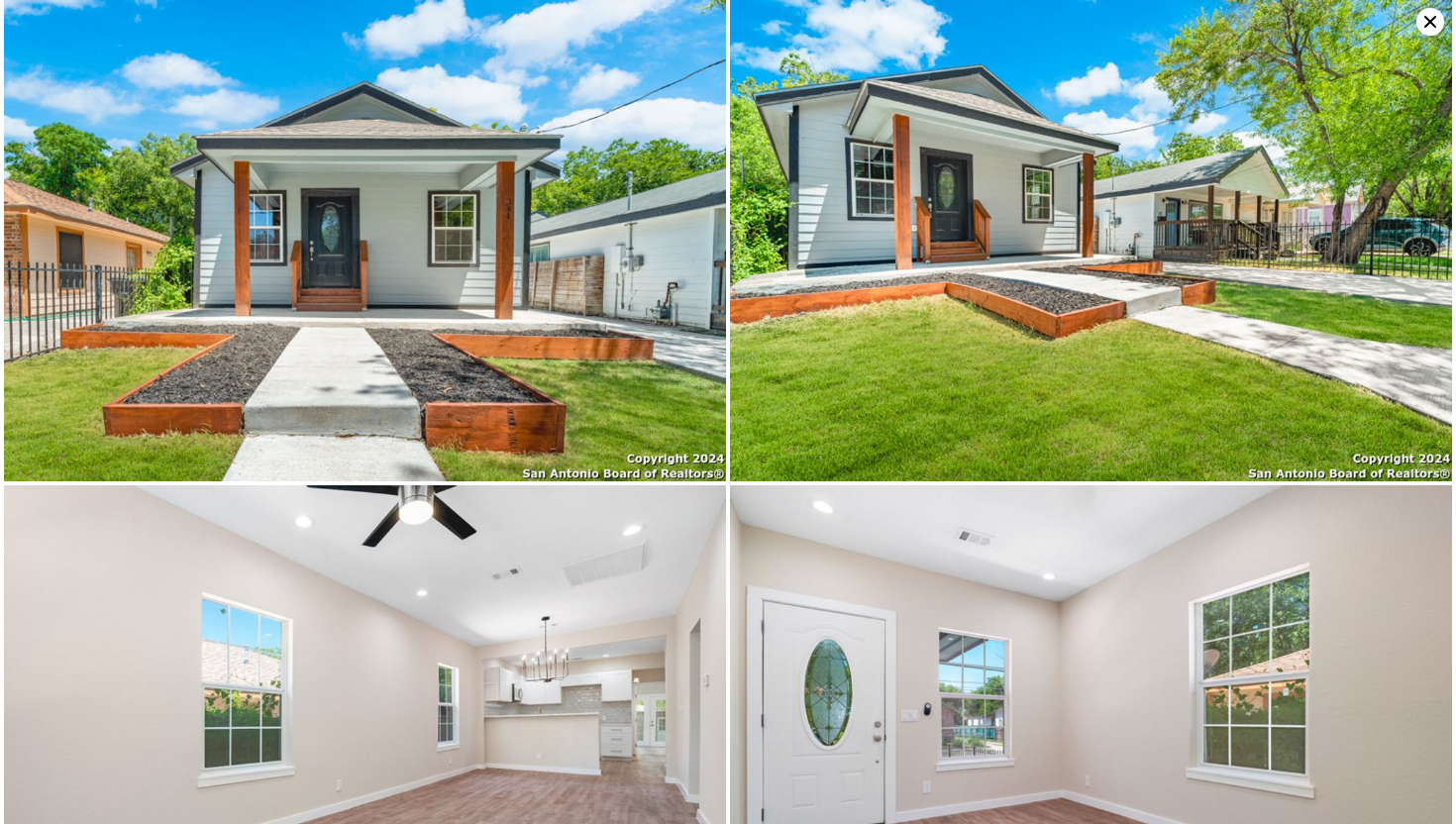 click 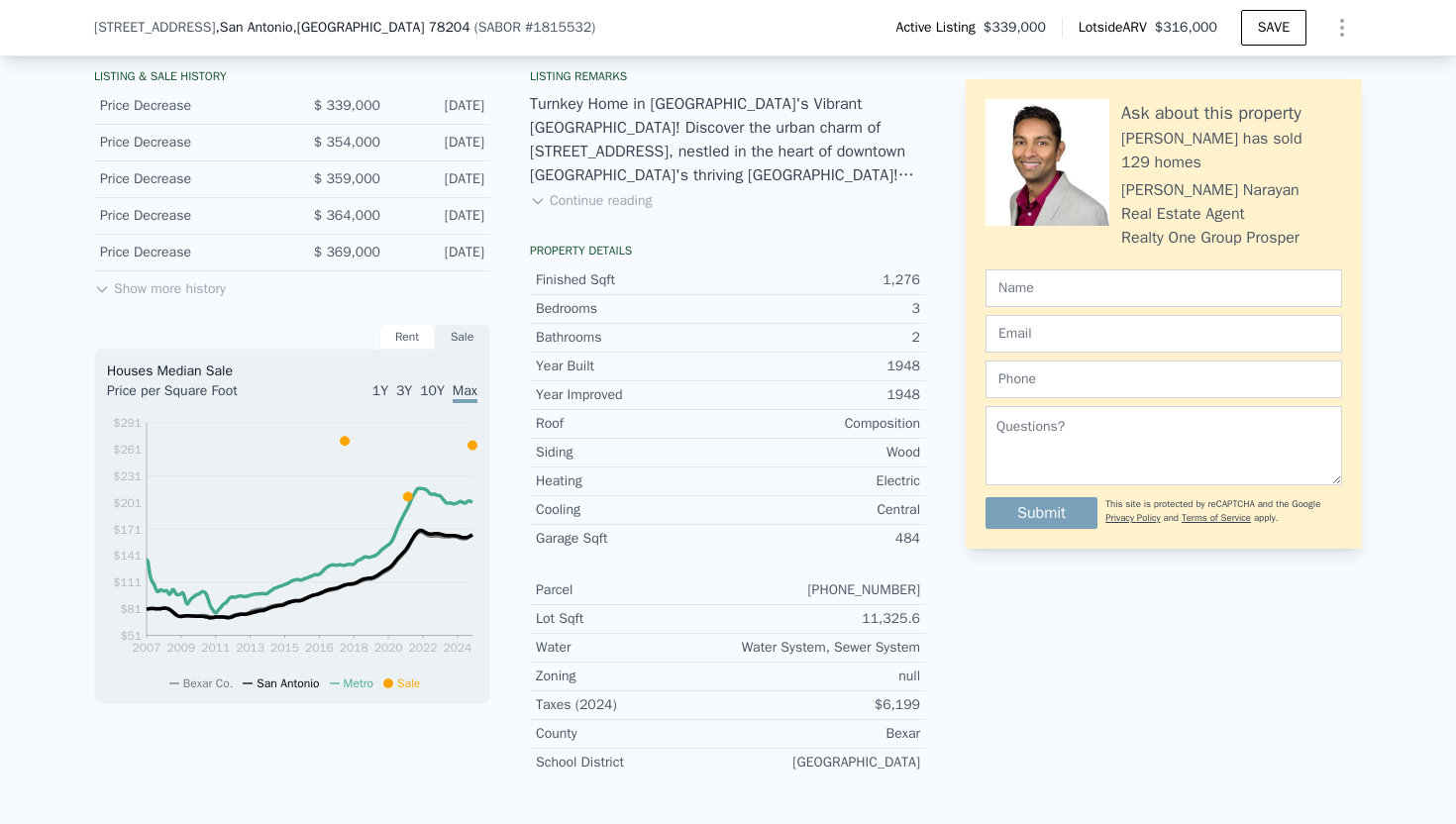 scroll, scrollTop: 496, scrollLeft: 0, axis: vertical 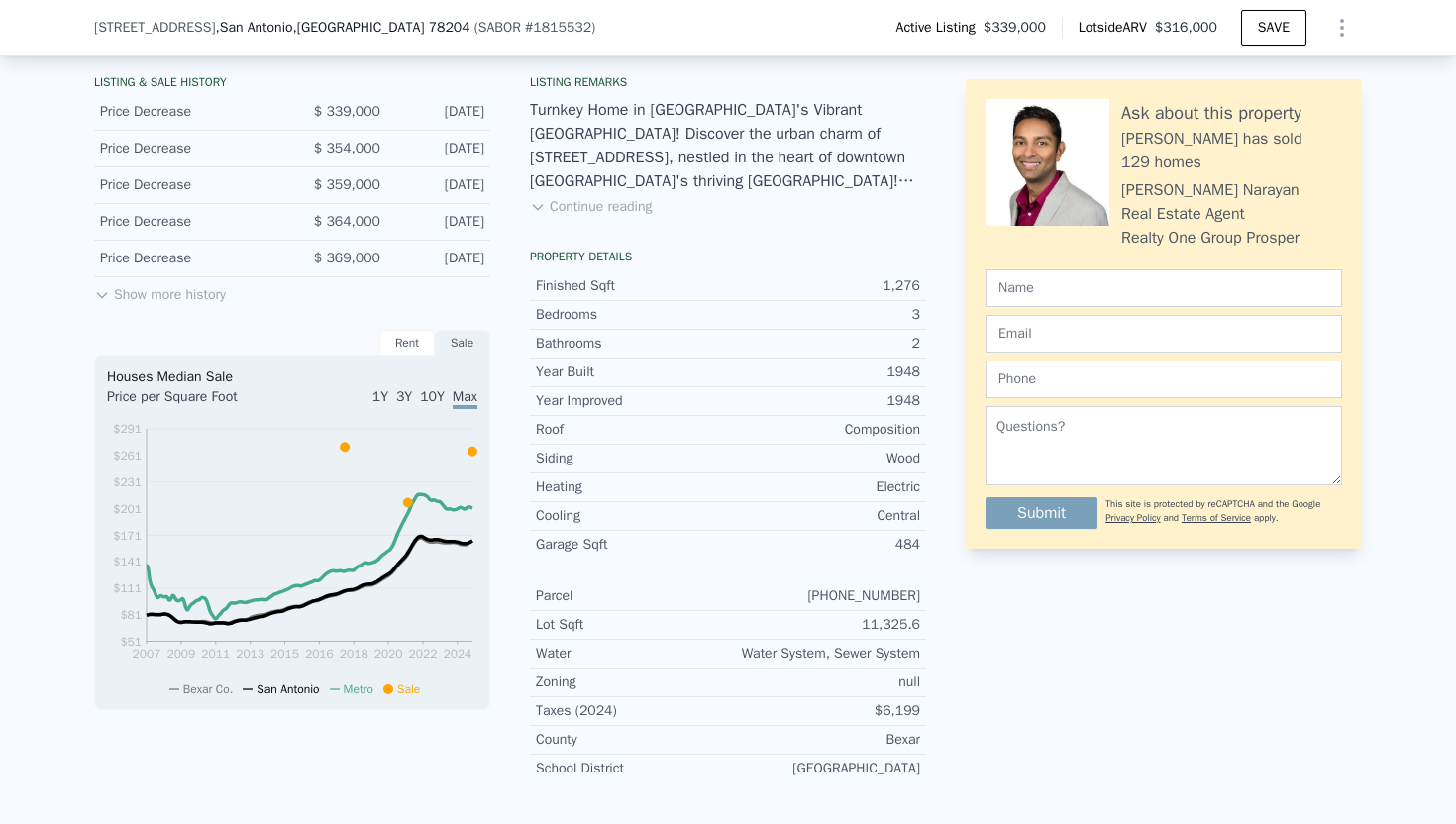 click on "Show more history" at bounding box center [159, 291] 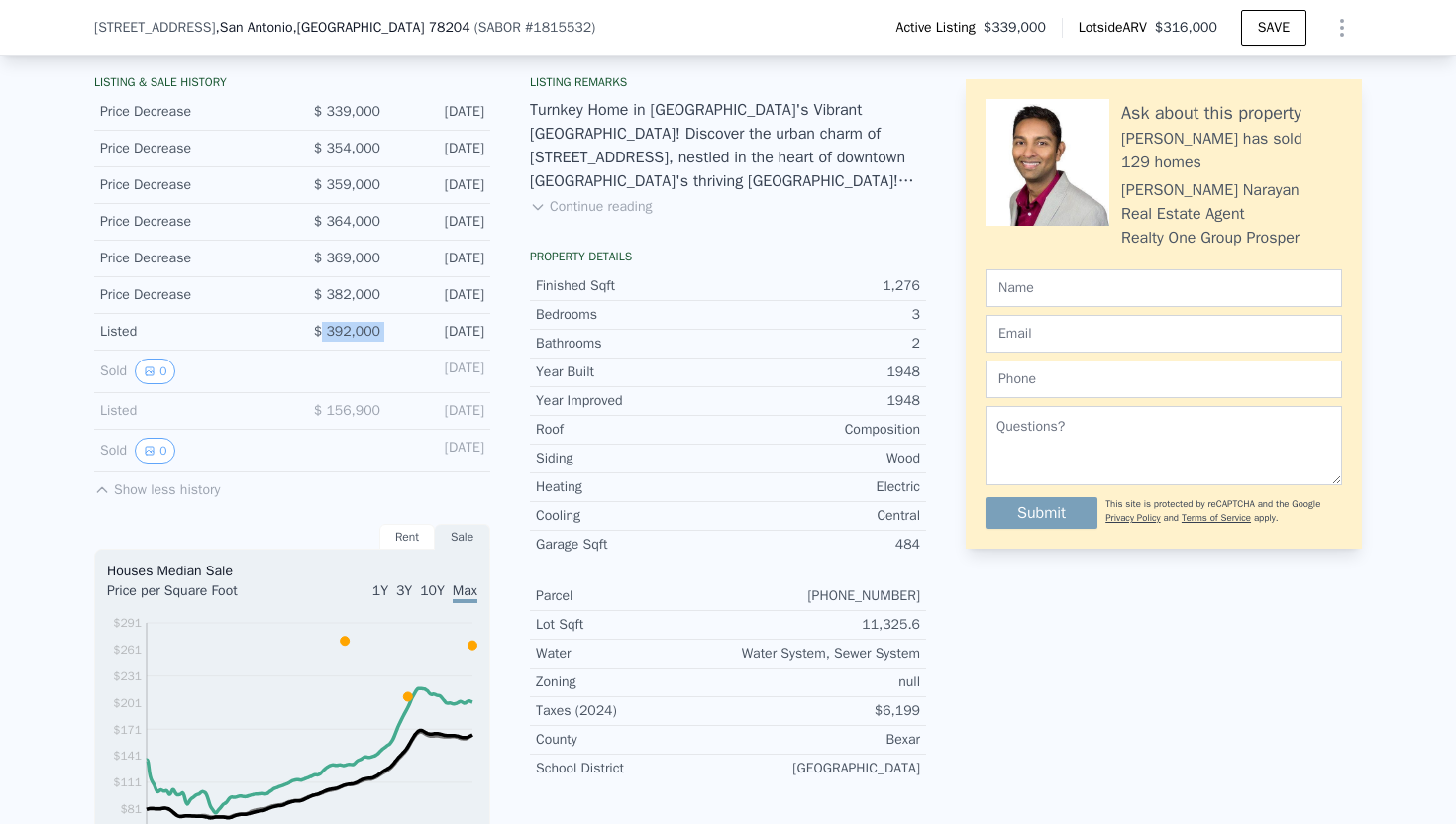 drag, startPoint x: 323, startPoint y: 329, endPoint x: 399, endPoint y: 329, distance: 76 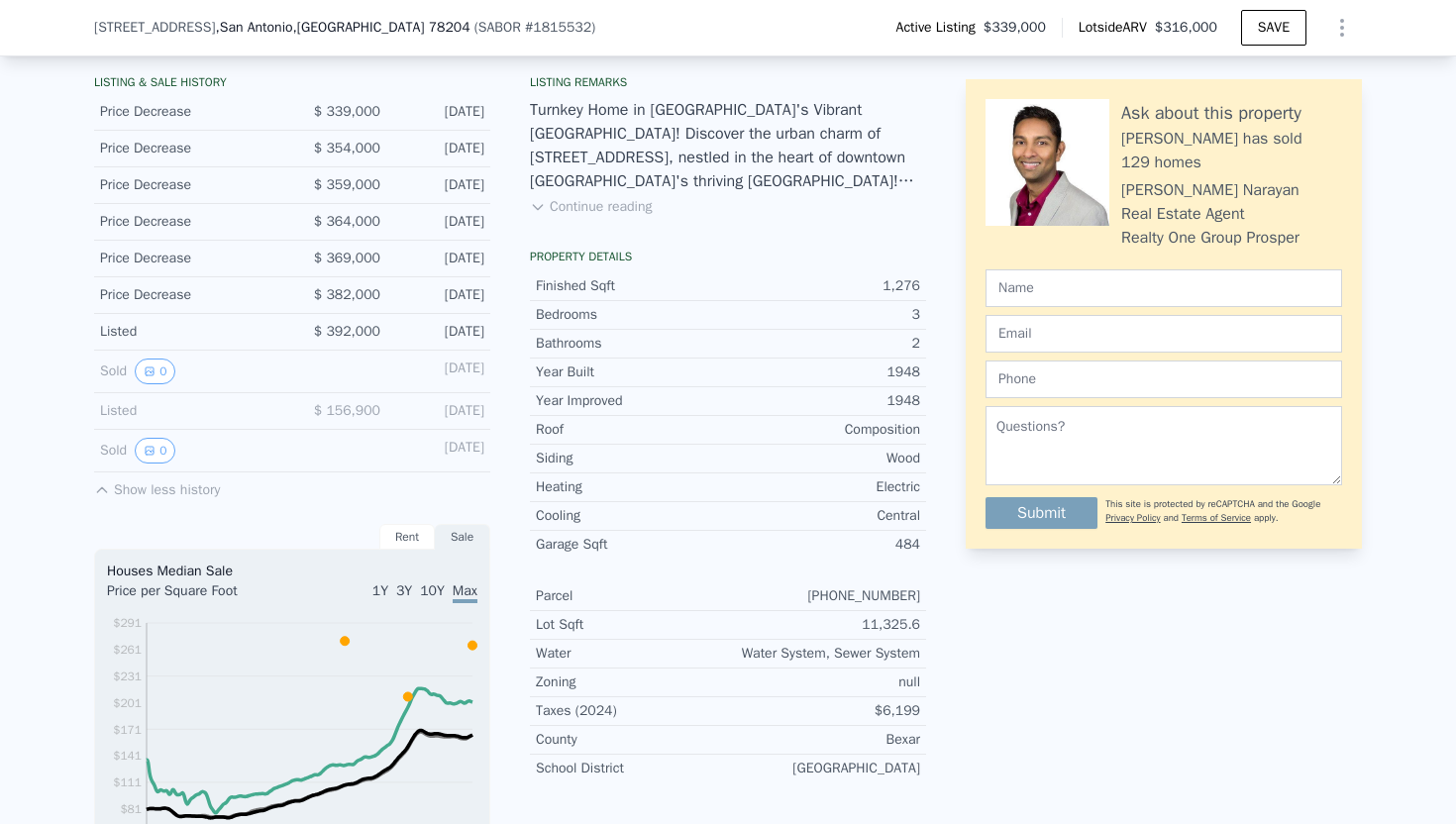 click on "Listed $ 392,000 Oct 11, 2024" at bounding box center (292, 332) 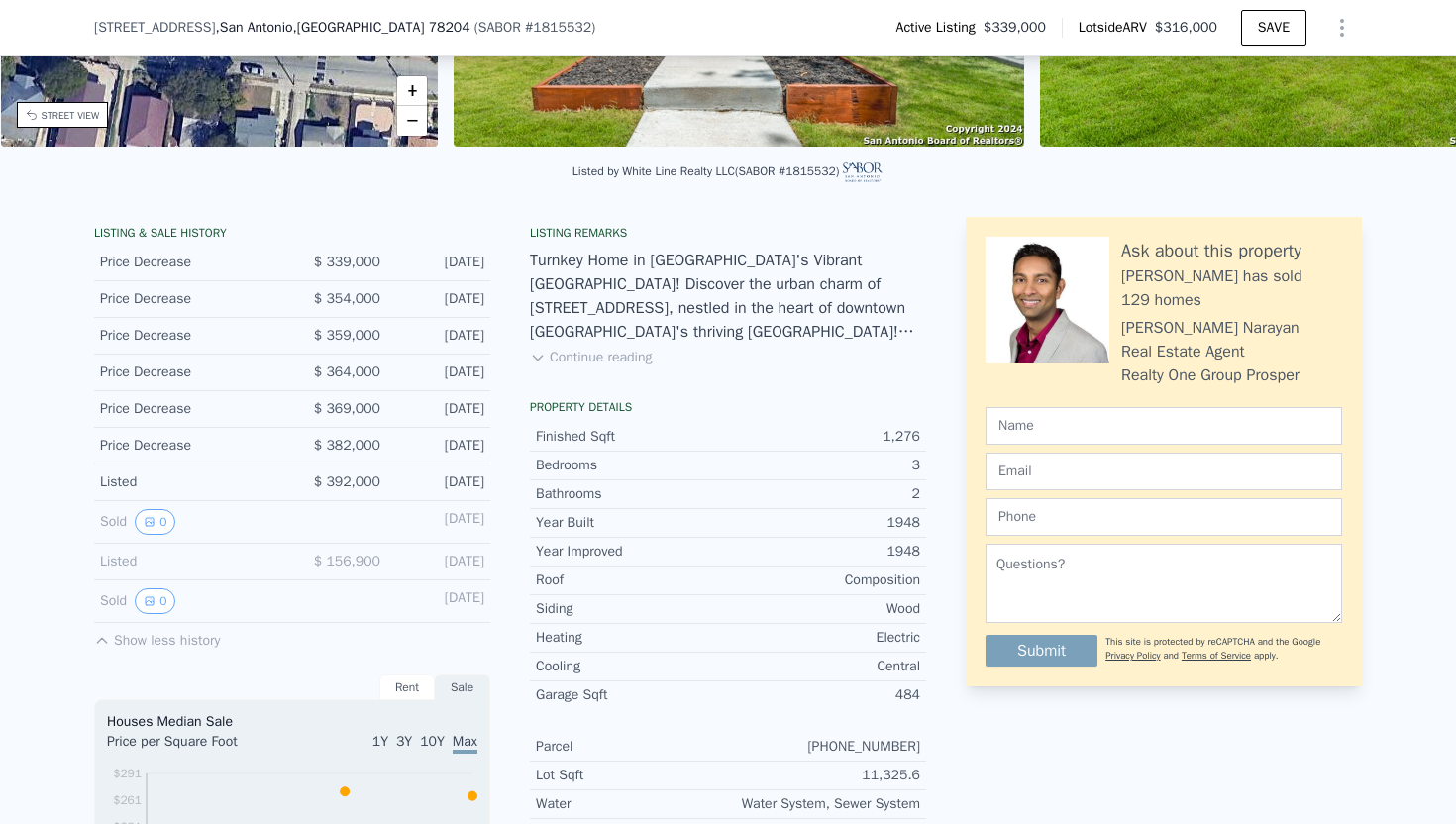scroll, scrollTop: 336, scrollLeft: 0, axis: vertical 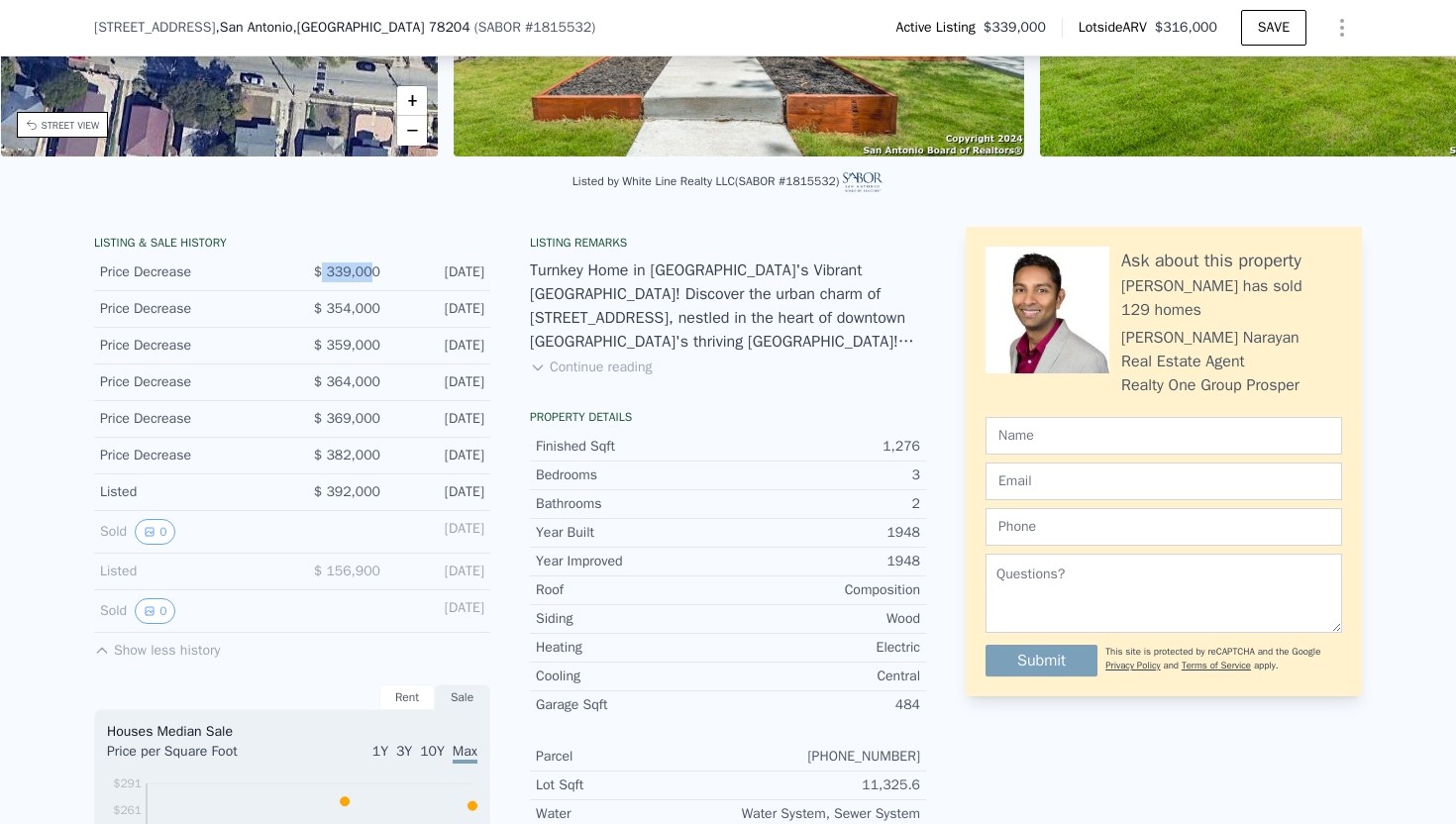 drag, startPoint x: 324, startPoint y: 270, endPoint x: 389, endPoint y: 270, distance: 65 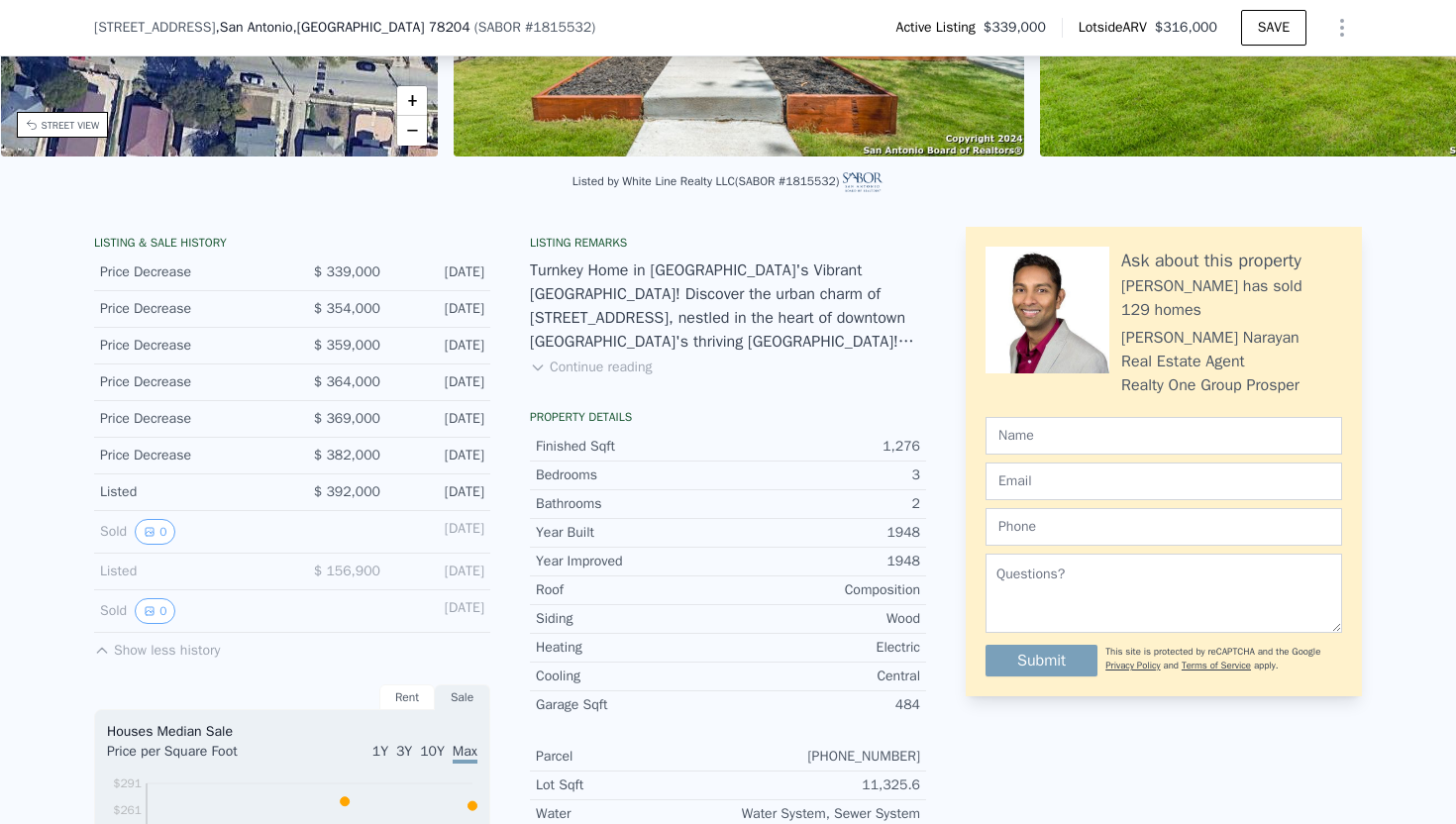click on "Price Decrease $ 339,000 Jun 18, 2025" at bounding box center (292, 272) 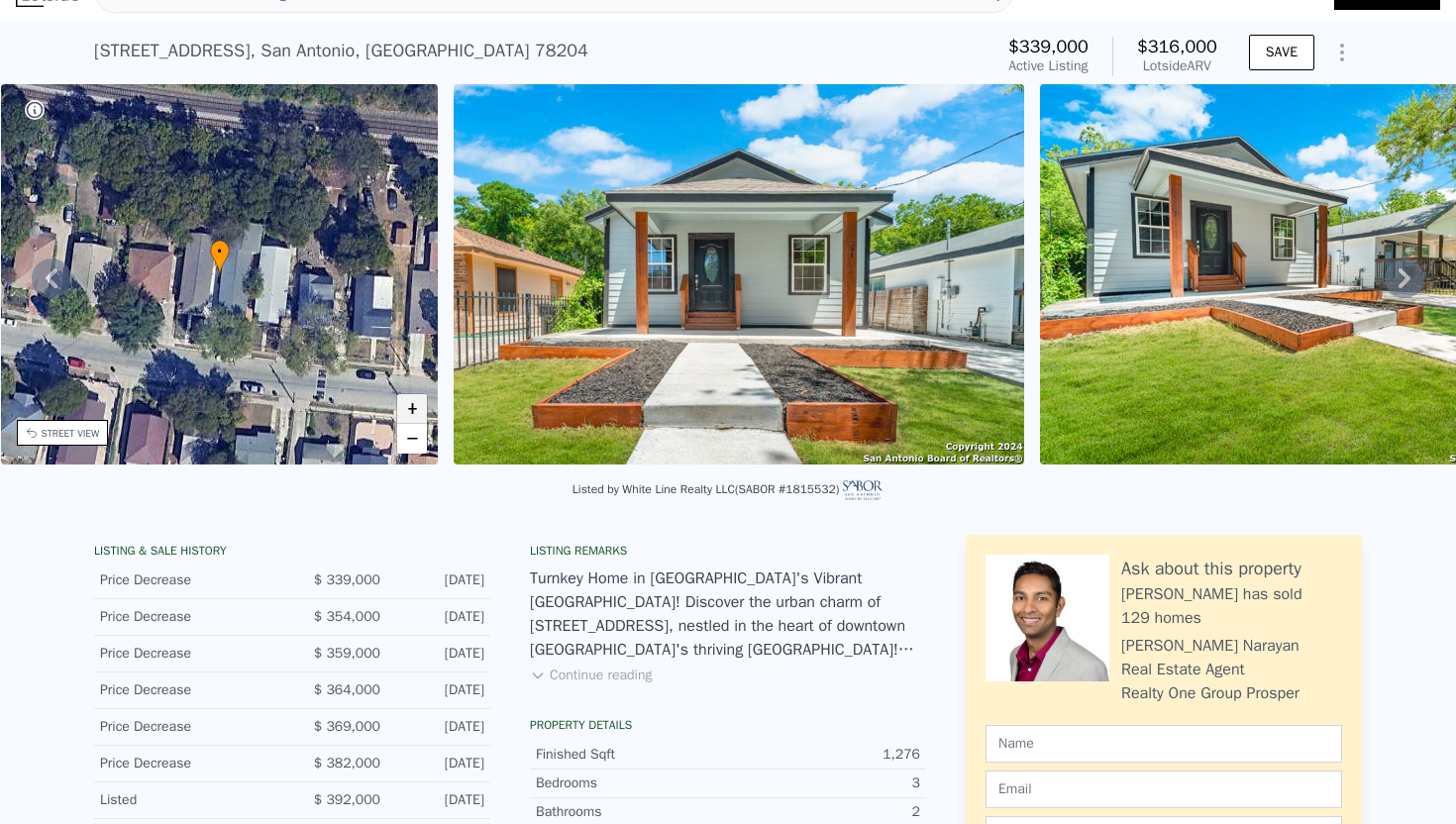 scroll, scrollTop: 32, scrollLeft: 0, axis: vertical 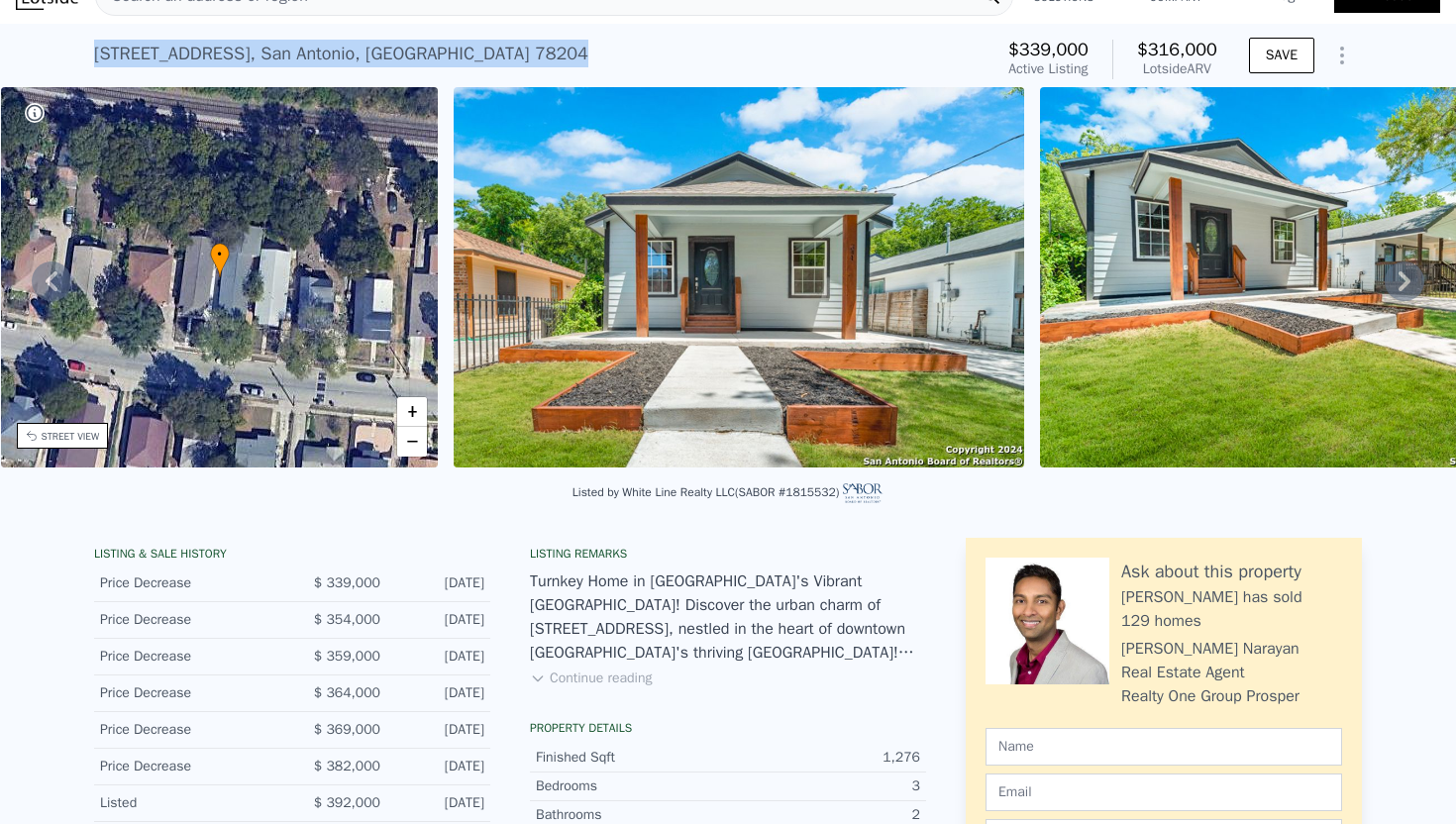 drag, startPoint x: 92, startPoint y: 53, endPoint x: 478, endPoint y: 52, distance: 386.0013 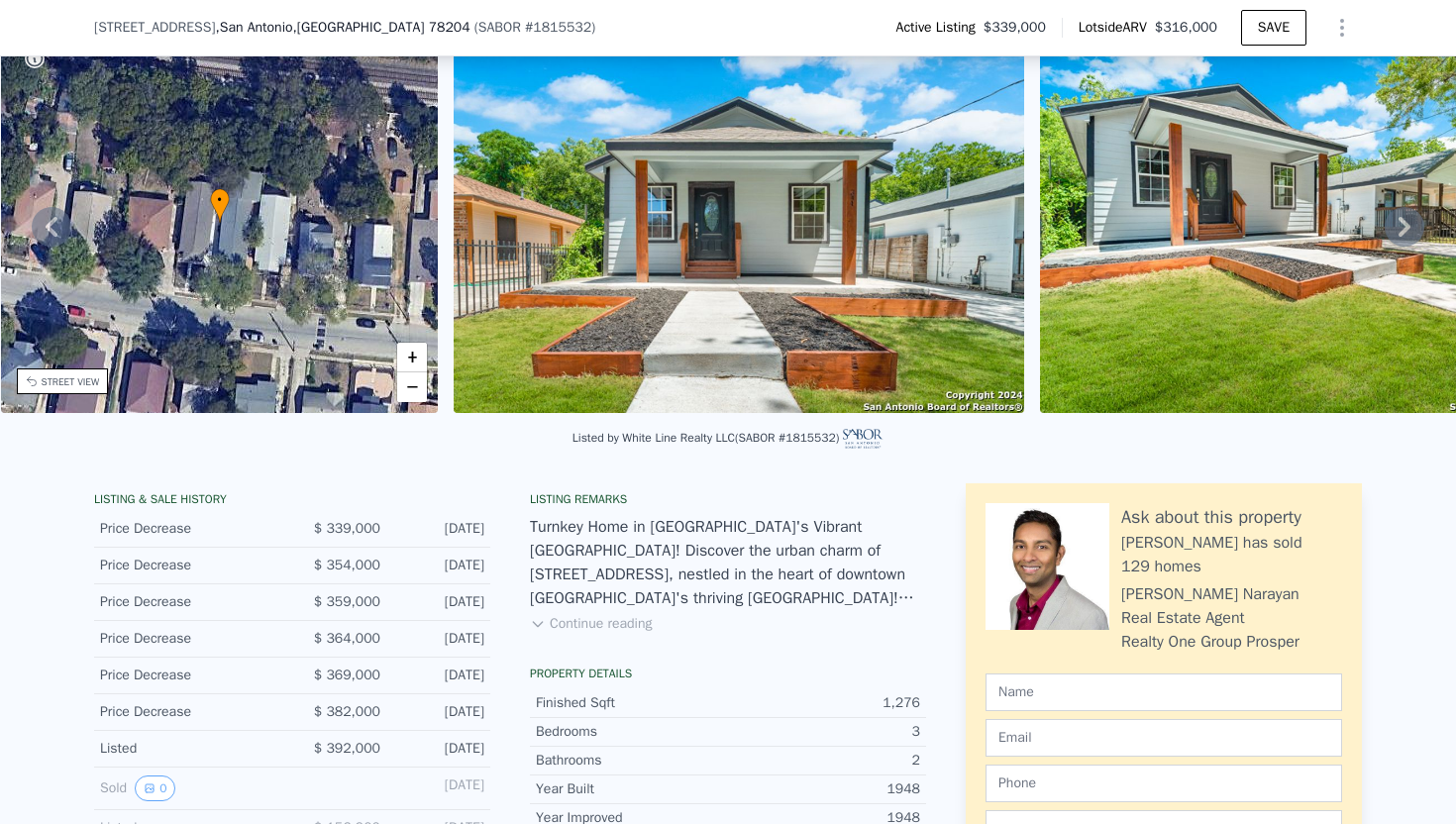 scroll, scrollTop: 128, scrollLeft: 0, axis: vertical 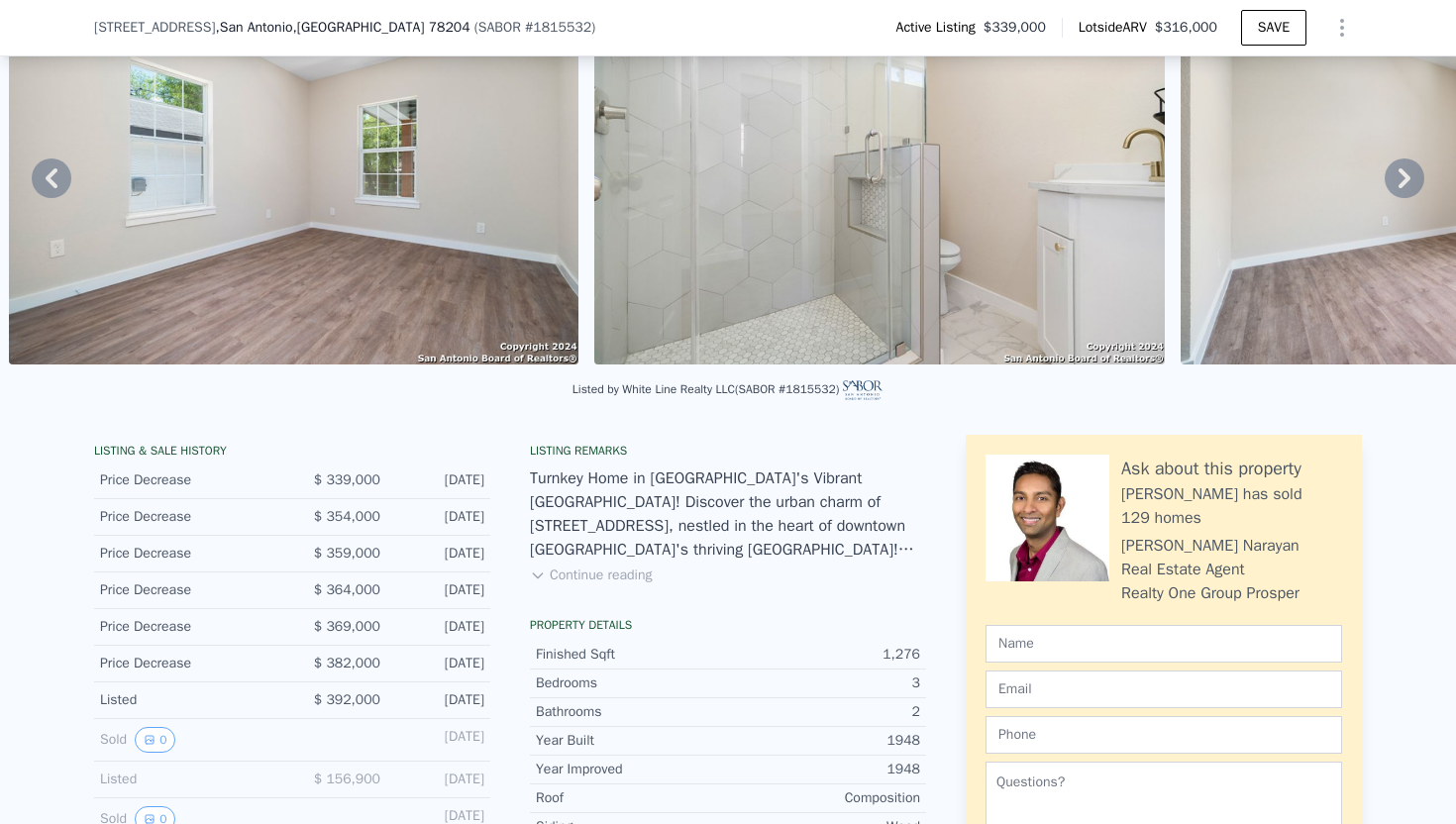 click on "Continue reading" at bounding box center [590, 575] 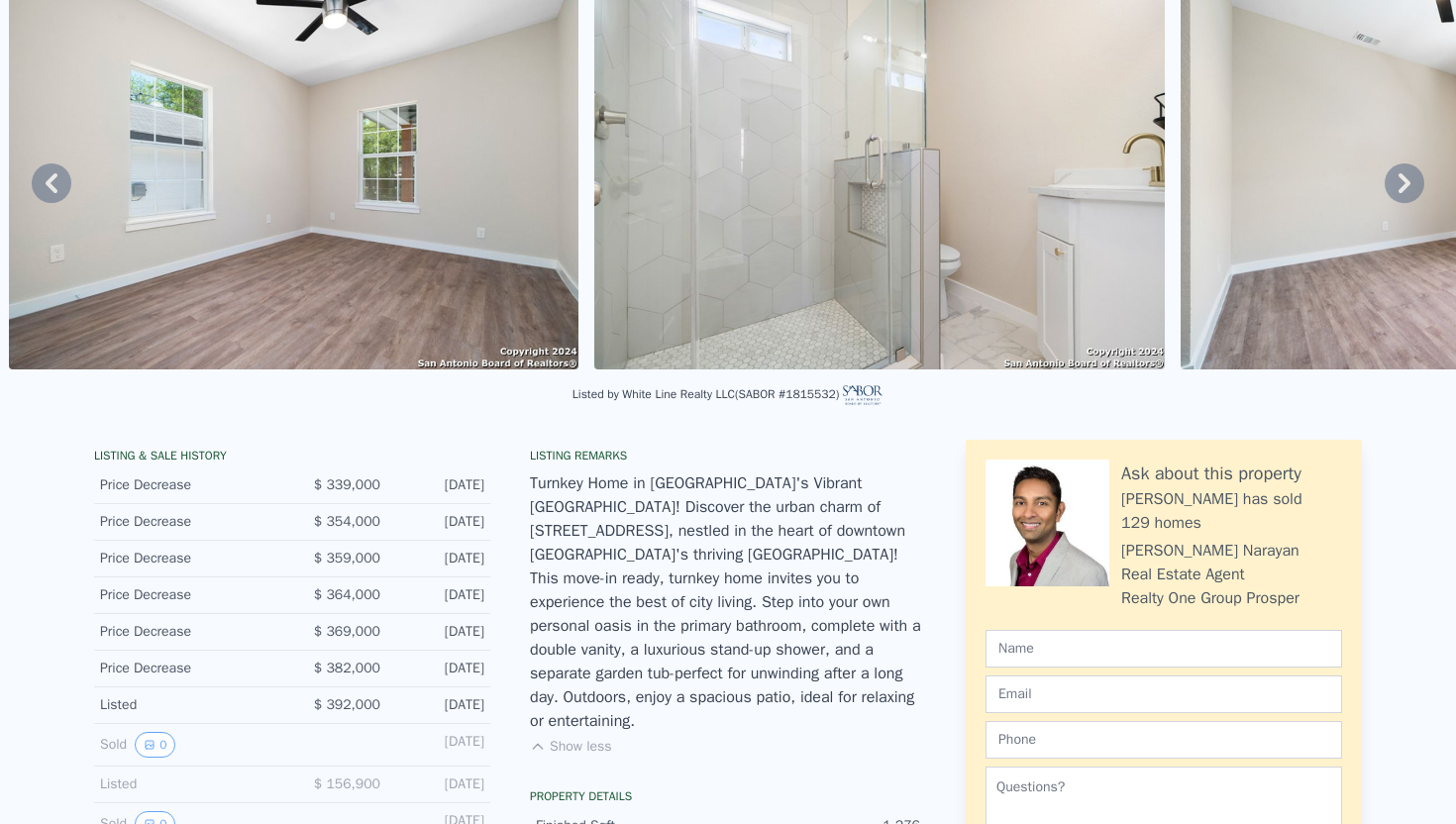 scroll, scrollTop: 0, scrollLeft: 0, axis: both 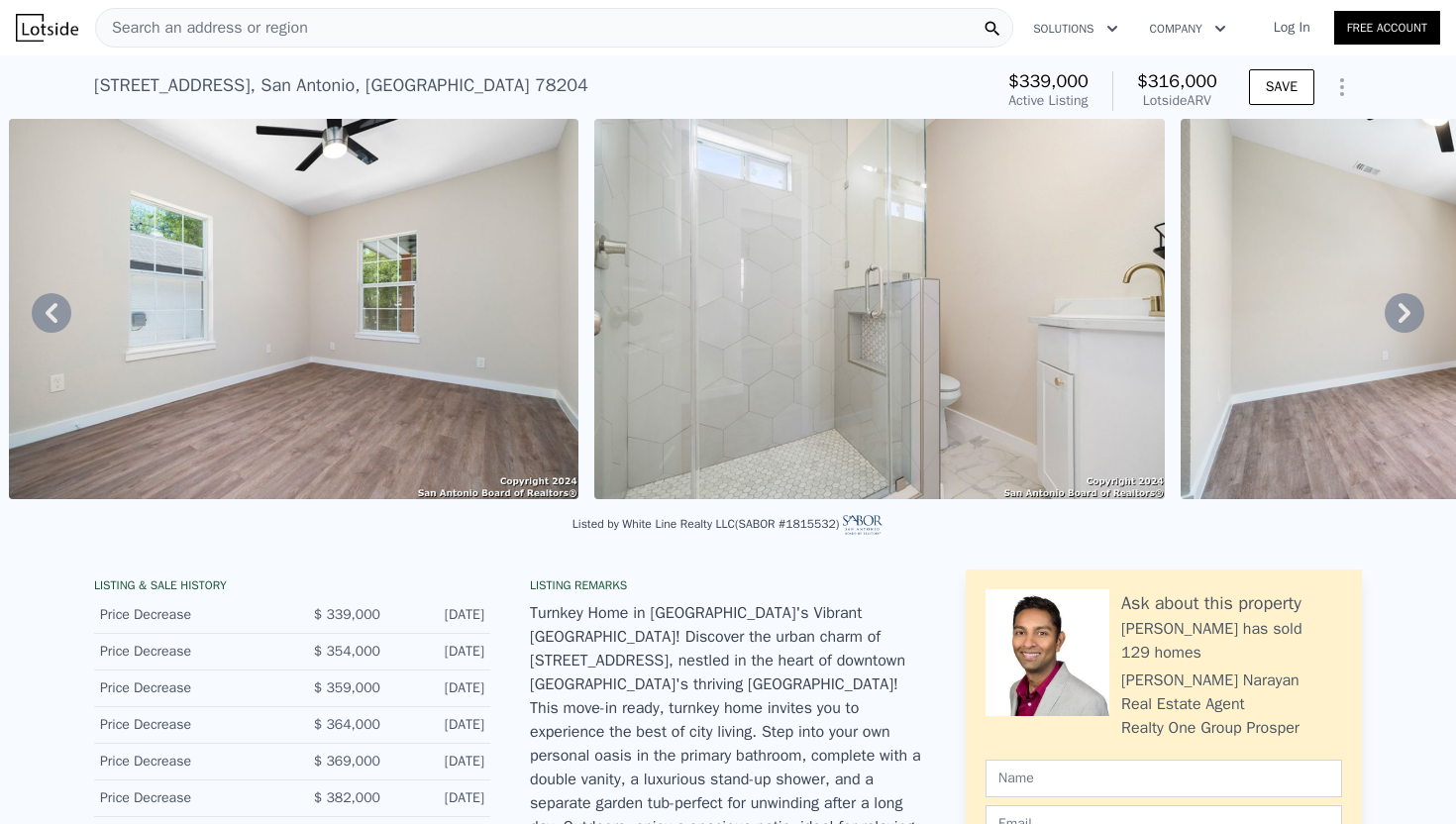 click 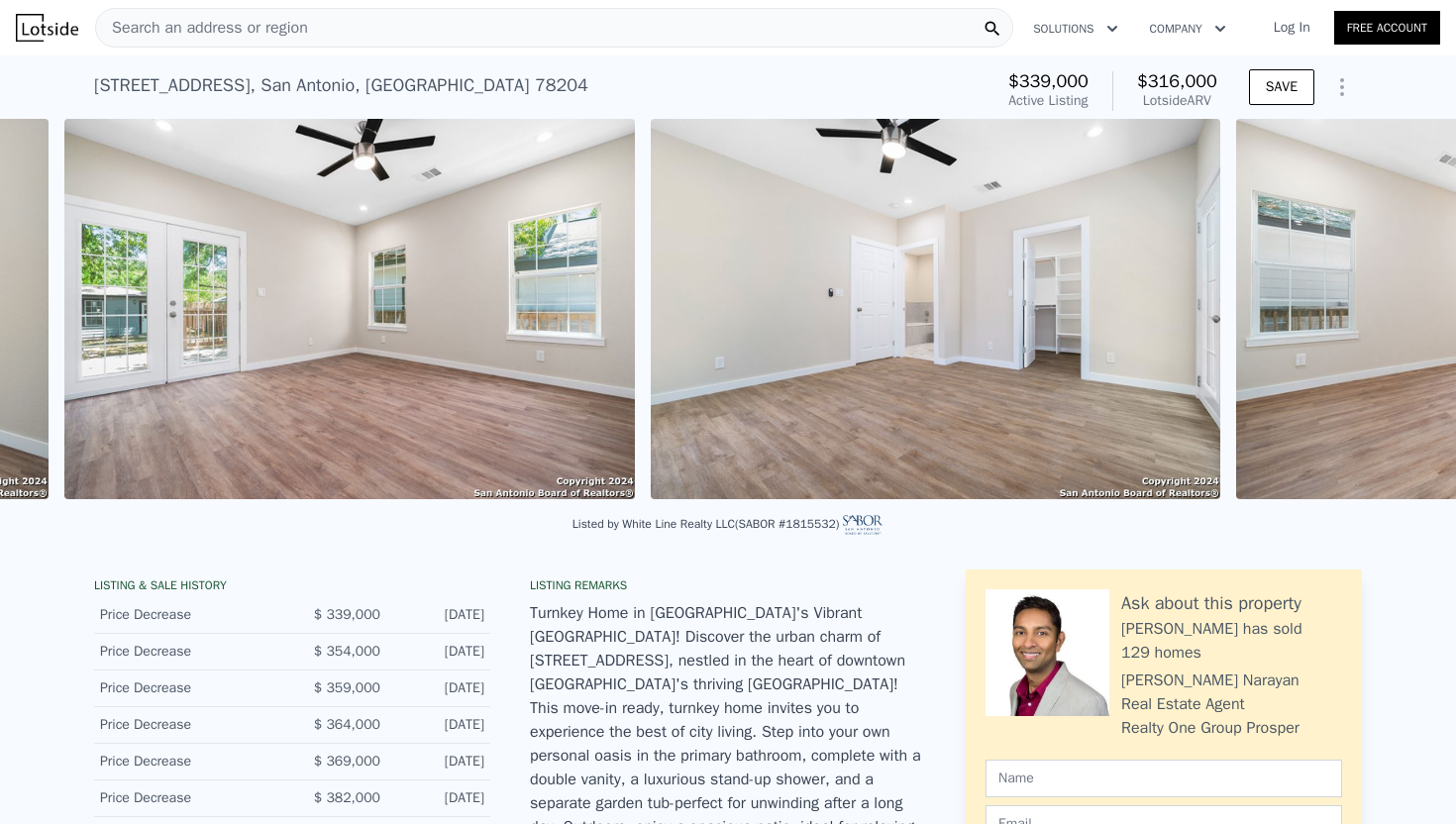 scroll, scrollTop: 0, scrollLeft: 7940, axis: horizontal 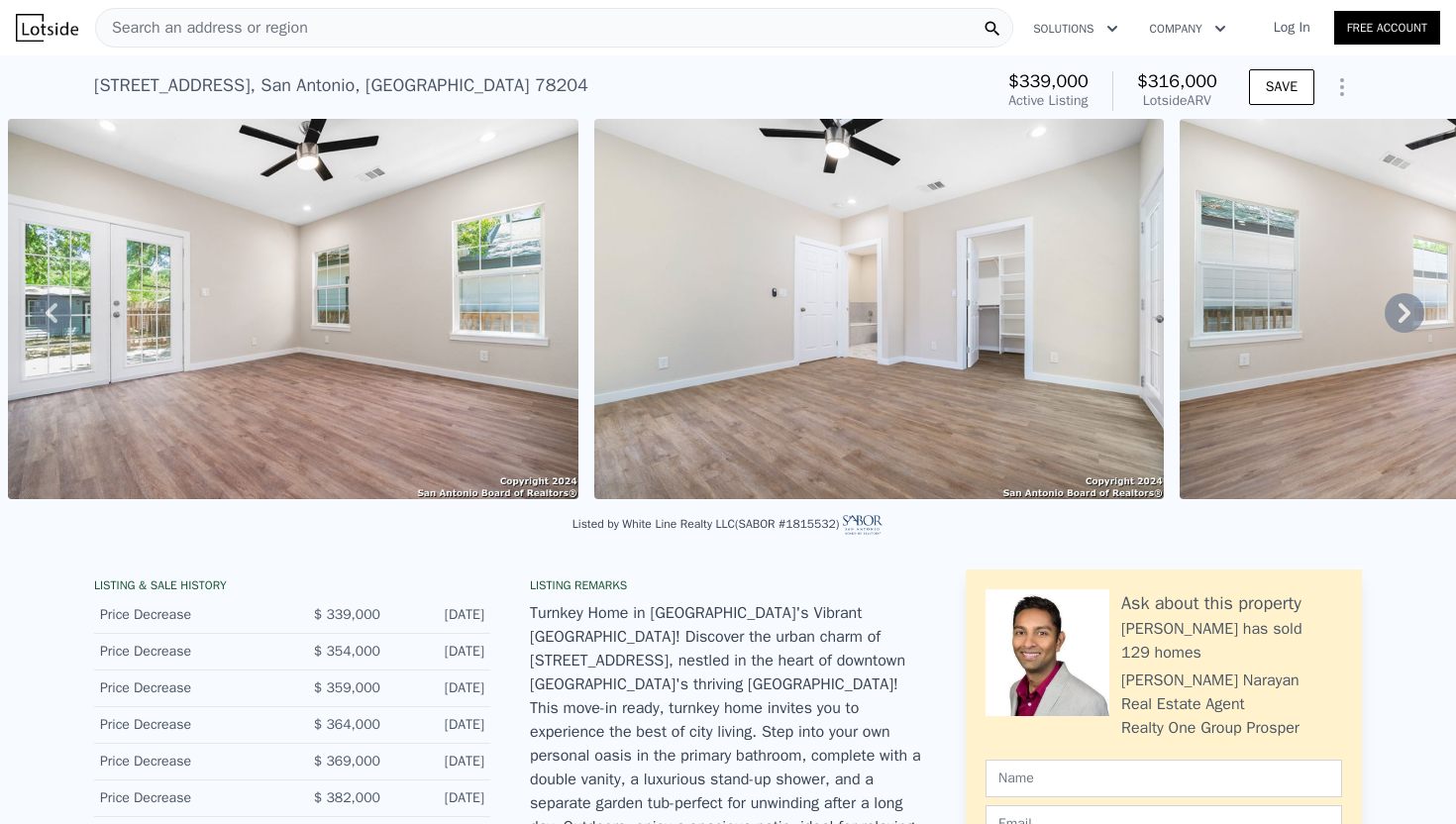 click 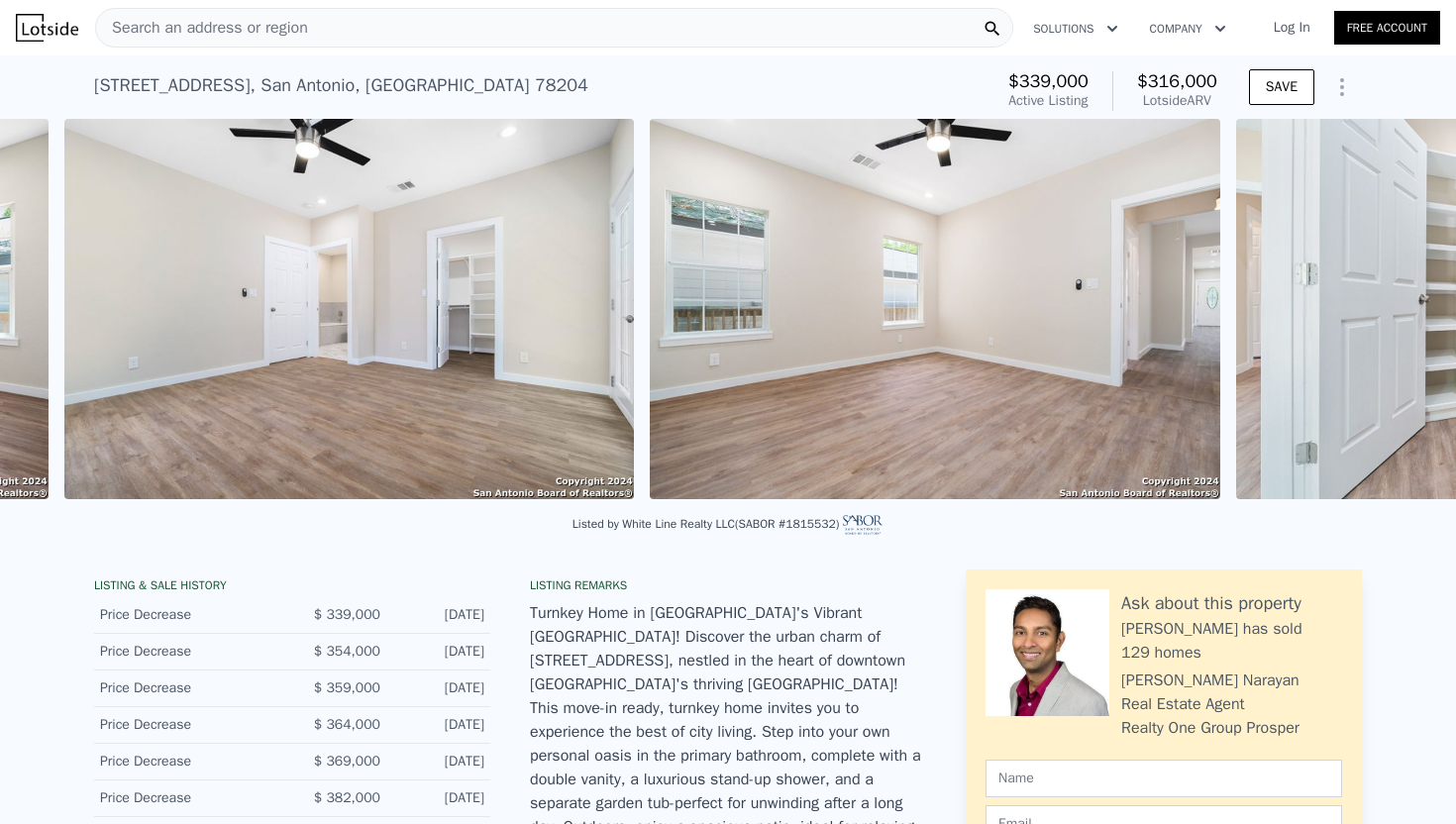 scroll, scrollTop: 0, scrollLeft: 8525, axis: horizontal 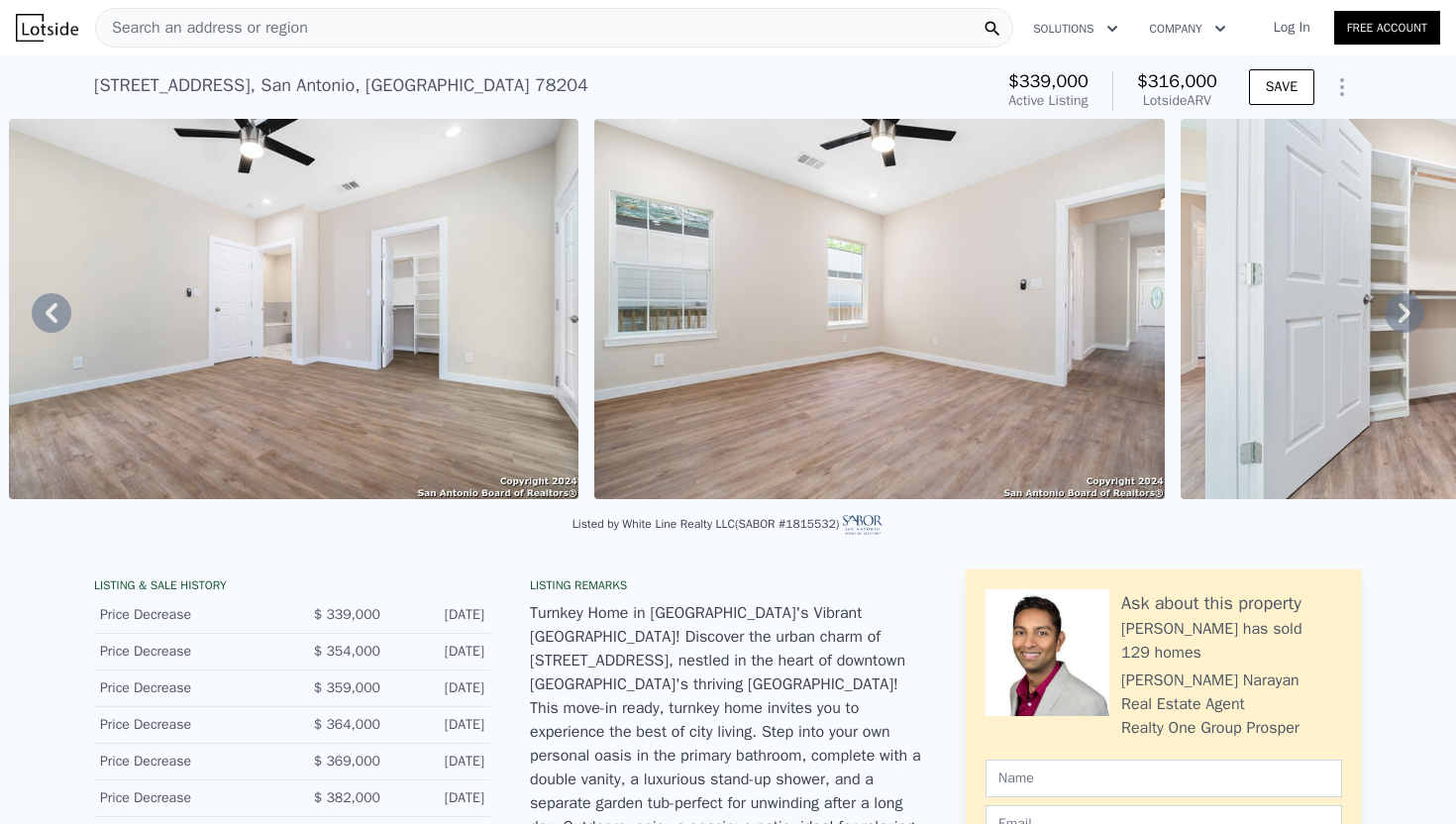 click 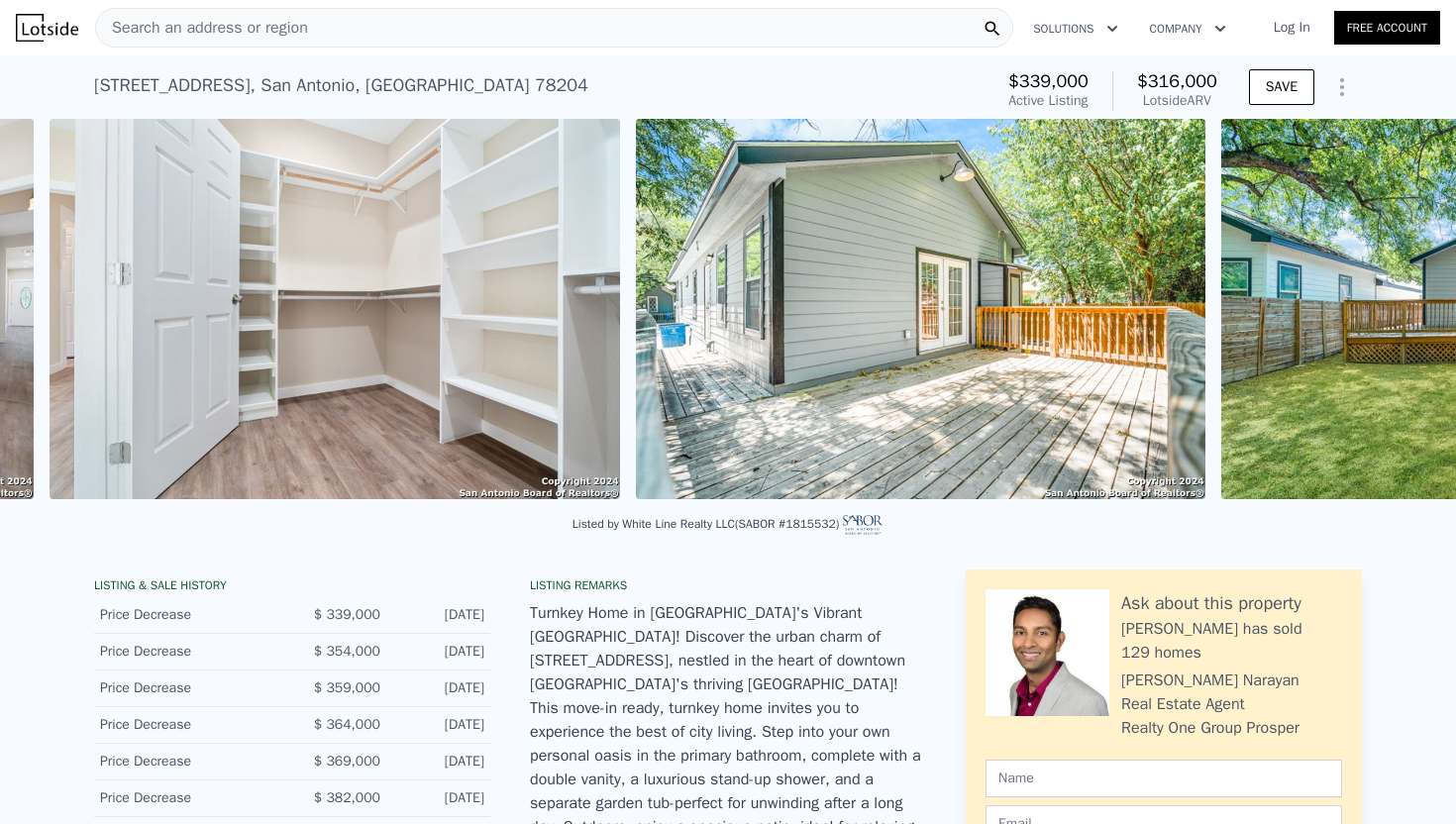 scroll, scrollTop: 0, scrollLeft: 9698, axis: horizontal 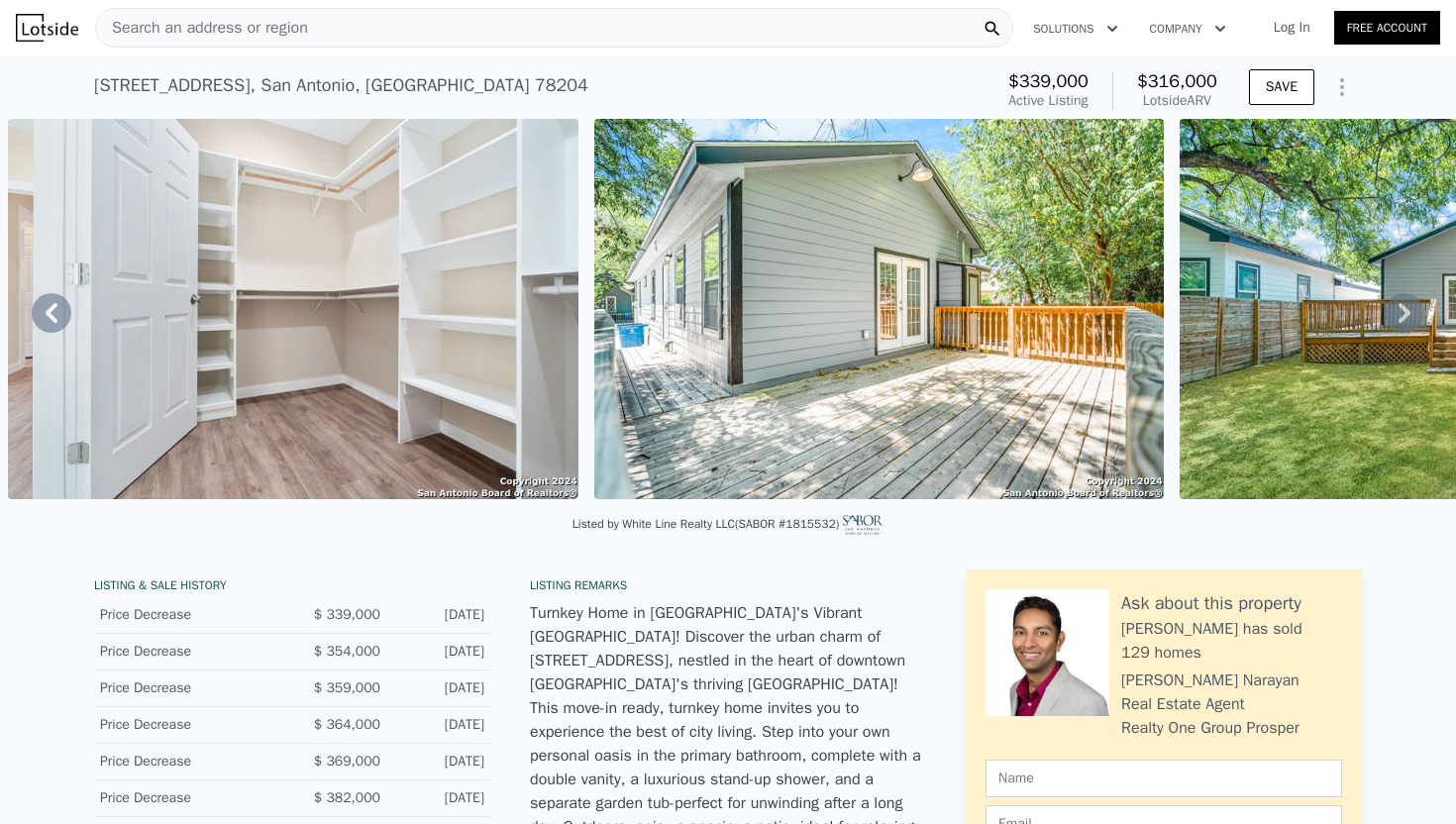 click 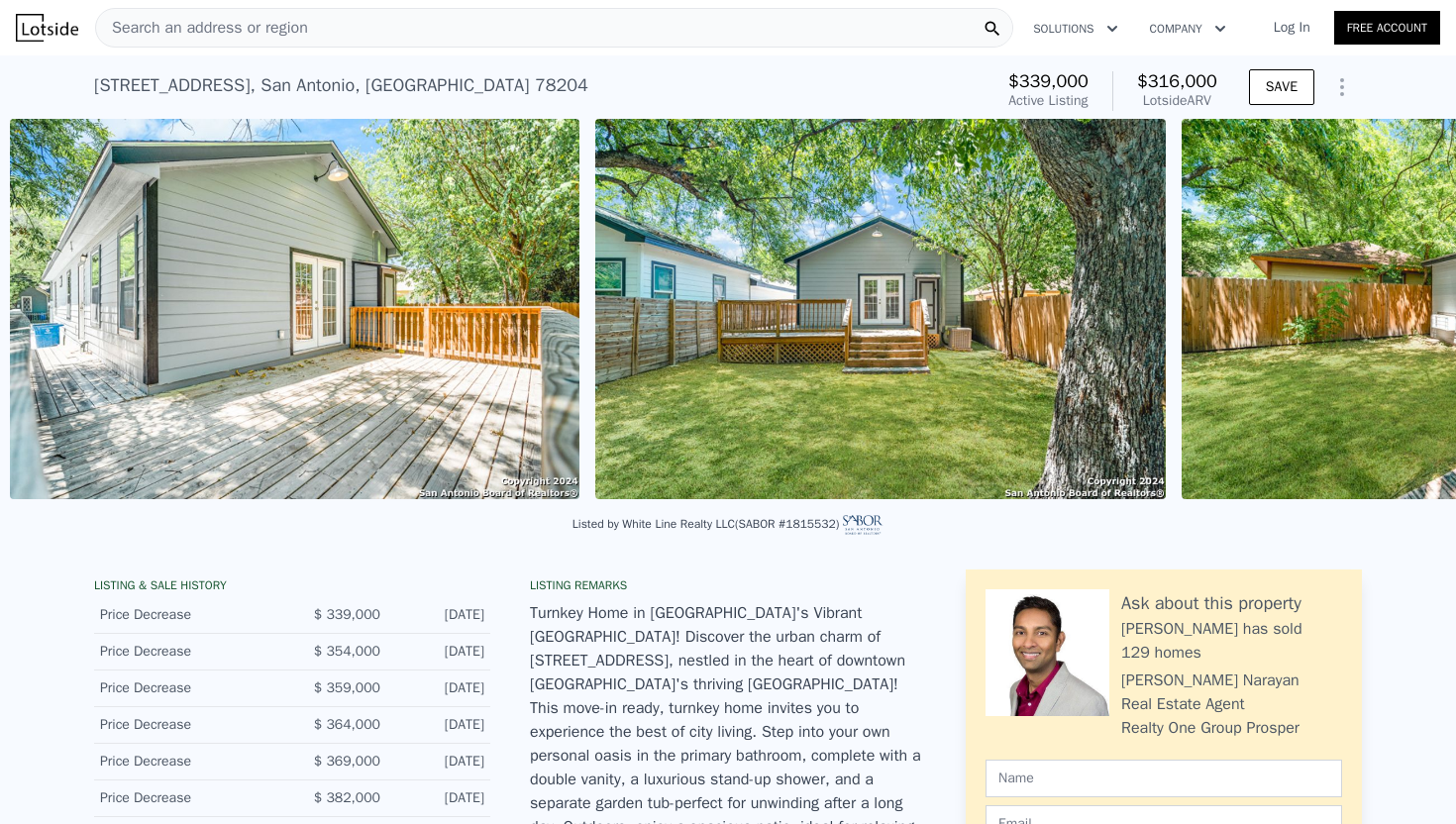 scroll, scrollTop: 0, scrollLeft: 10283, axis: horizontal 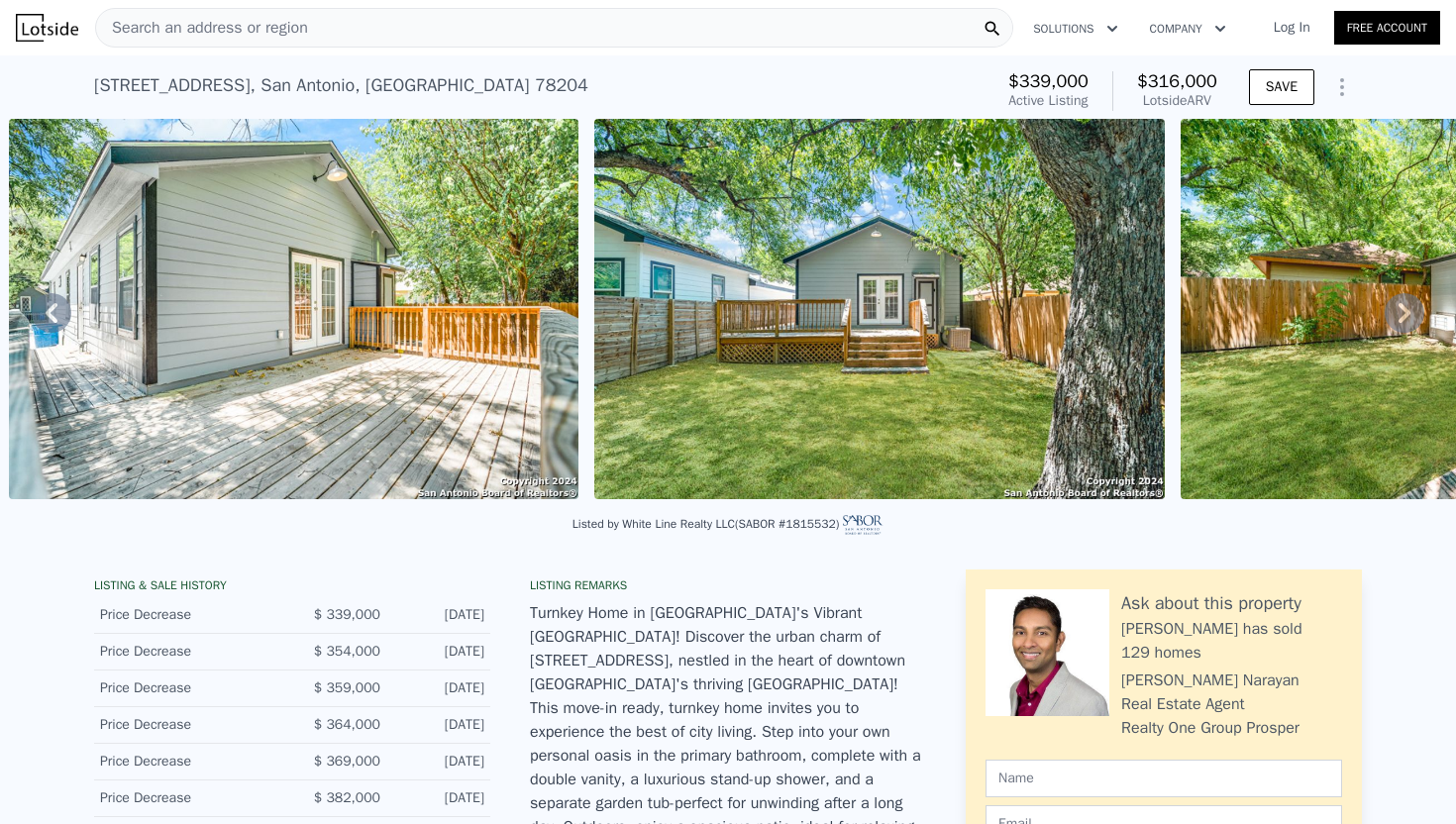 click 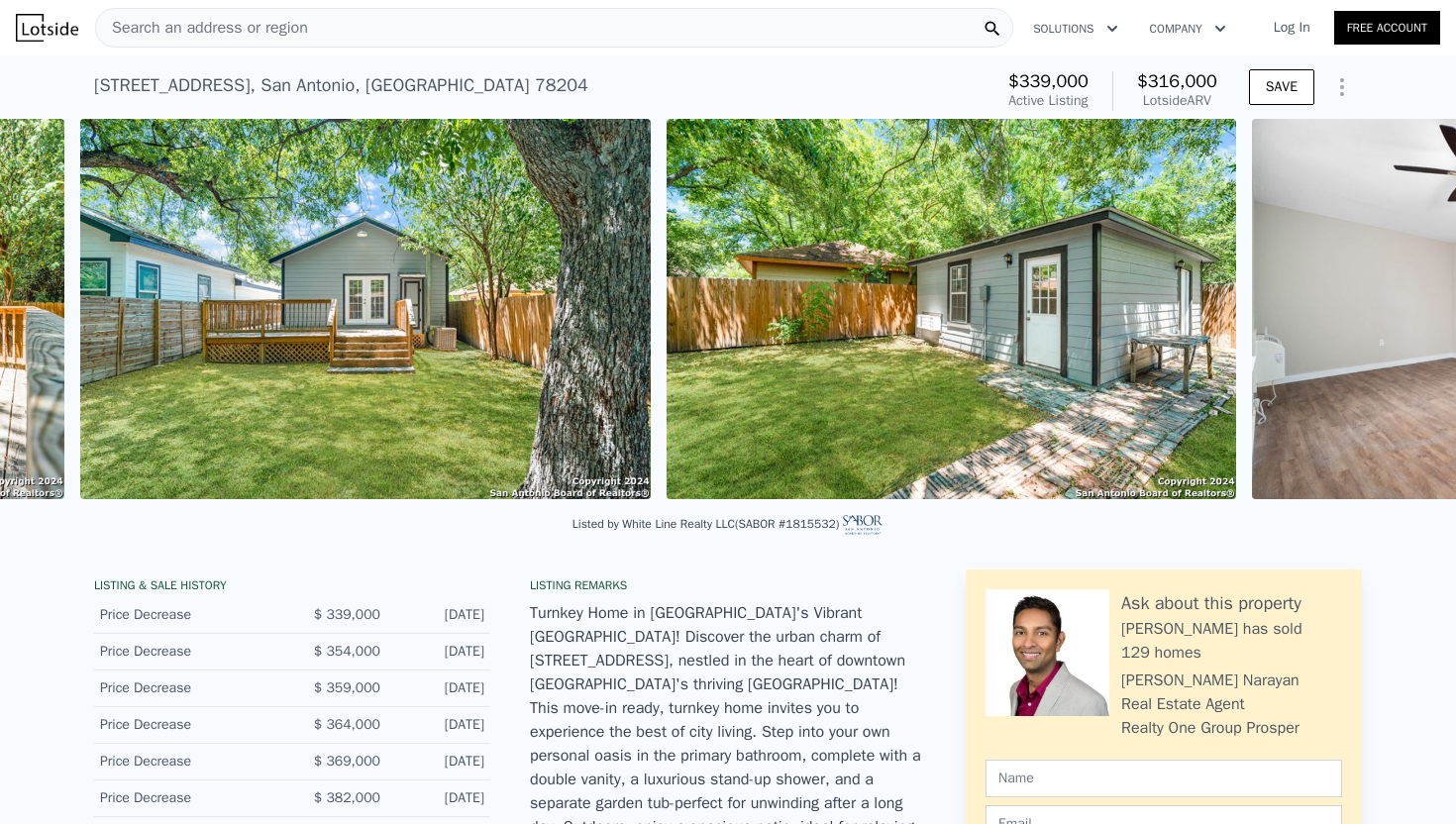 scroll, scrollTop: 0, scrollLeft: 10869, axis: horizontal 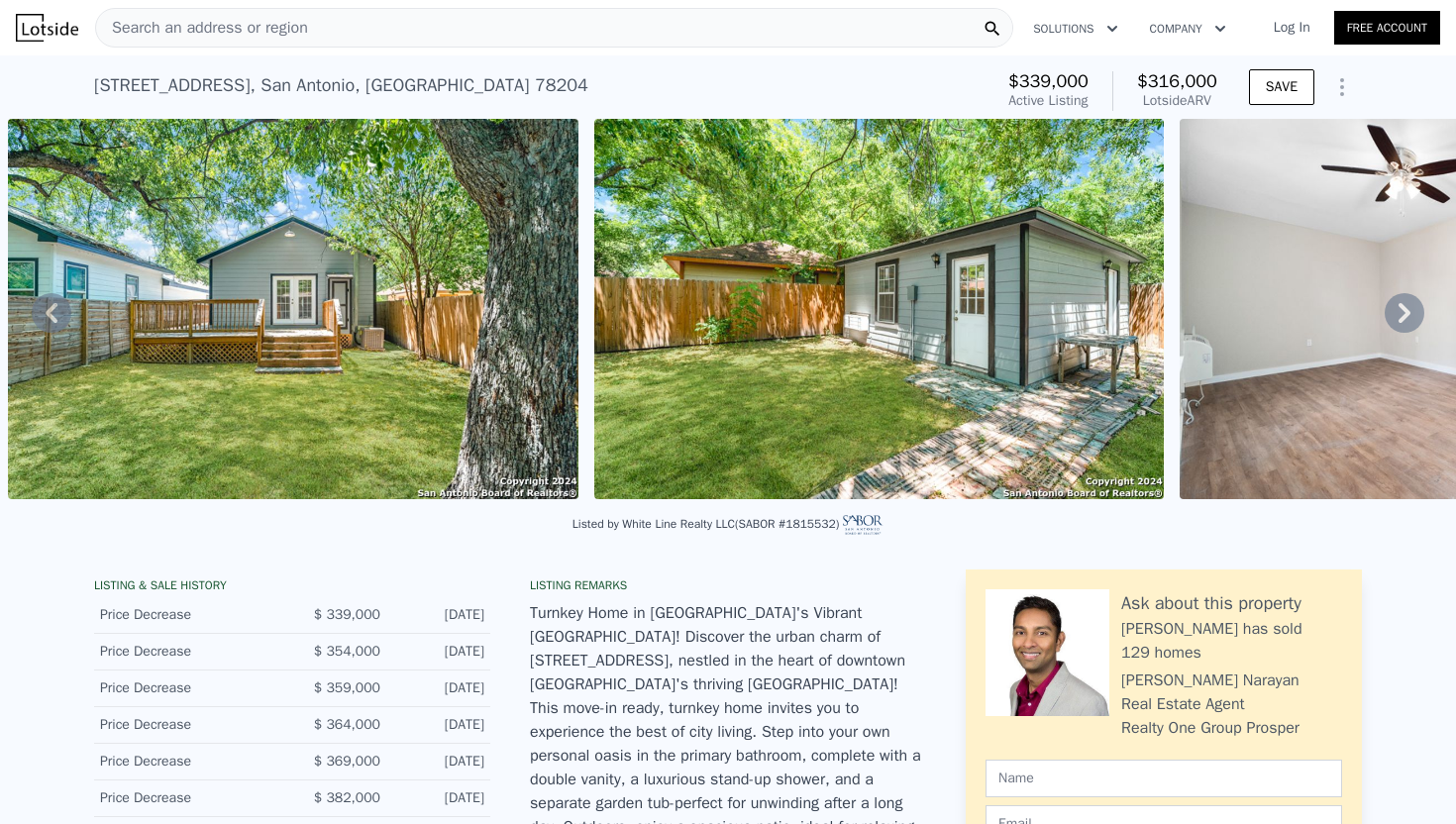 click 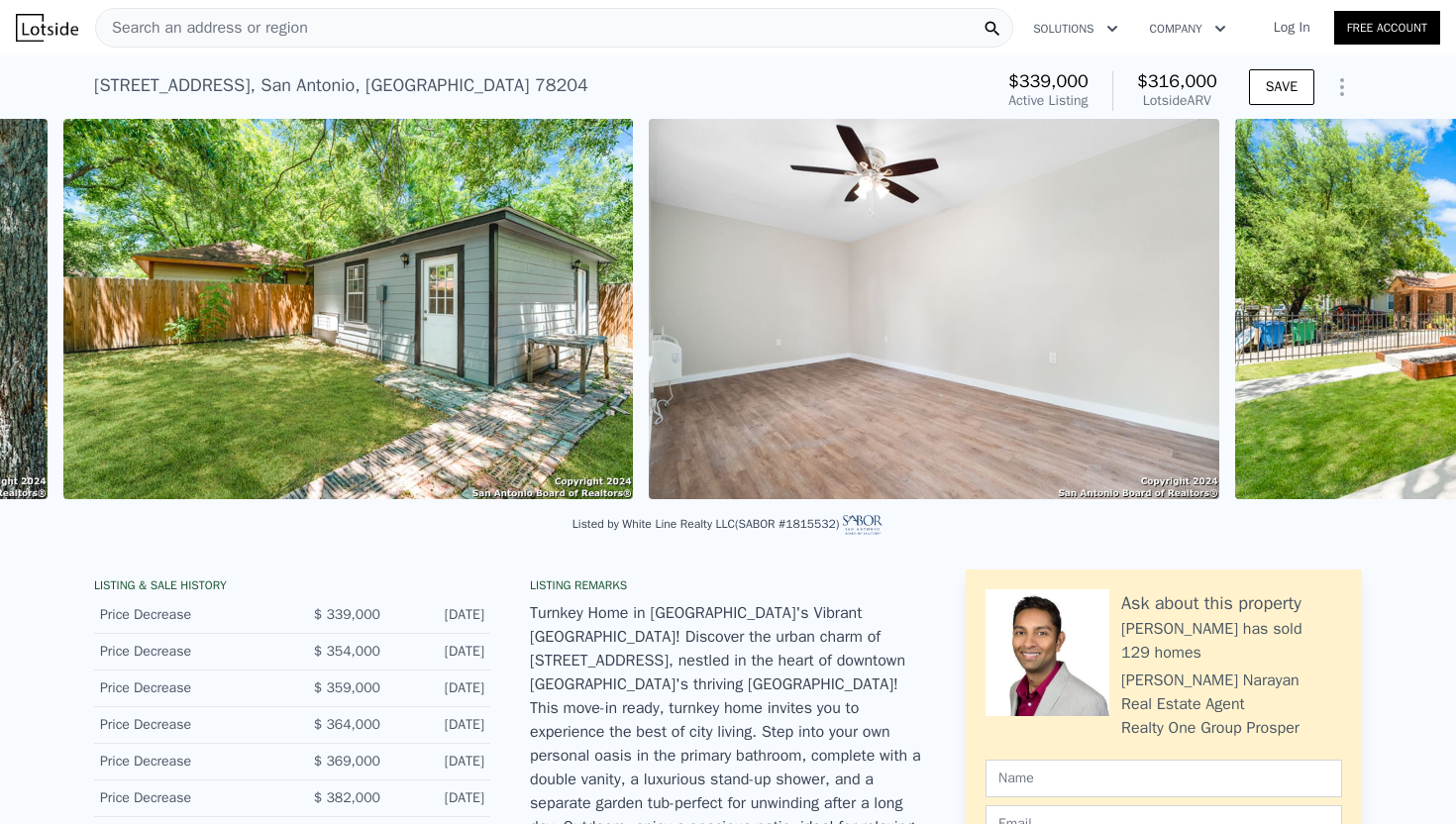 scroll, scrollTop: 0, scrollLeft: 11456, axis: horizontal 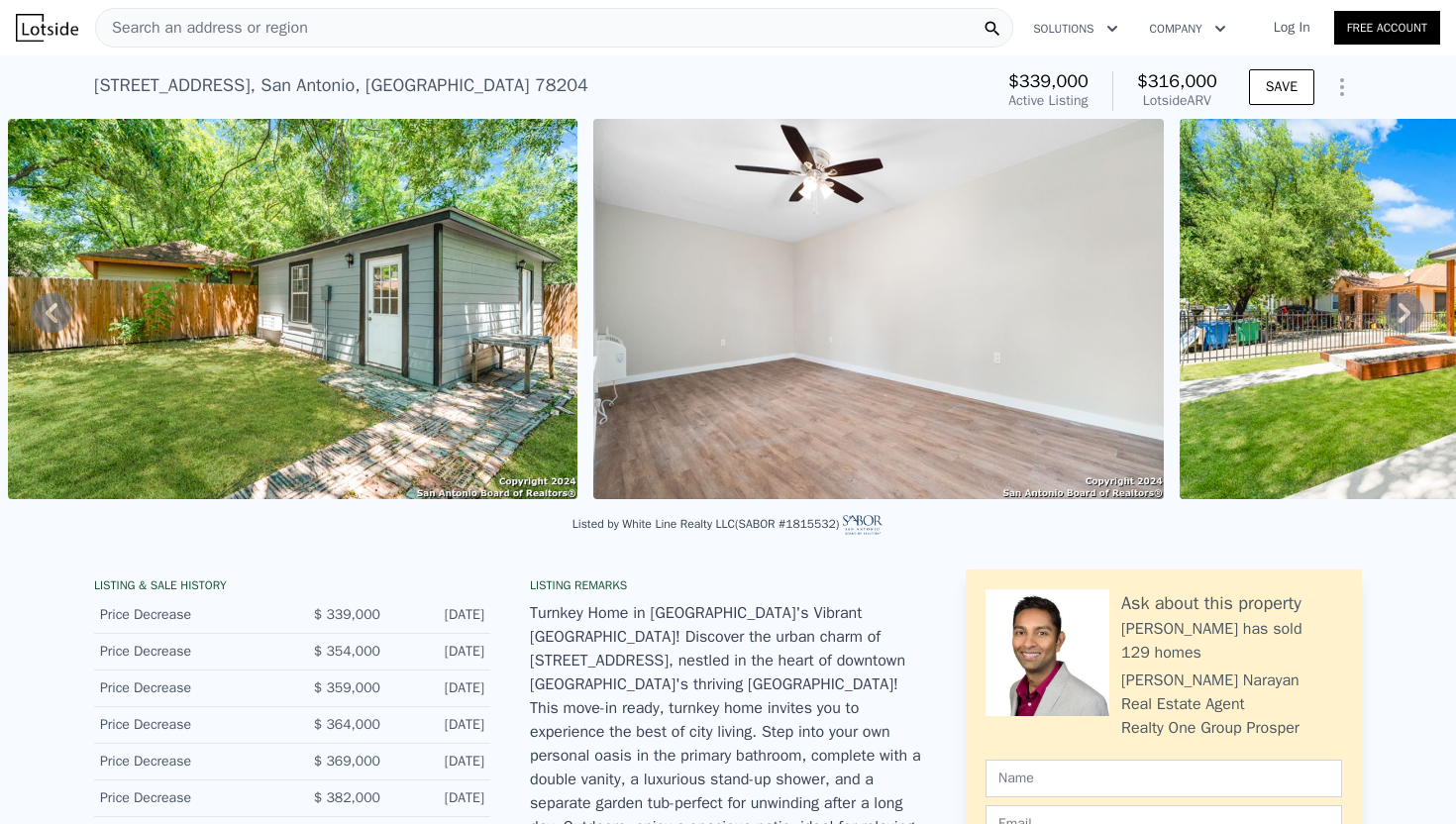 click 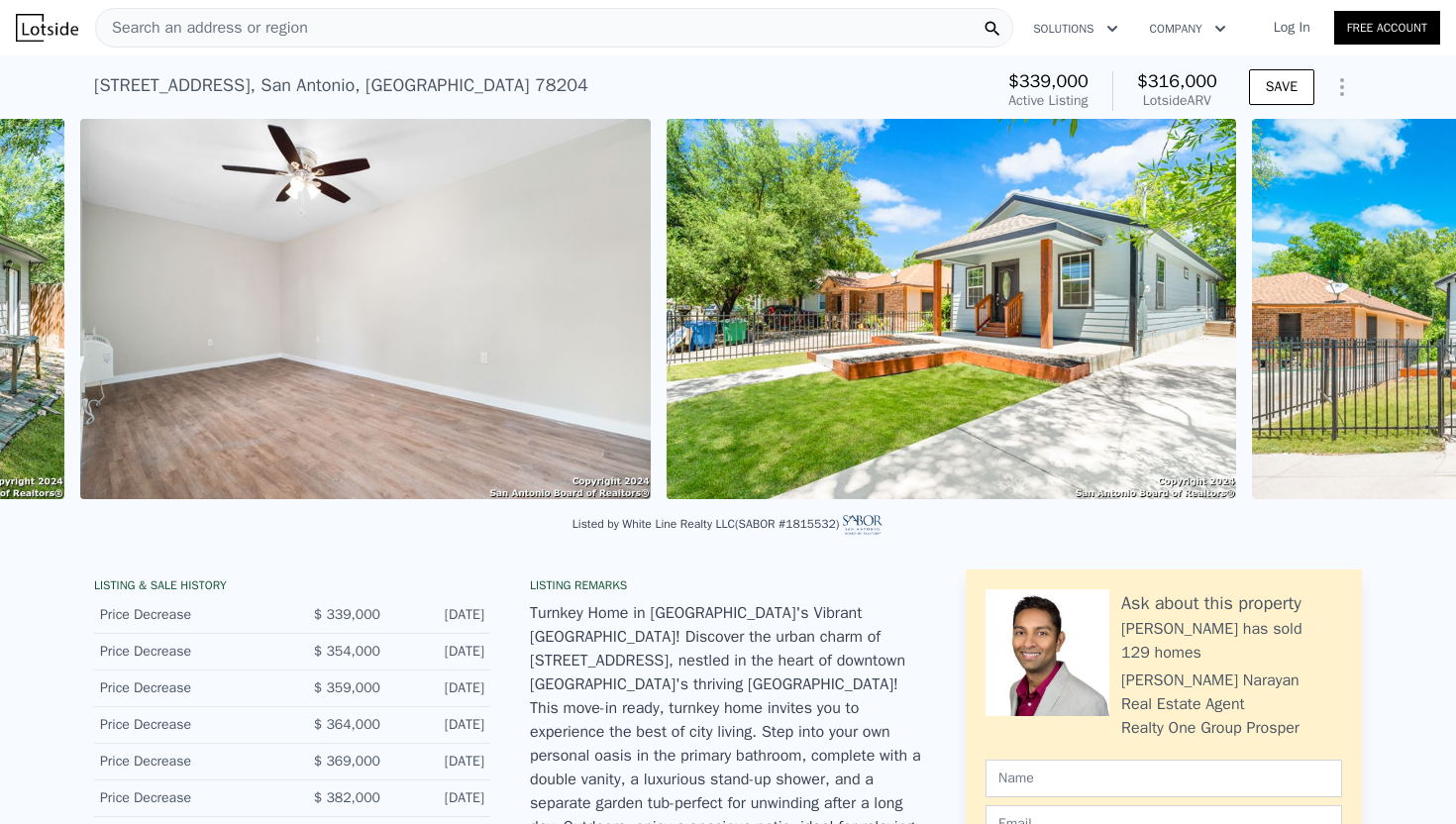 scroll, scrollTop: 0, scrollLeft: 12041, axis: horizontal 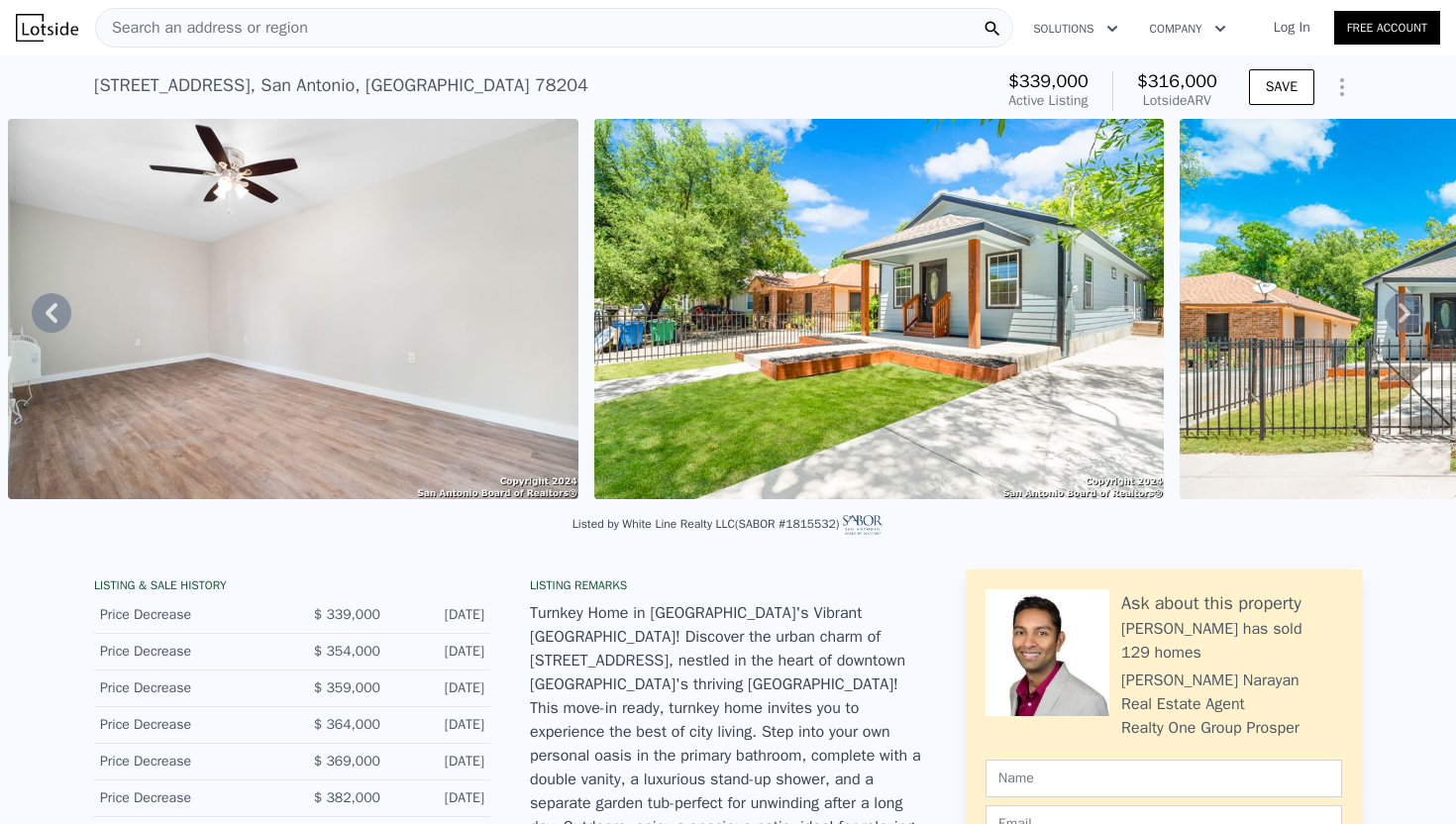 click 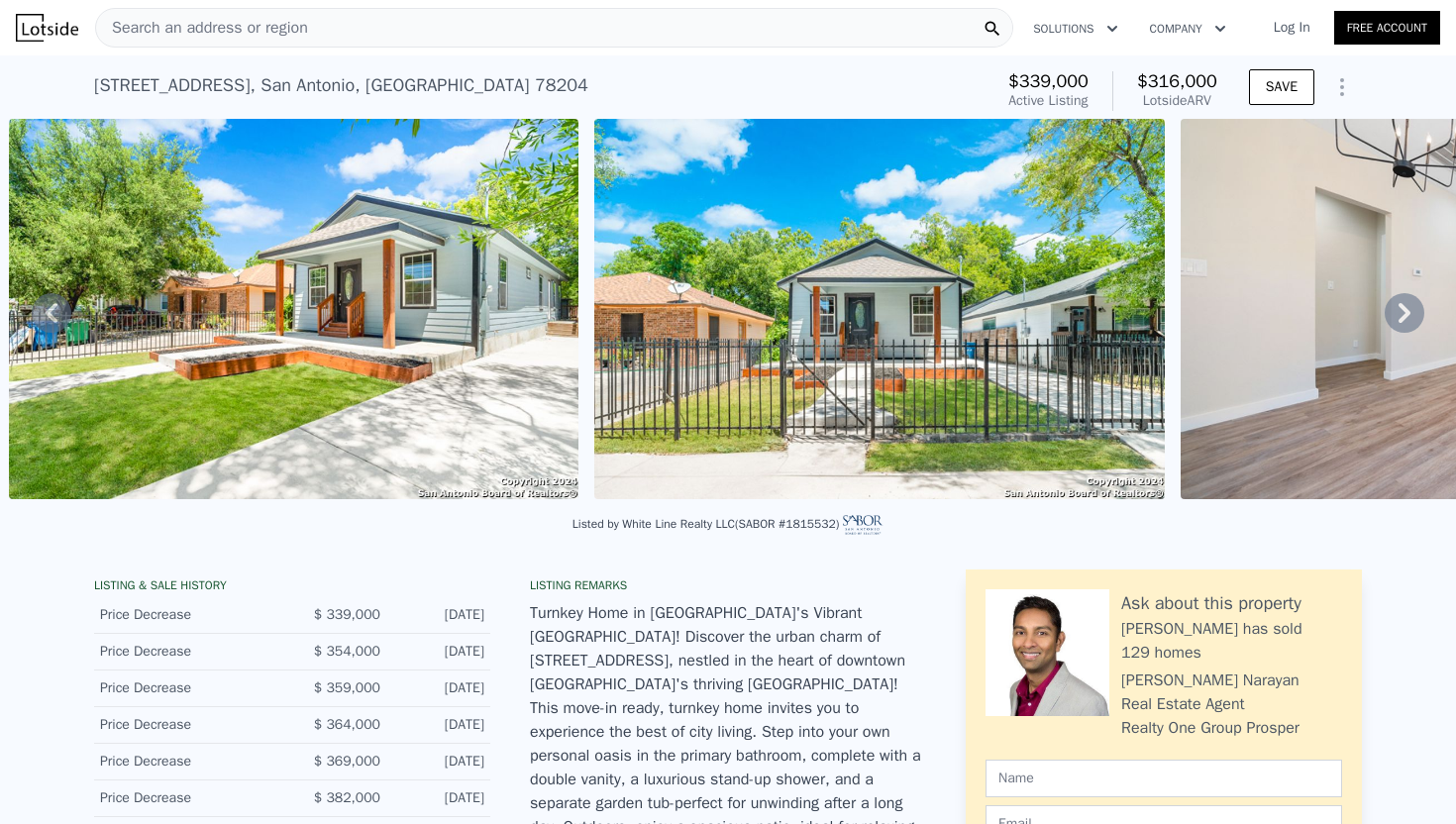 click 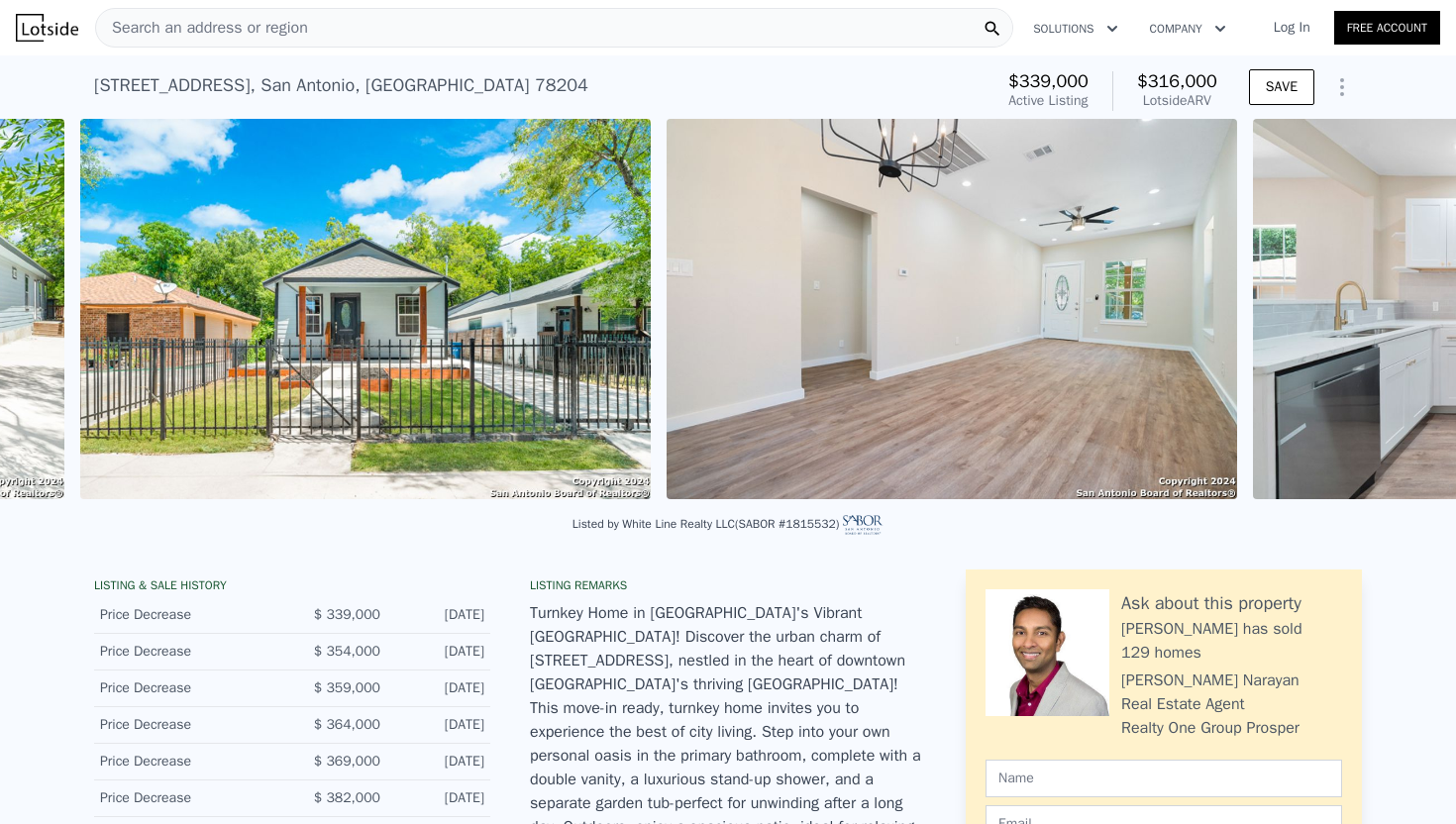 scroll, scrollTop: 0, scrollLeft: 13213, axis: horizontal 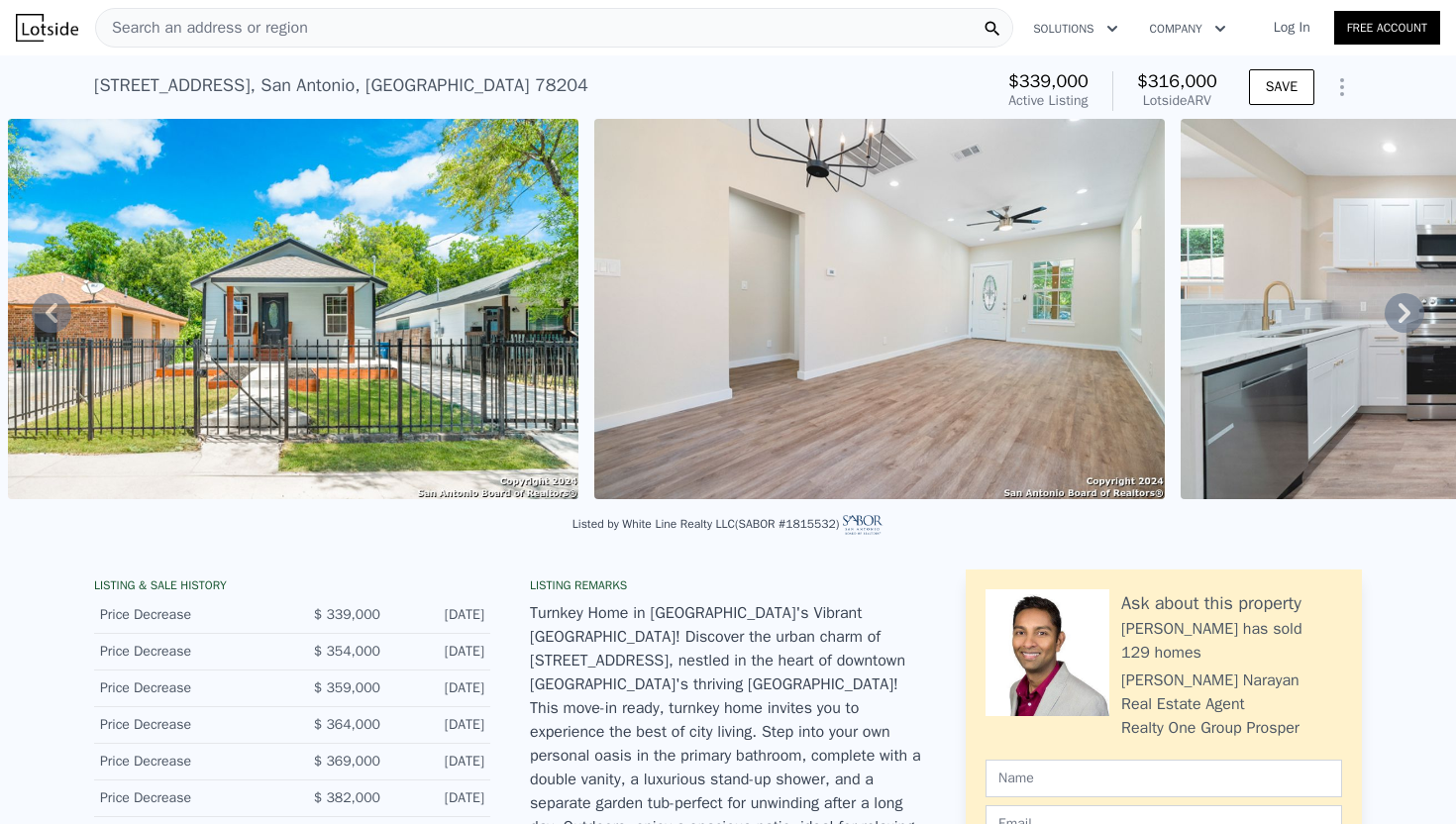 click 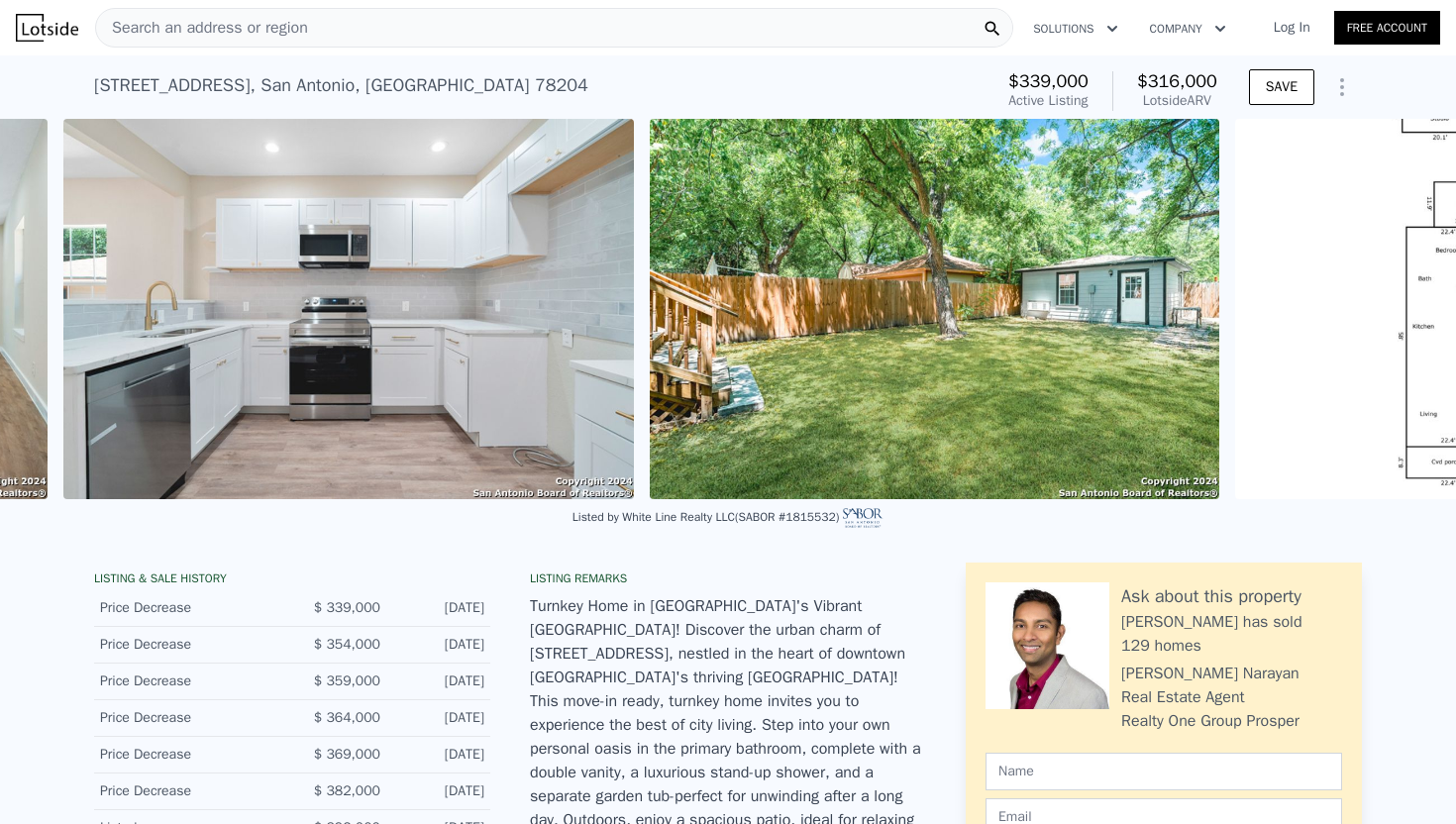 scroll, scrollTop: 0, scrollLeft: 14386, axis: horizontal 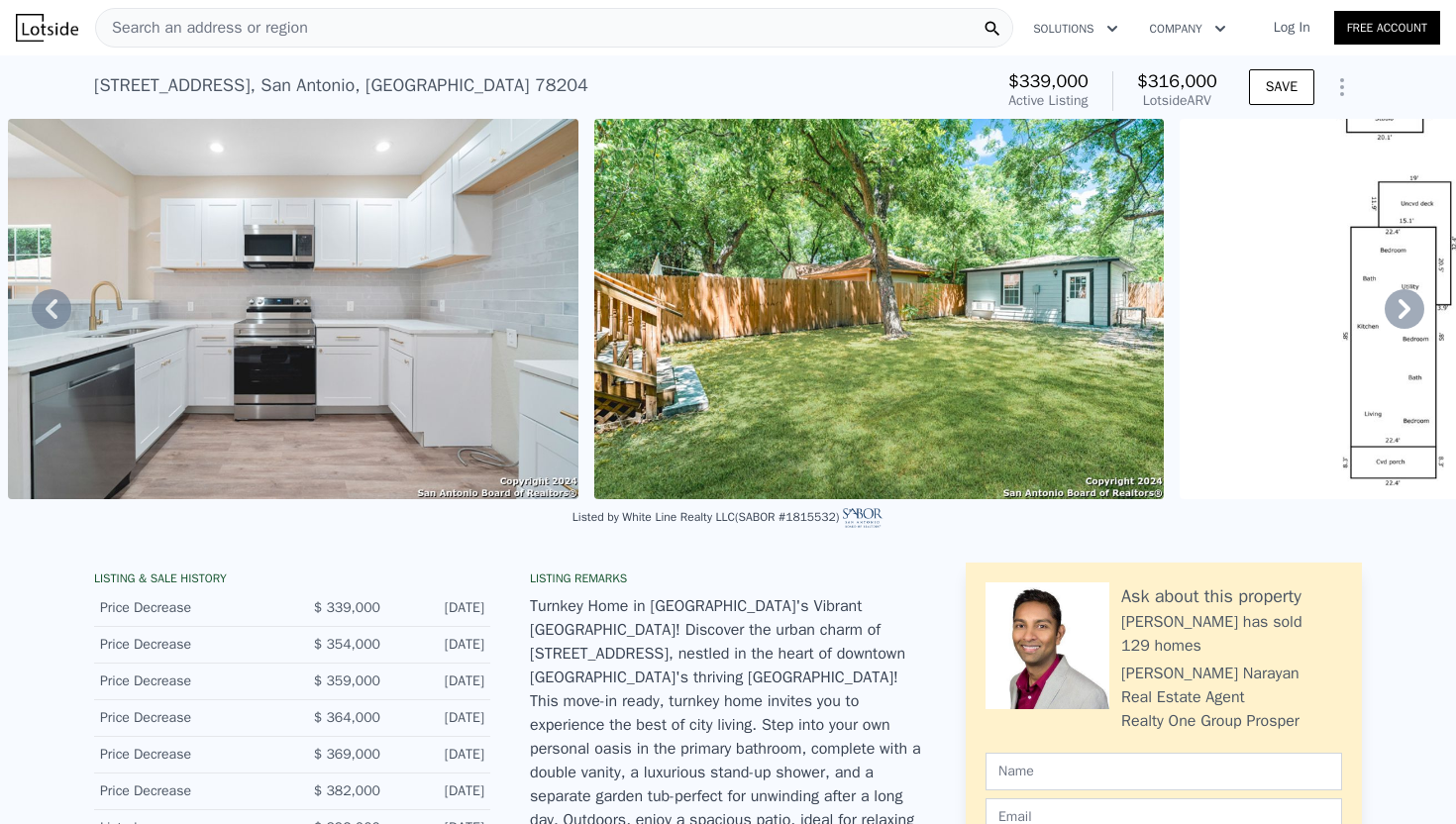 click 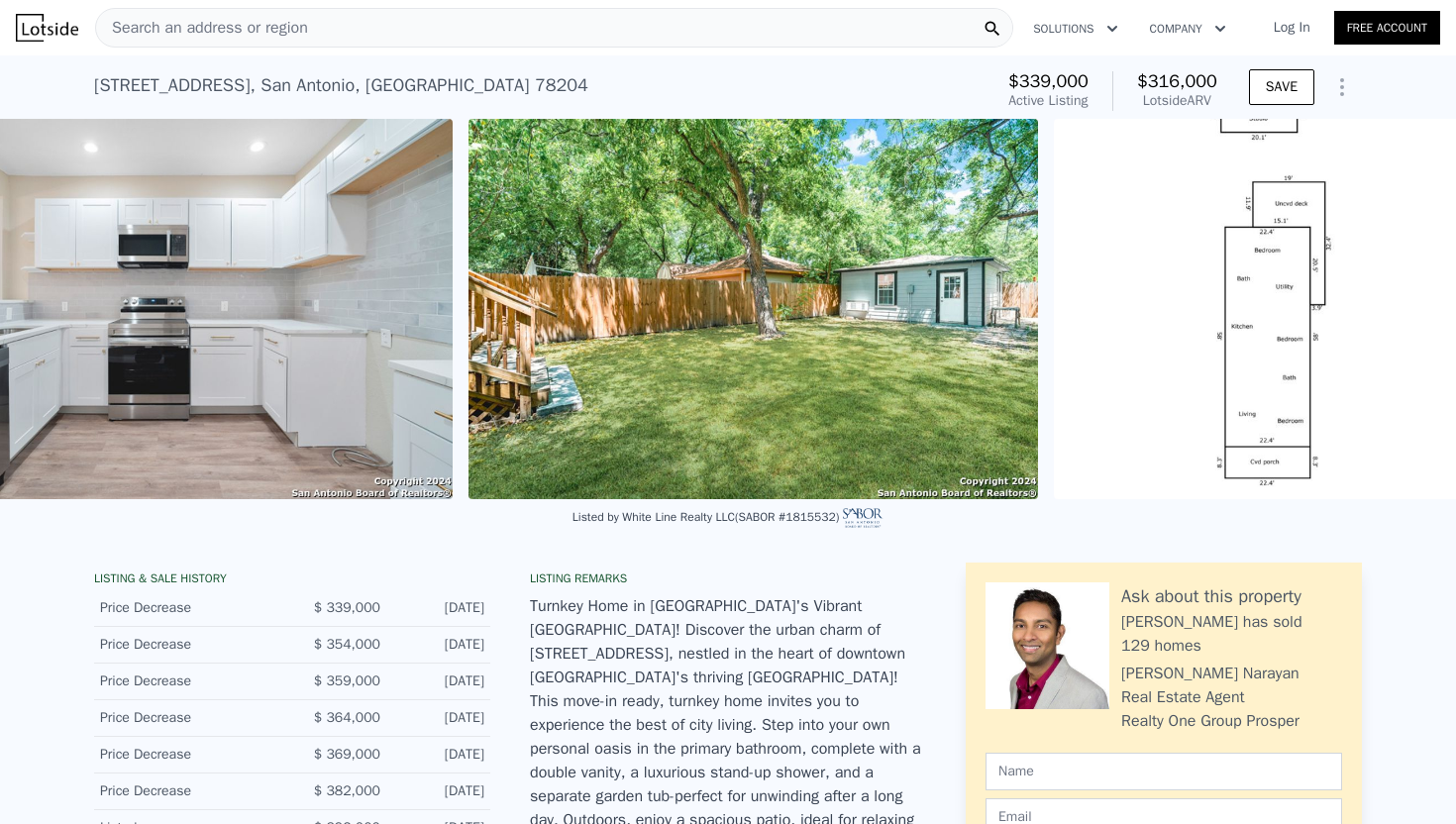 scroll, scrollTop: 0, scrollLeft: 14555, axis: horizontal 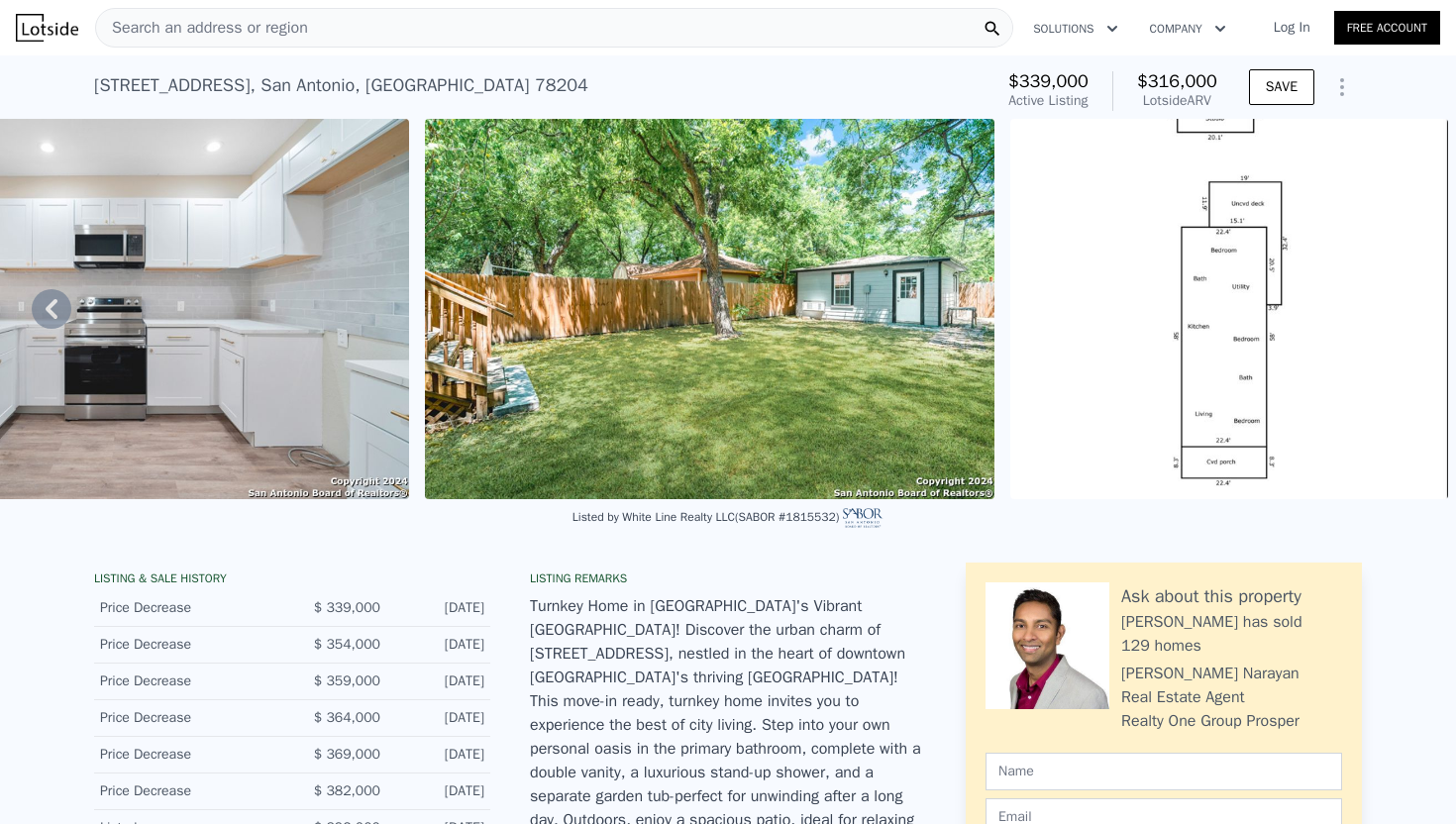 click at bounding box center [1229, 309] 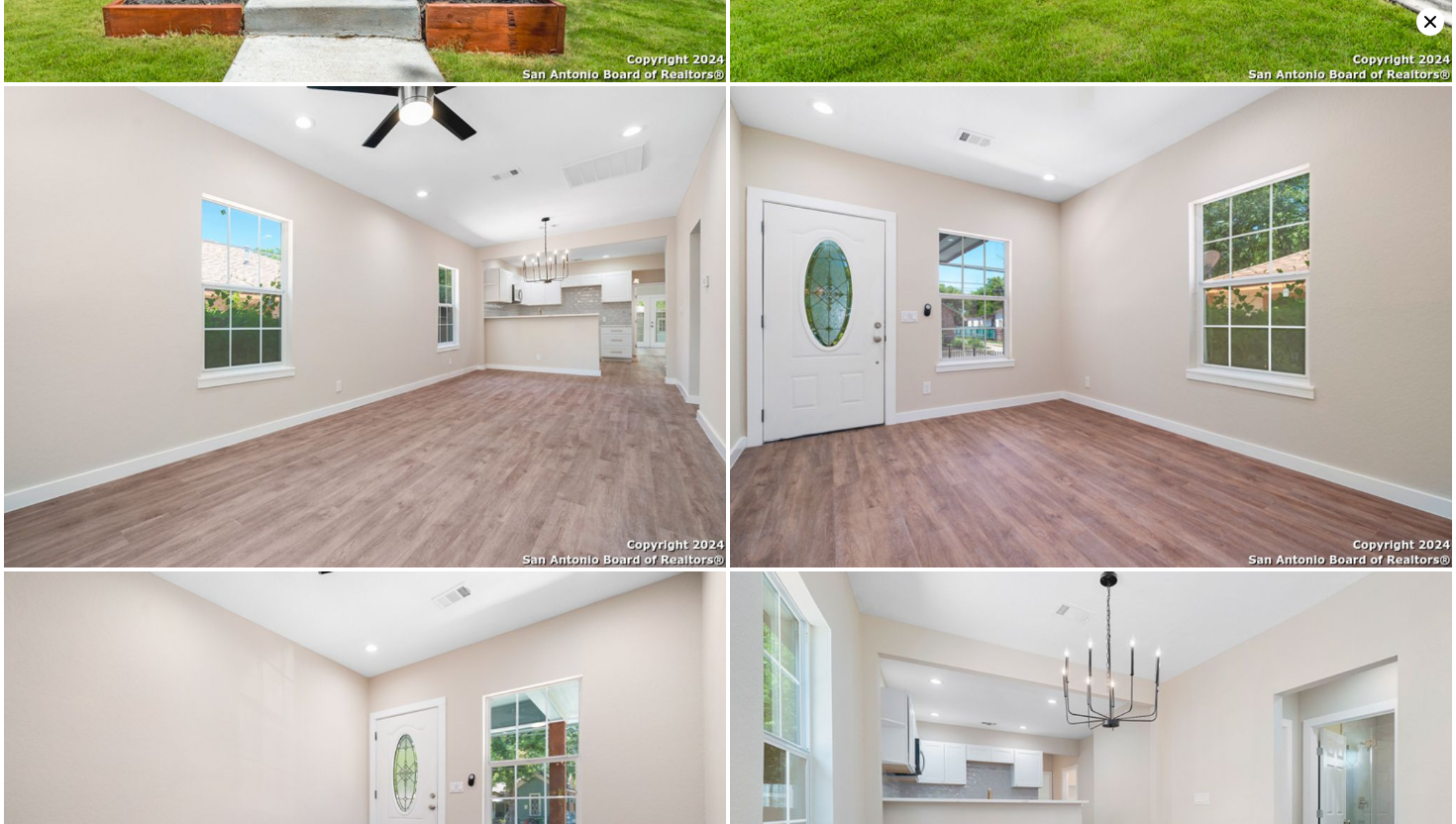 scroll, scrollTop: 0, scrollLeft: 0, axis: both 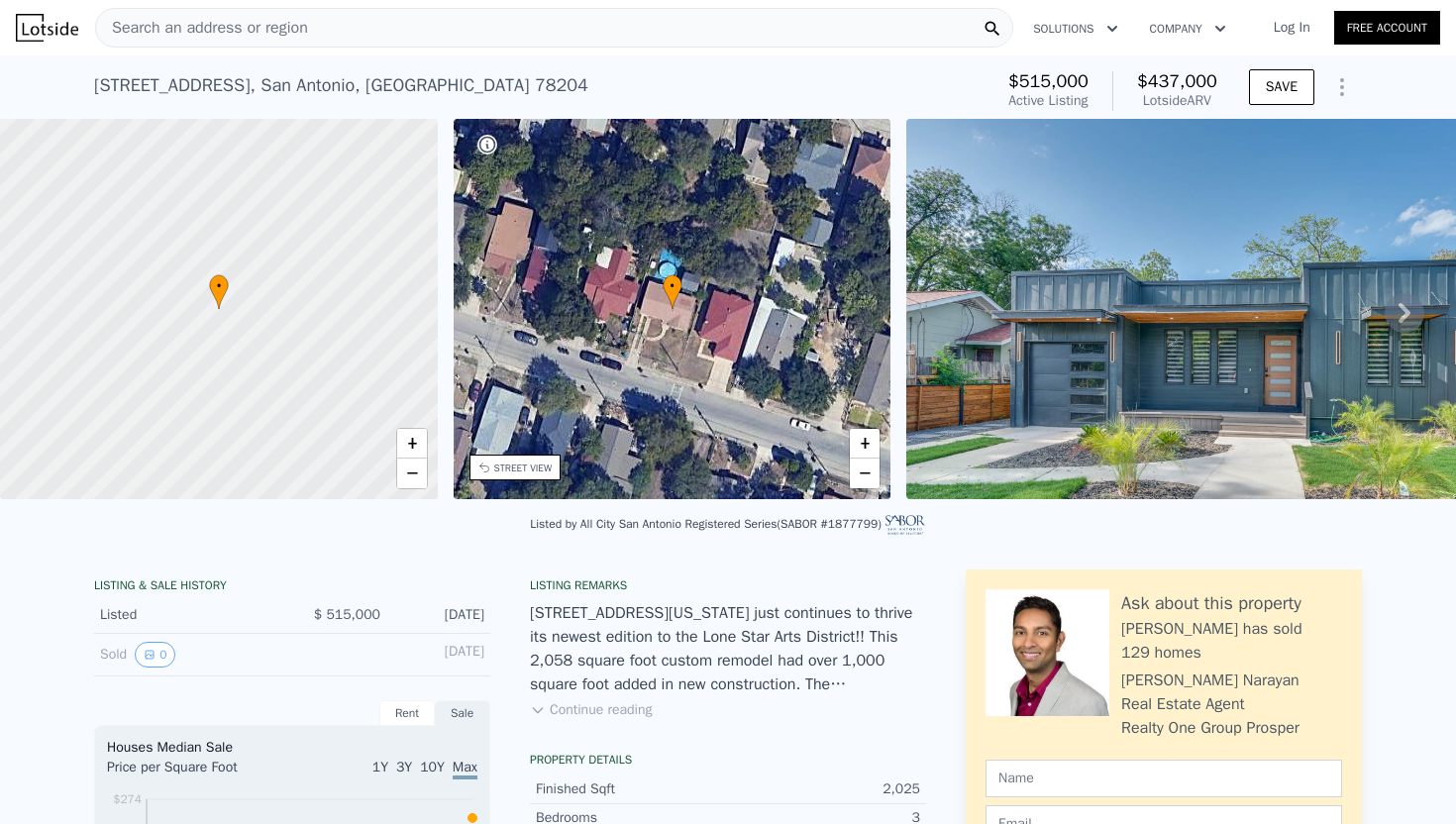 click on "Continue reading" at bounding box center (590, 710) 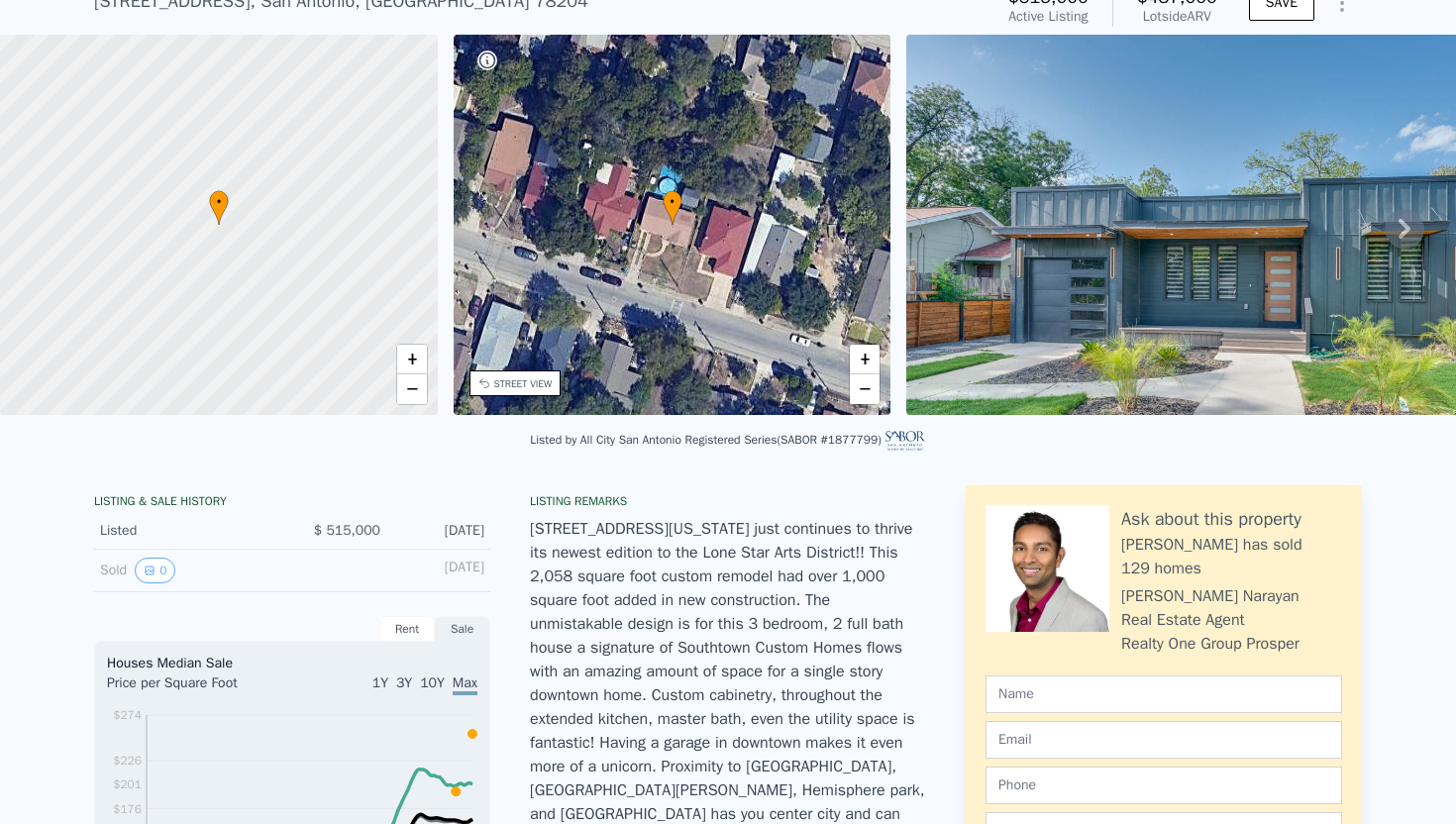 scroll, scrollTop: 71, scrollLeft: 0, axis: vertical 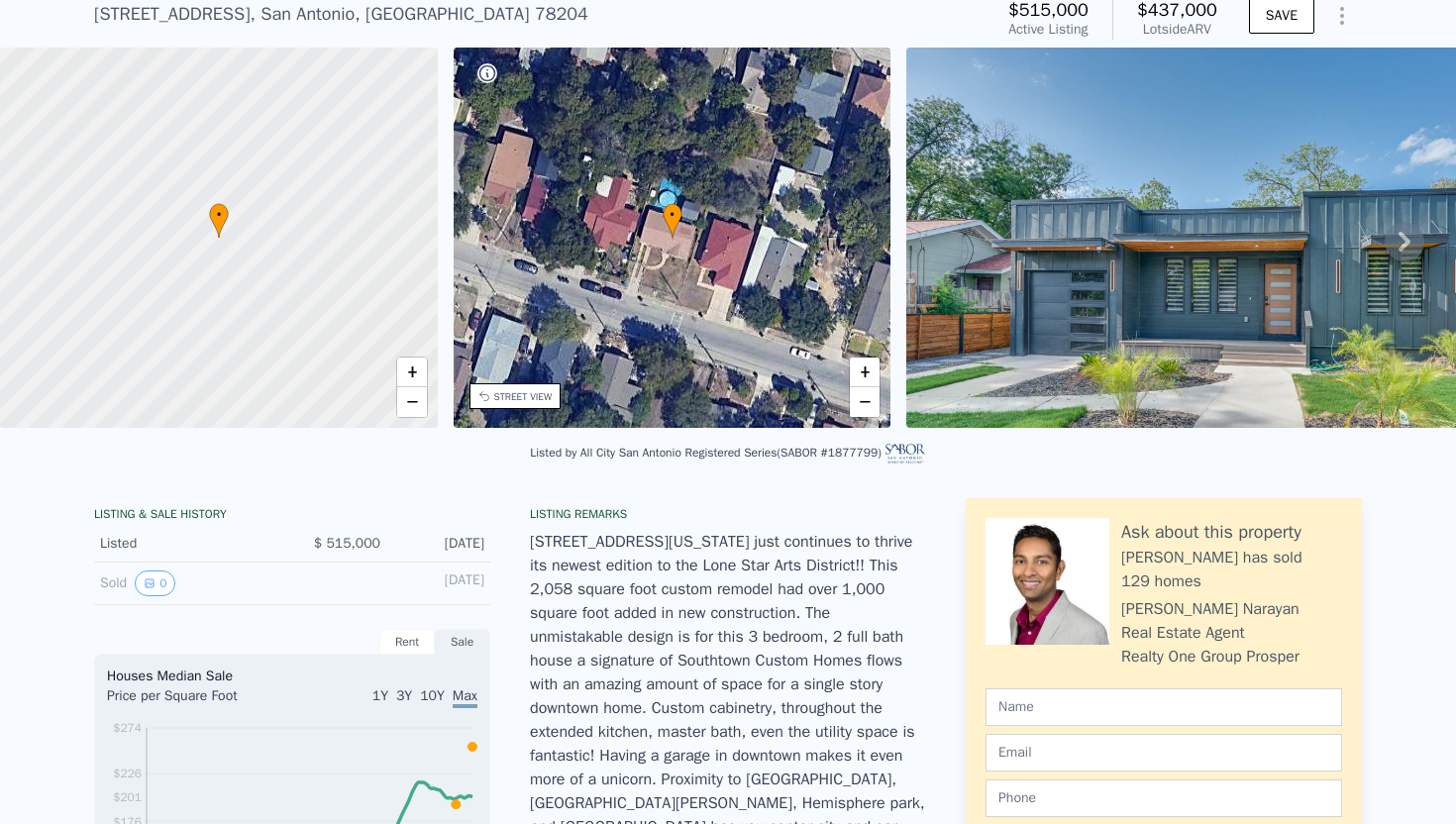 click 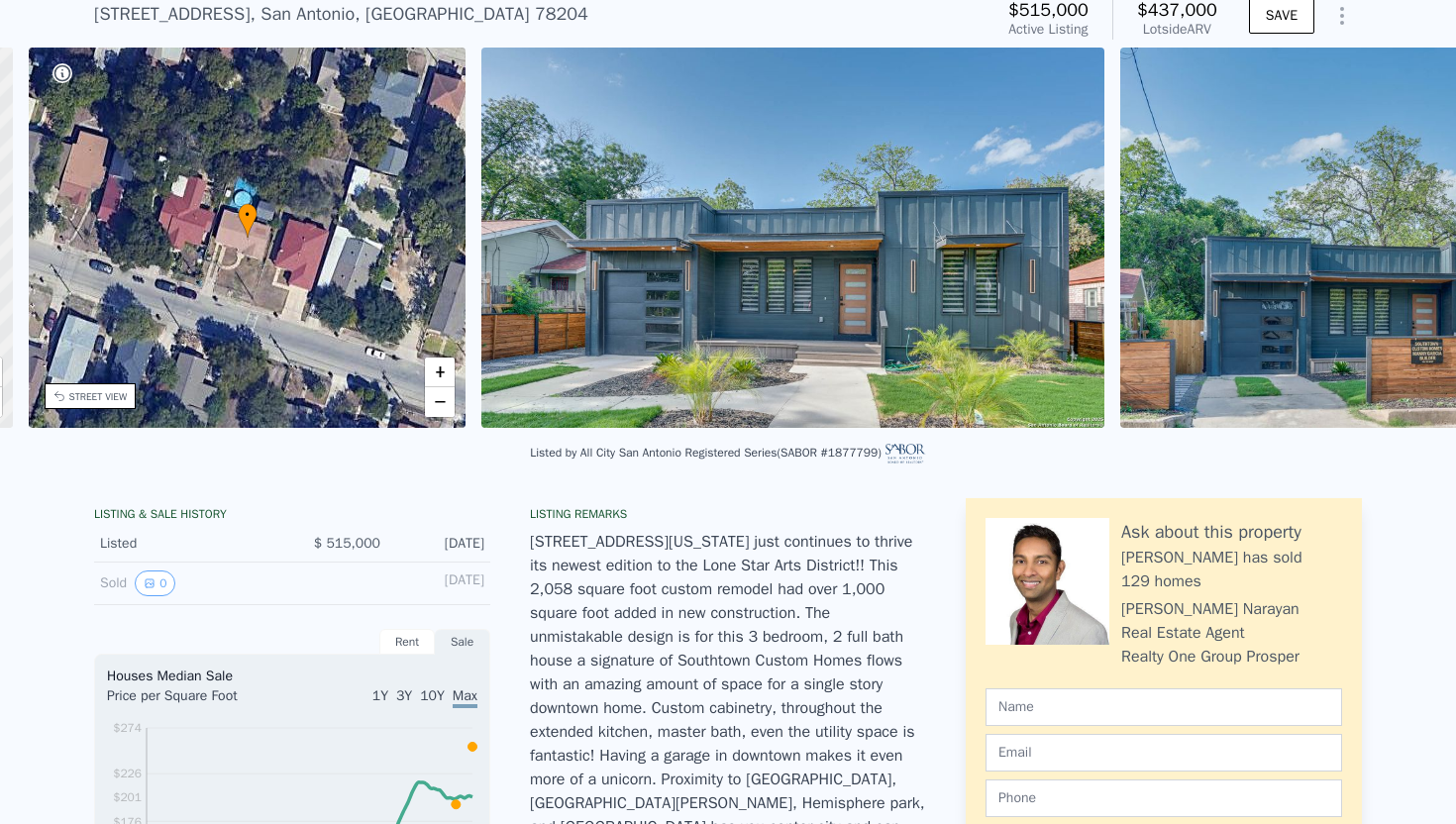 scroll, scrollTop: 0, scrollLeft: 461, axis: horizontal 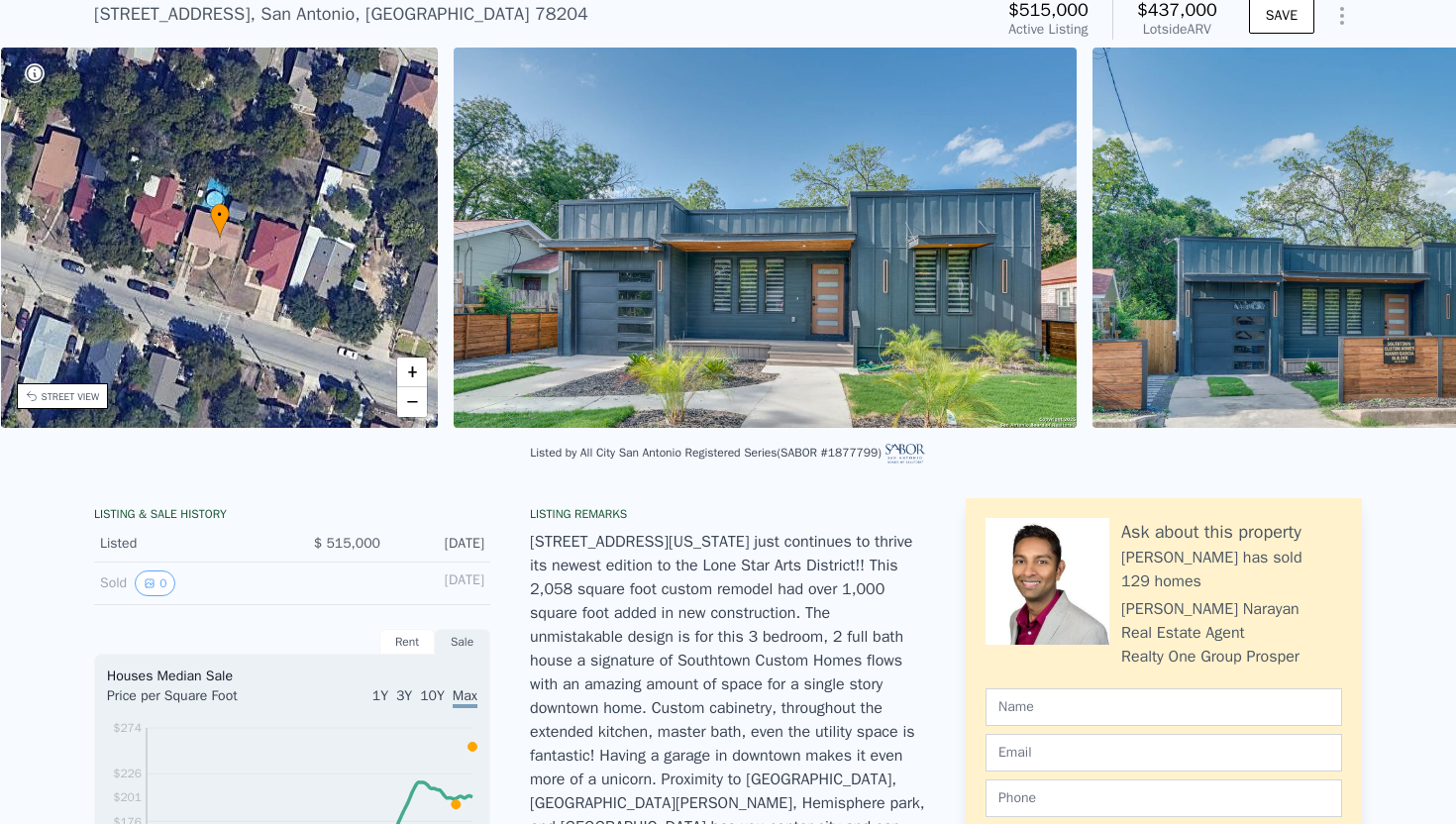 click at bounding box center [1427, 238] 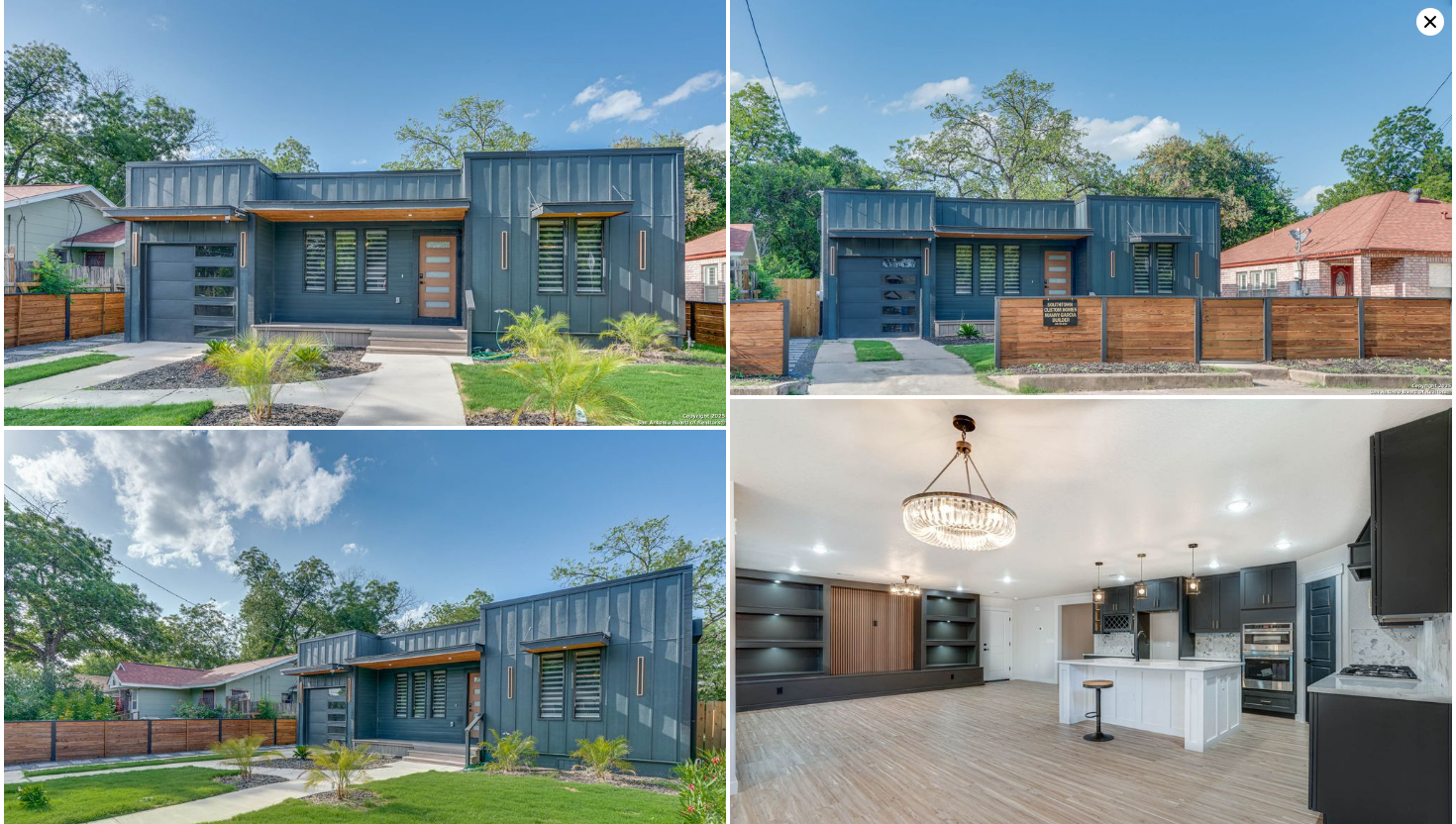 scroll, scrollTop: 0, scrollLeft: 0, axis: both 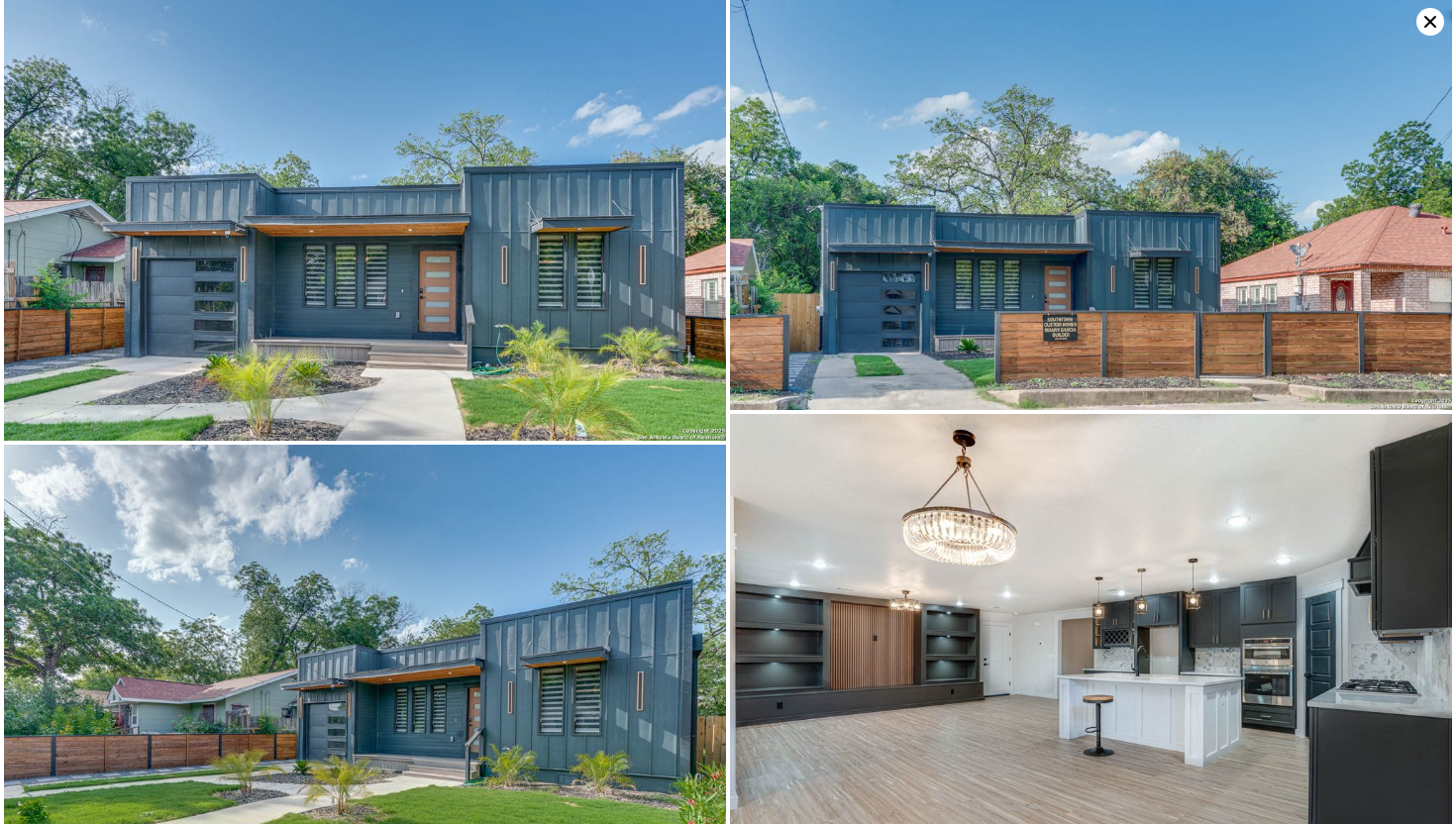 click 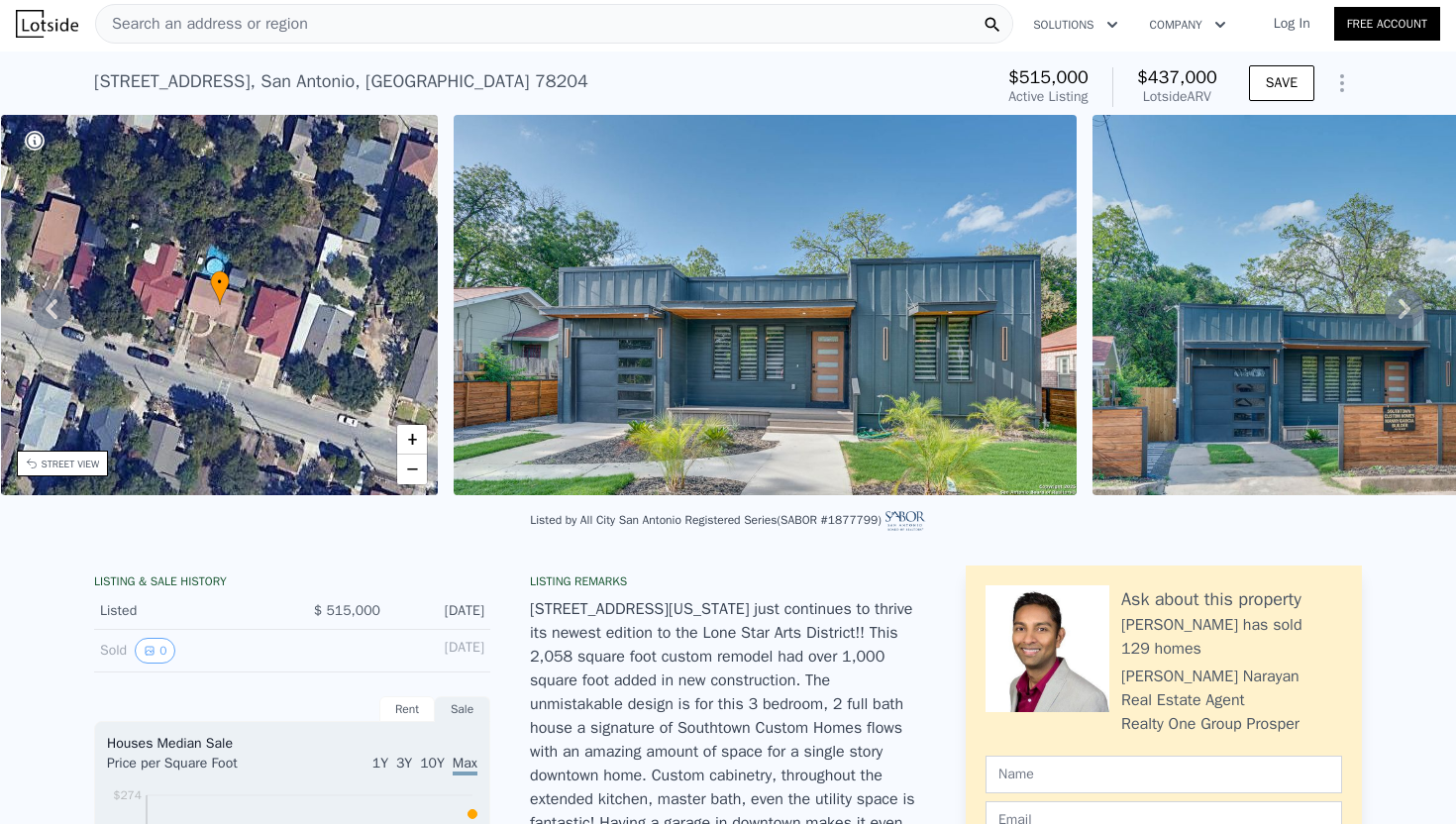 scroll, scrollTop: 0, scrollLeft: 0, axis: both 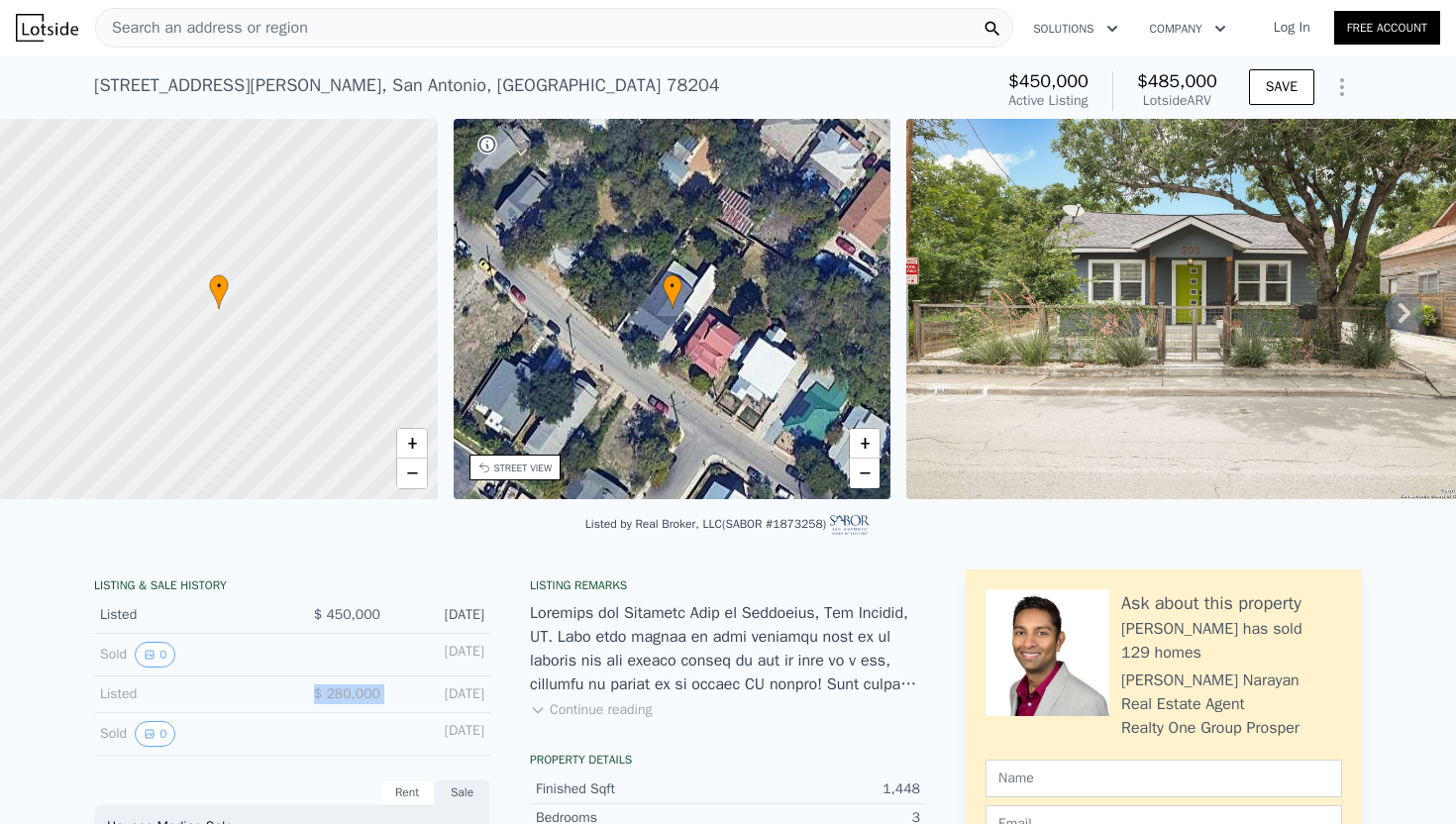 drag, startPoint x: 312, startPoint y: 694, endPoint x: 399, endPoint y: 693, distance: 87.005747 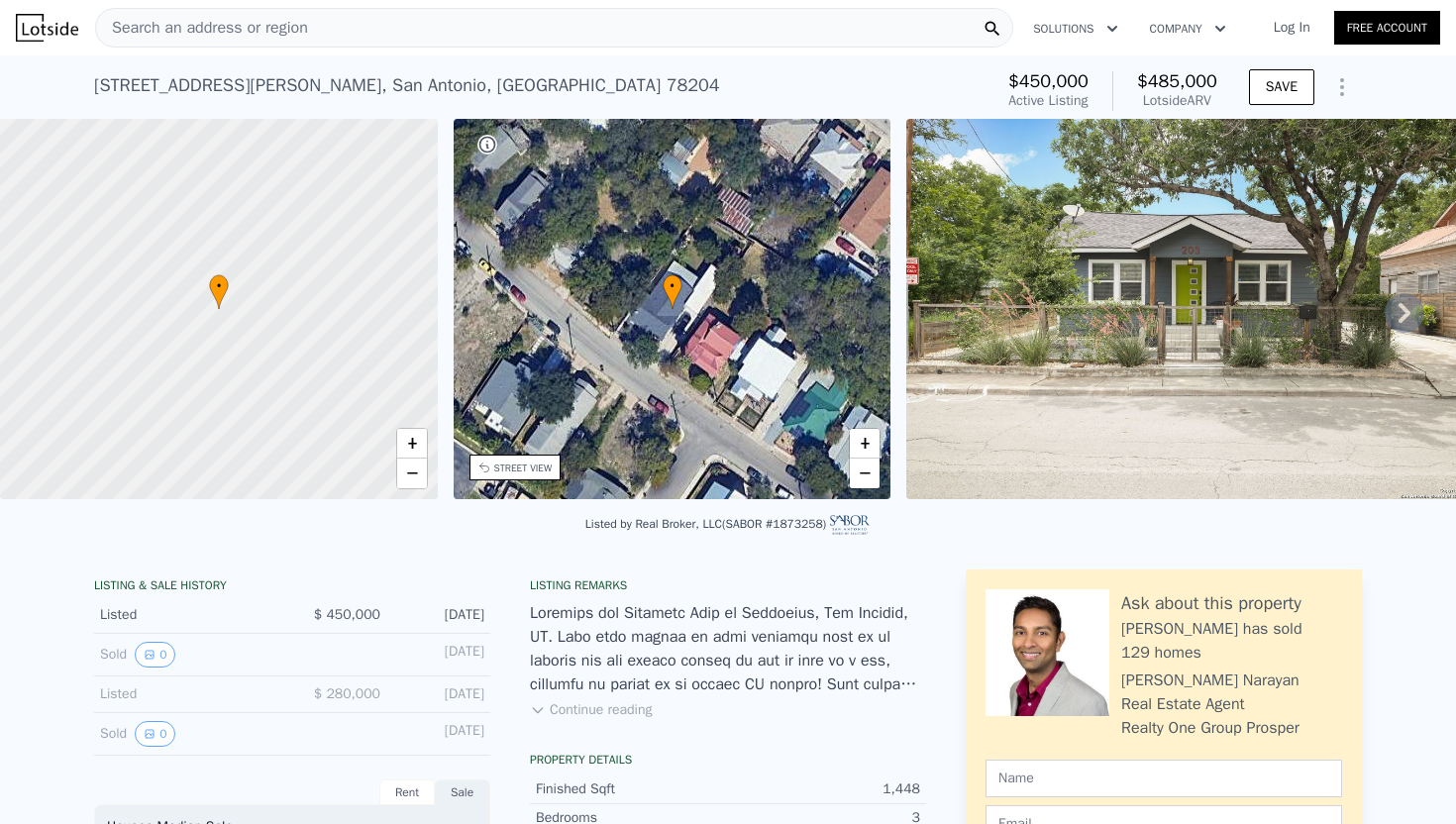 click on "Sold 0" at bounding box center (188, 655) 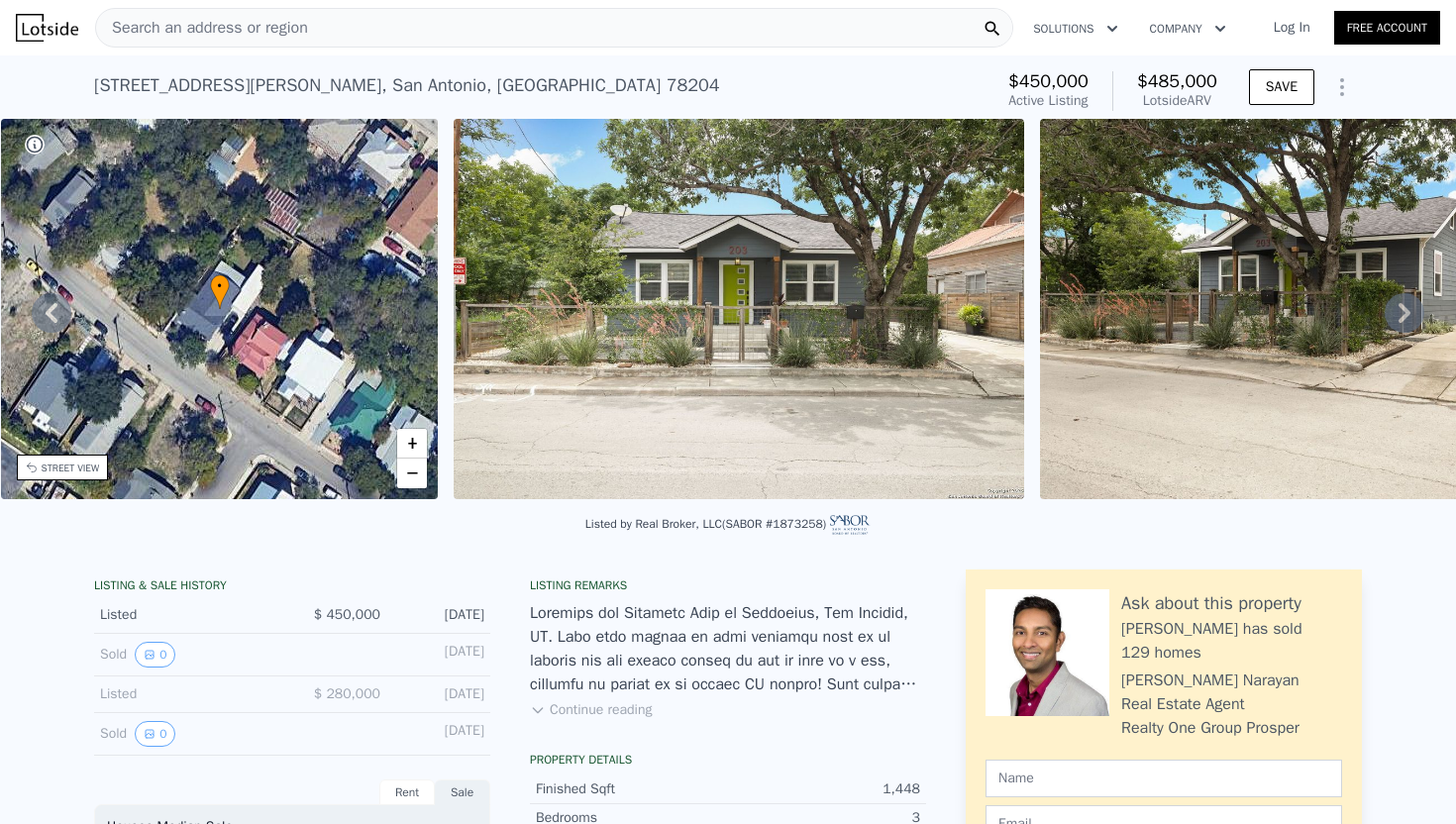 click 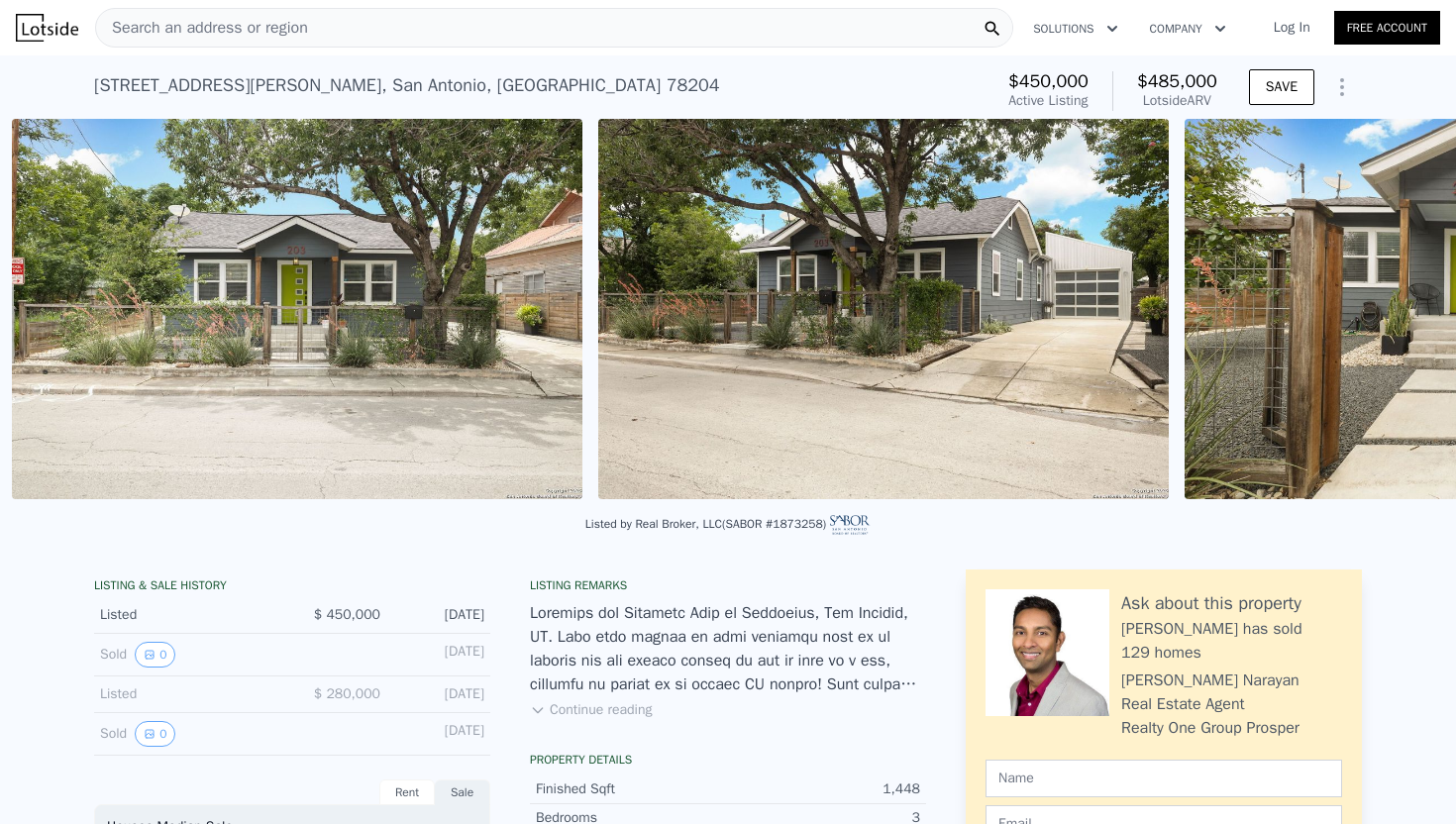 scroll, scrollTop: 0, scrollLeft: 906, axis: horizontal 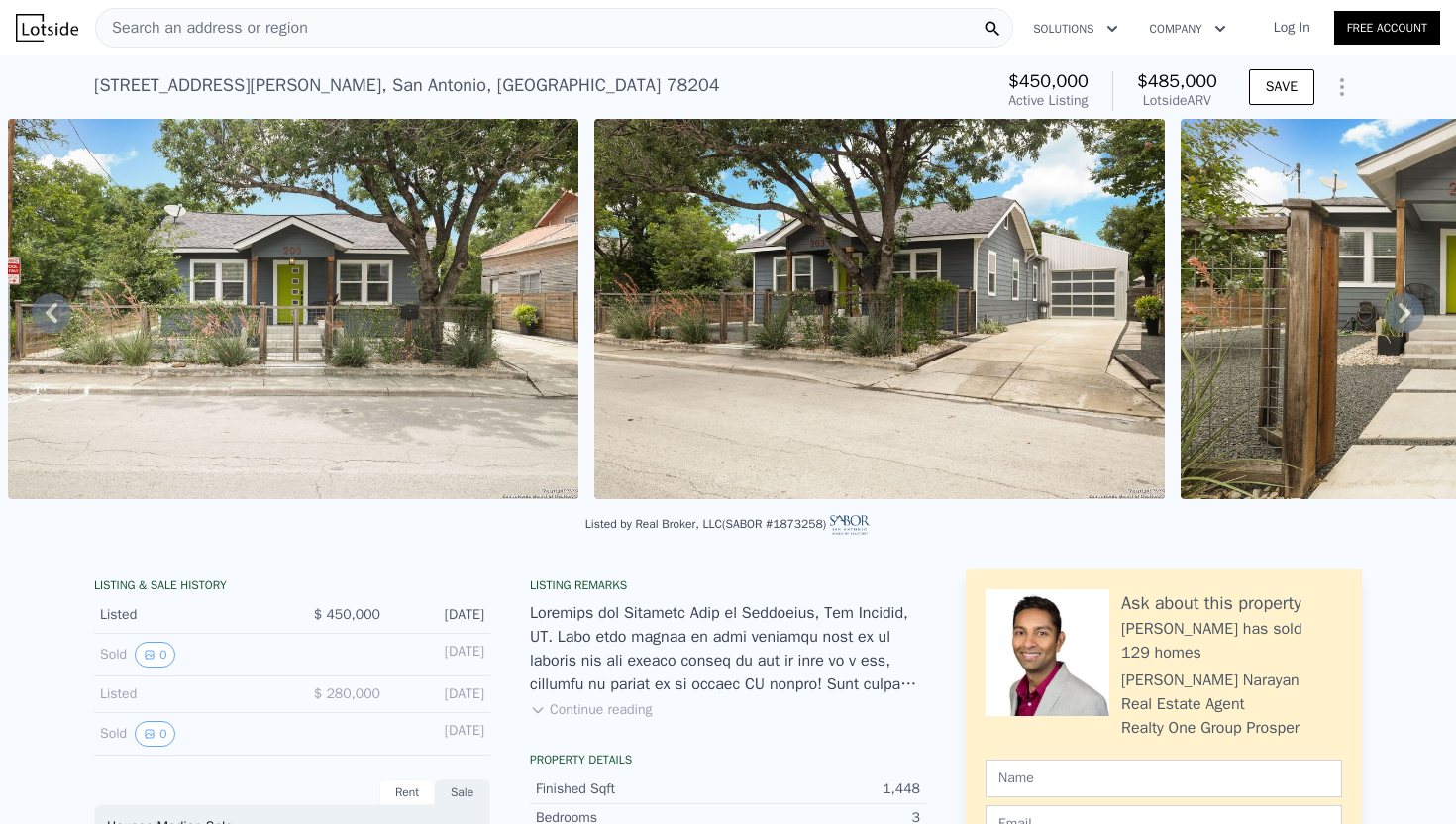 click 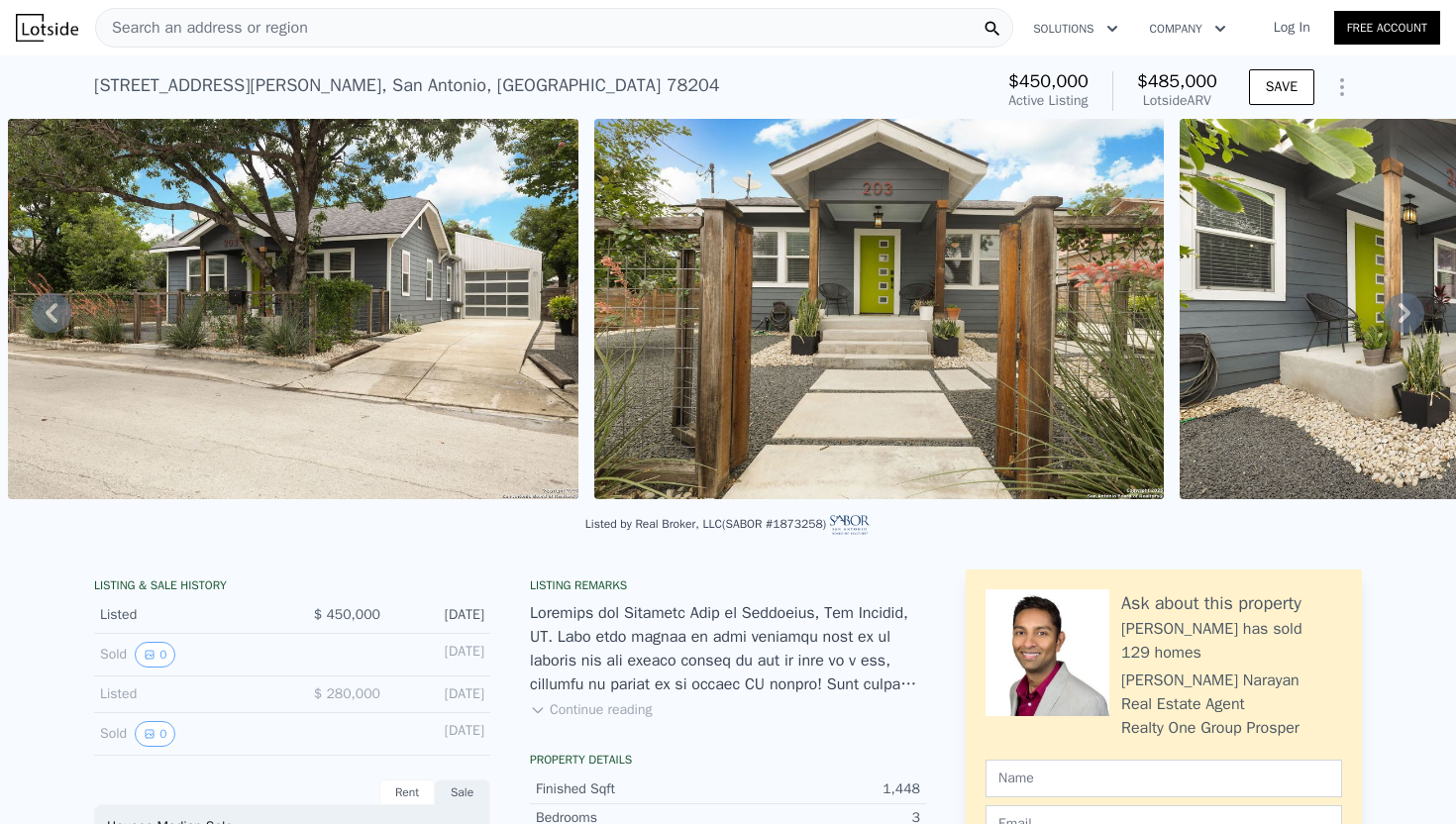 click 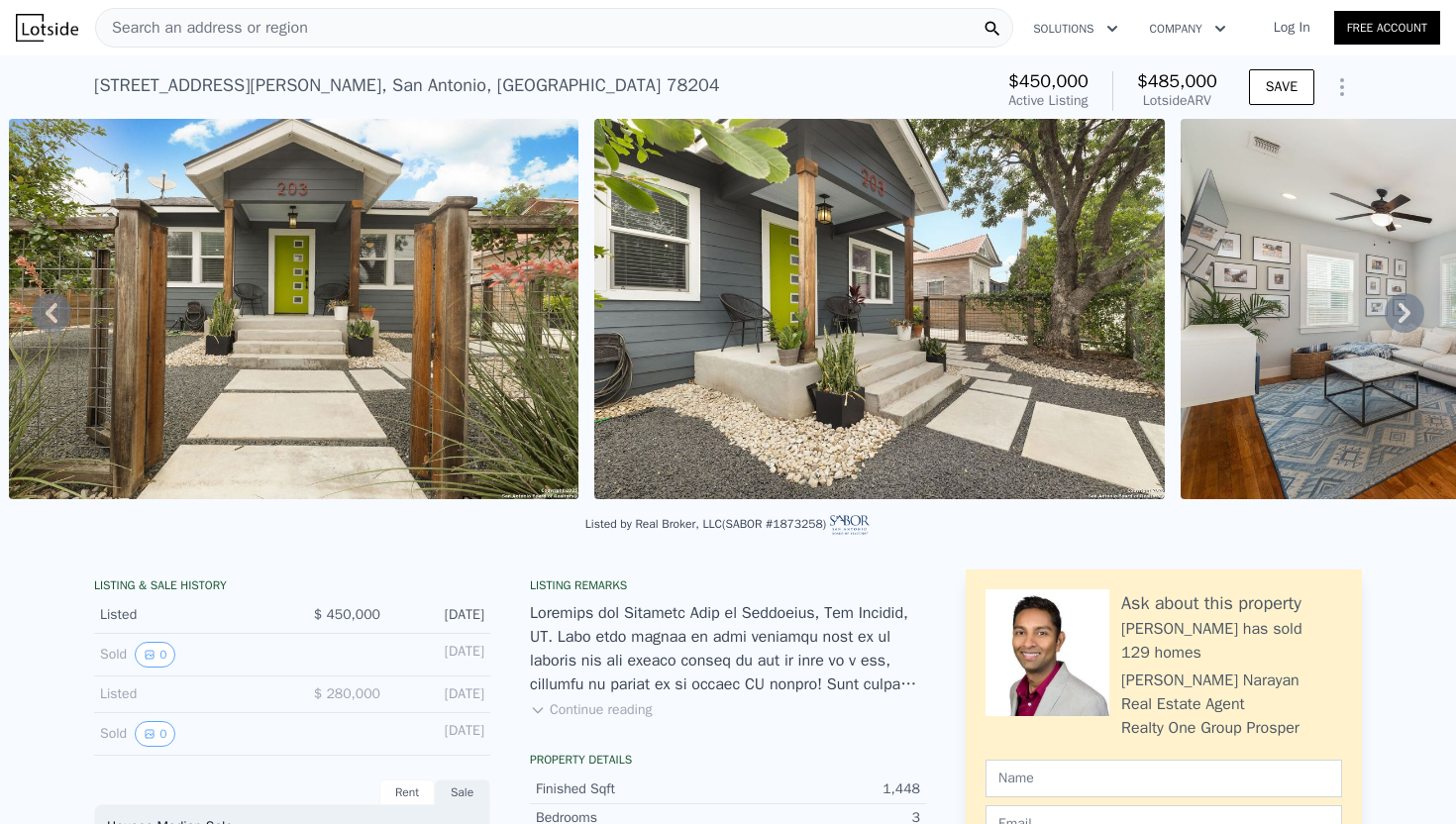 click 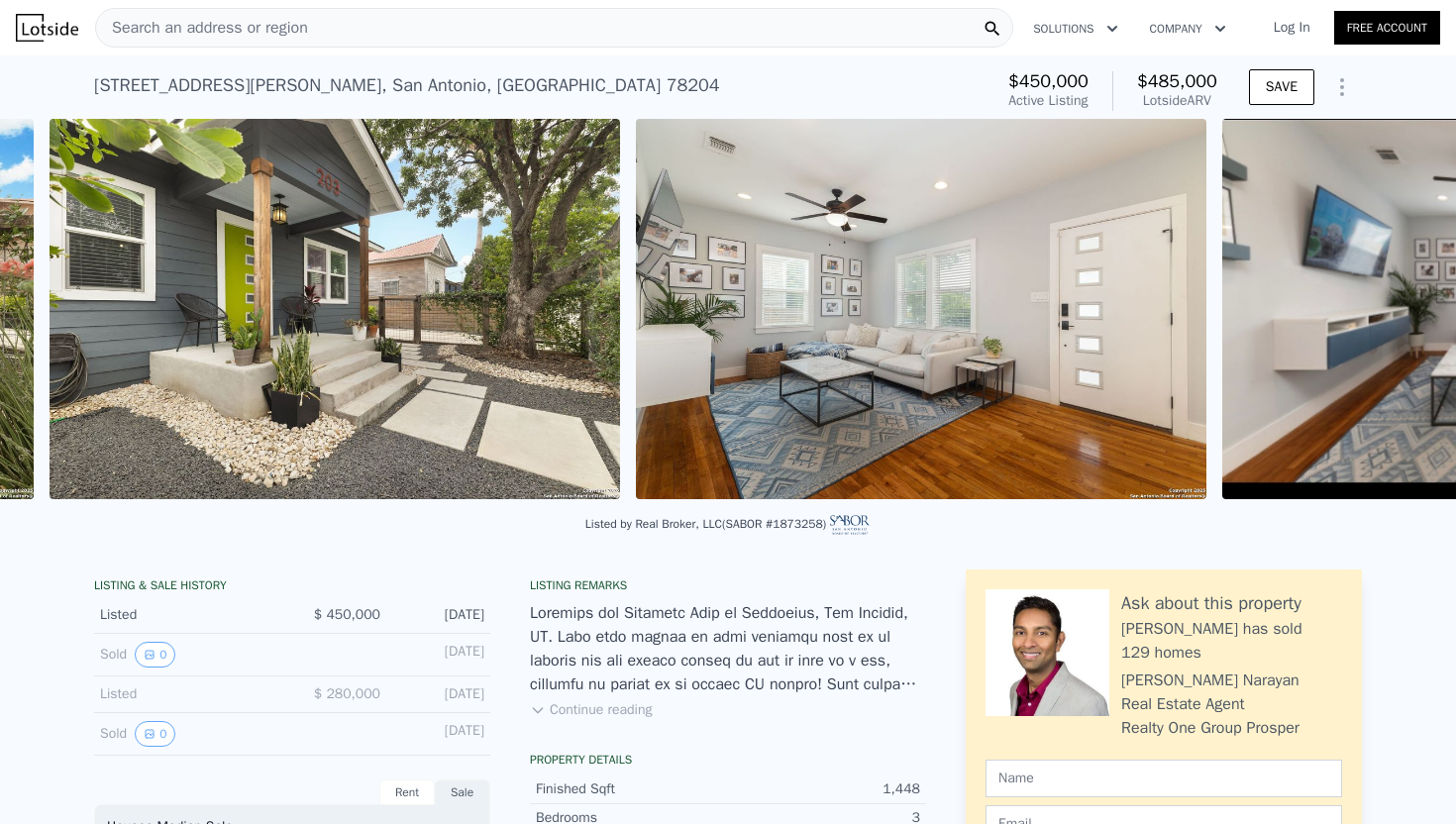 scroll, scrollTop: 0, scrollLeft: 2664, axis: horizontal 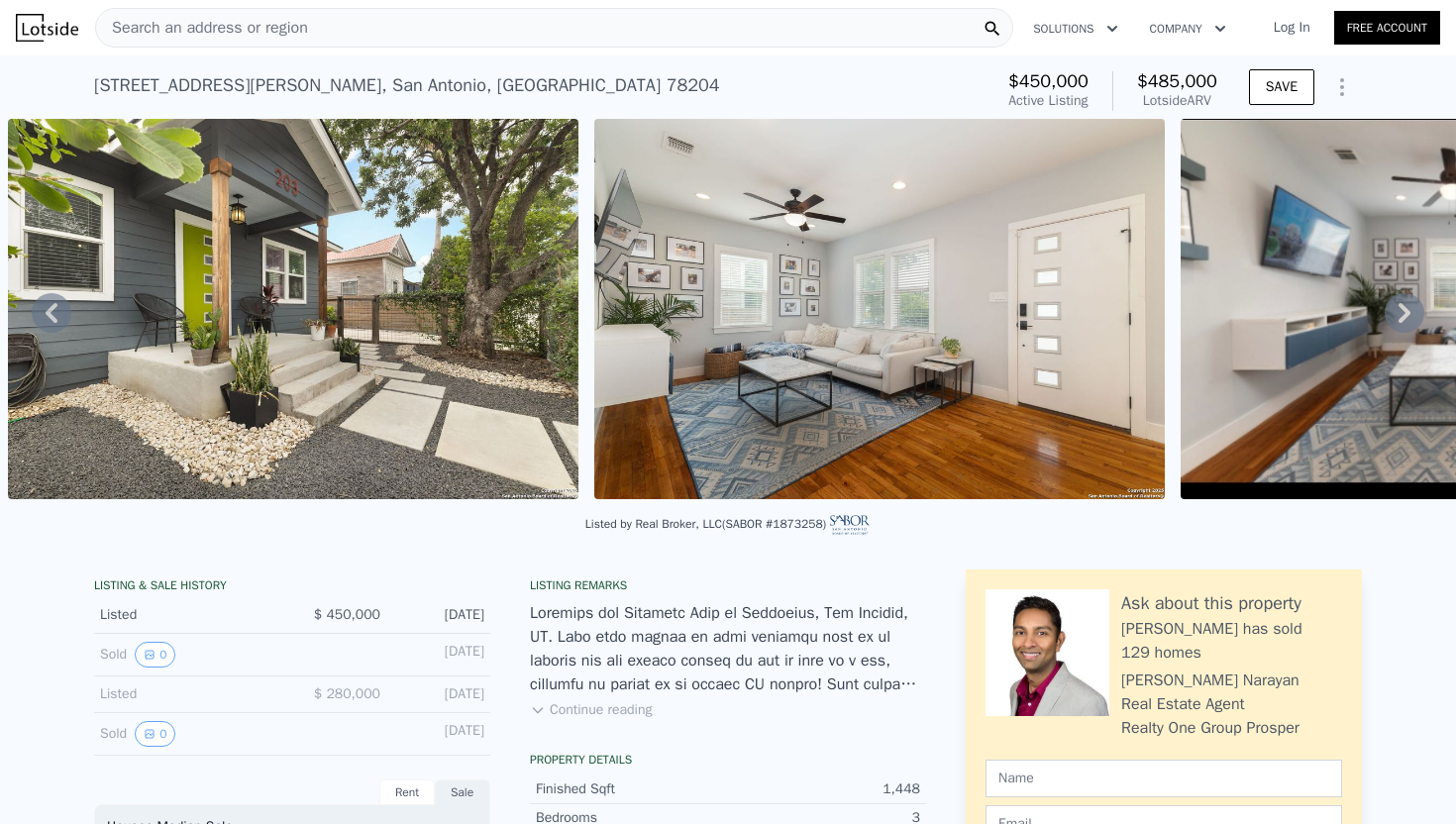 click on "•
+ −
•
+ − STREET VIEW Loading...   SATELLITE VIEW" at bounding box center (728, 312) 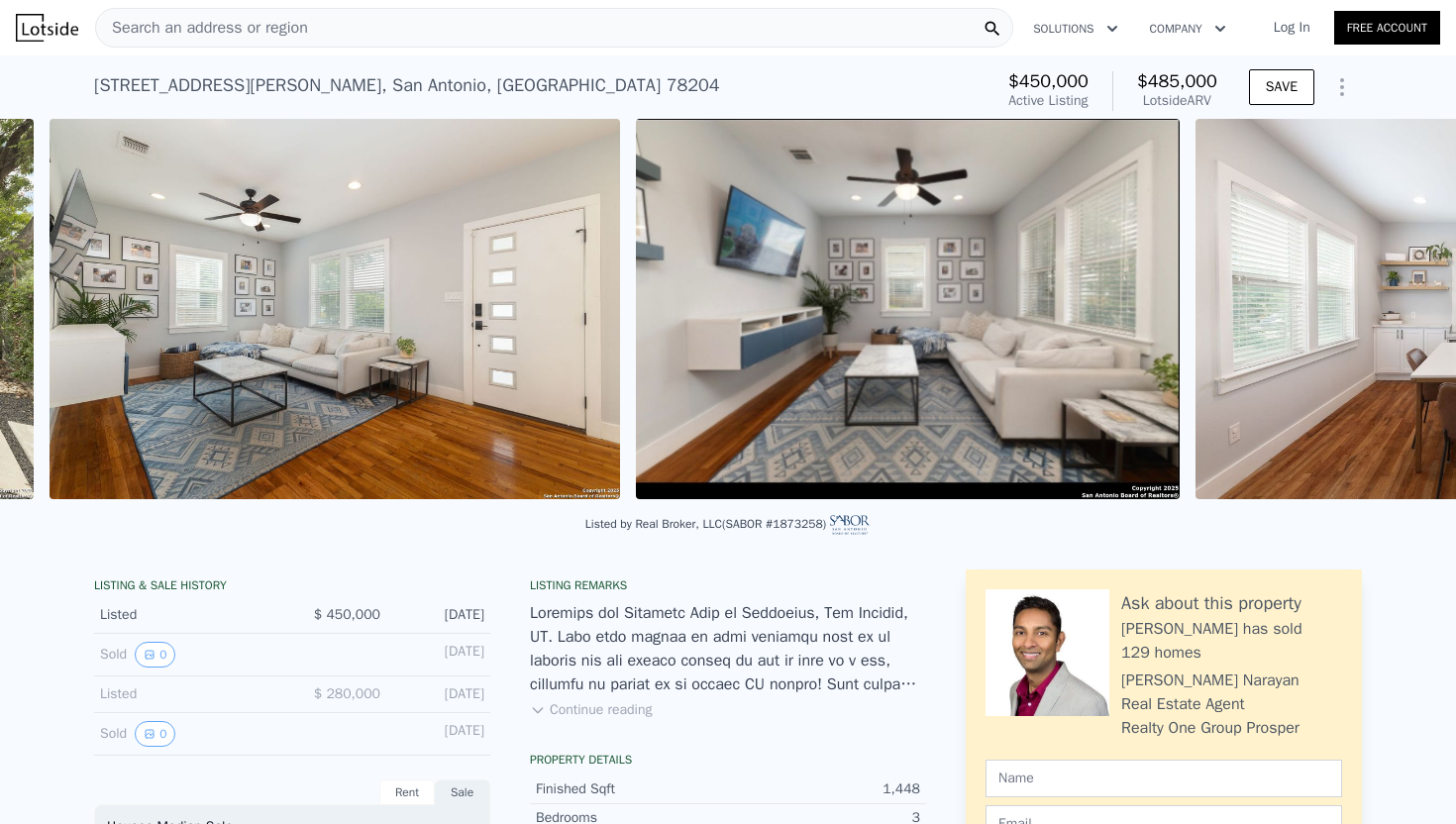 scroll, scrollTop: 0, scrollLeft: 3251, axis: horizontal 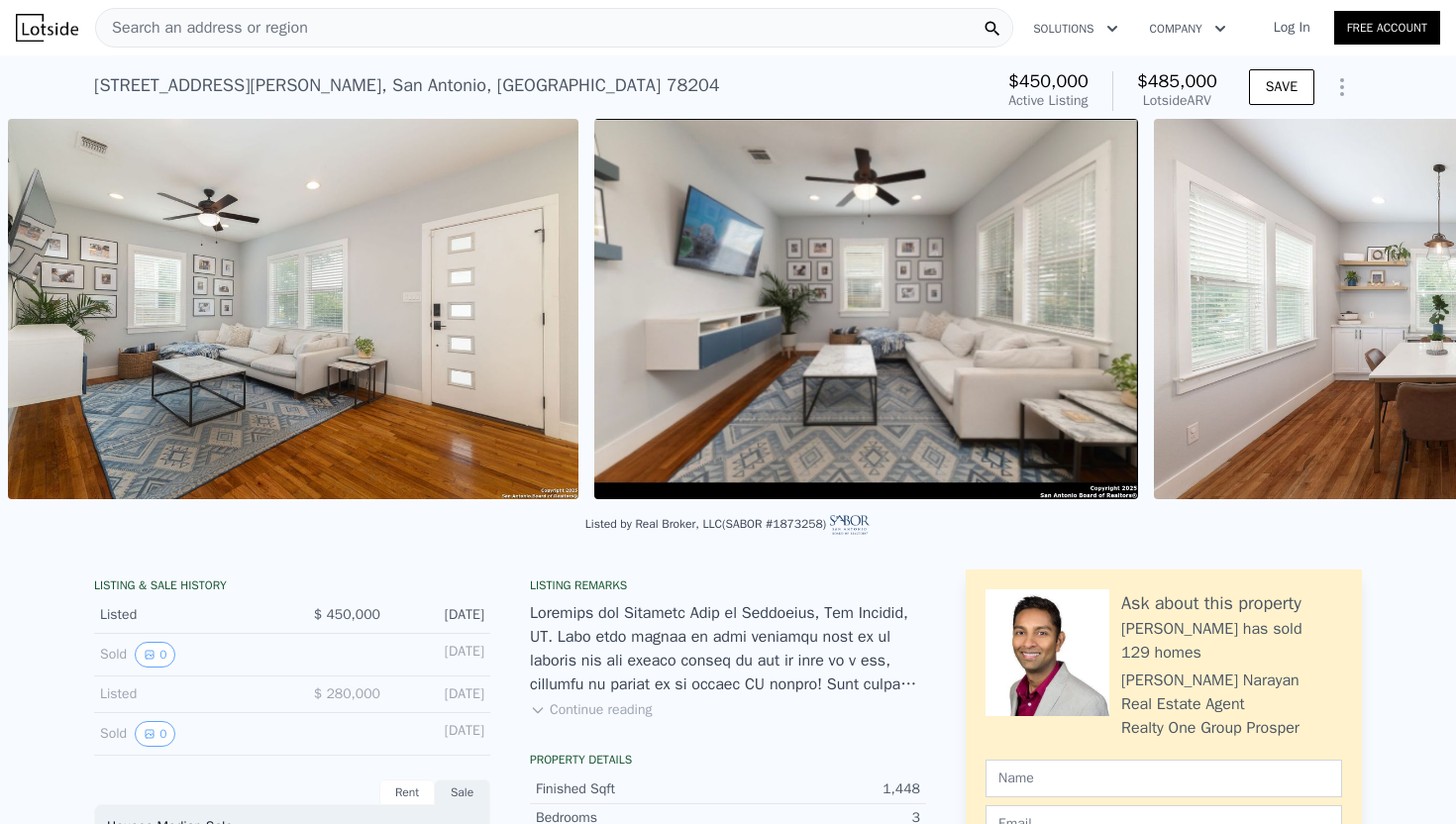 click at bounding box center (1439, 309) 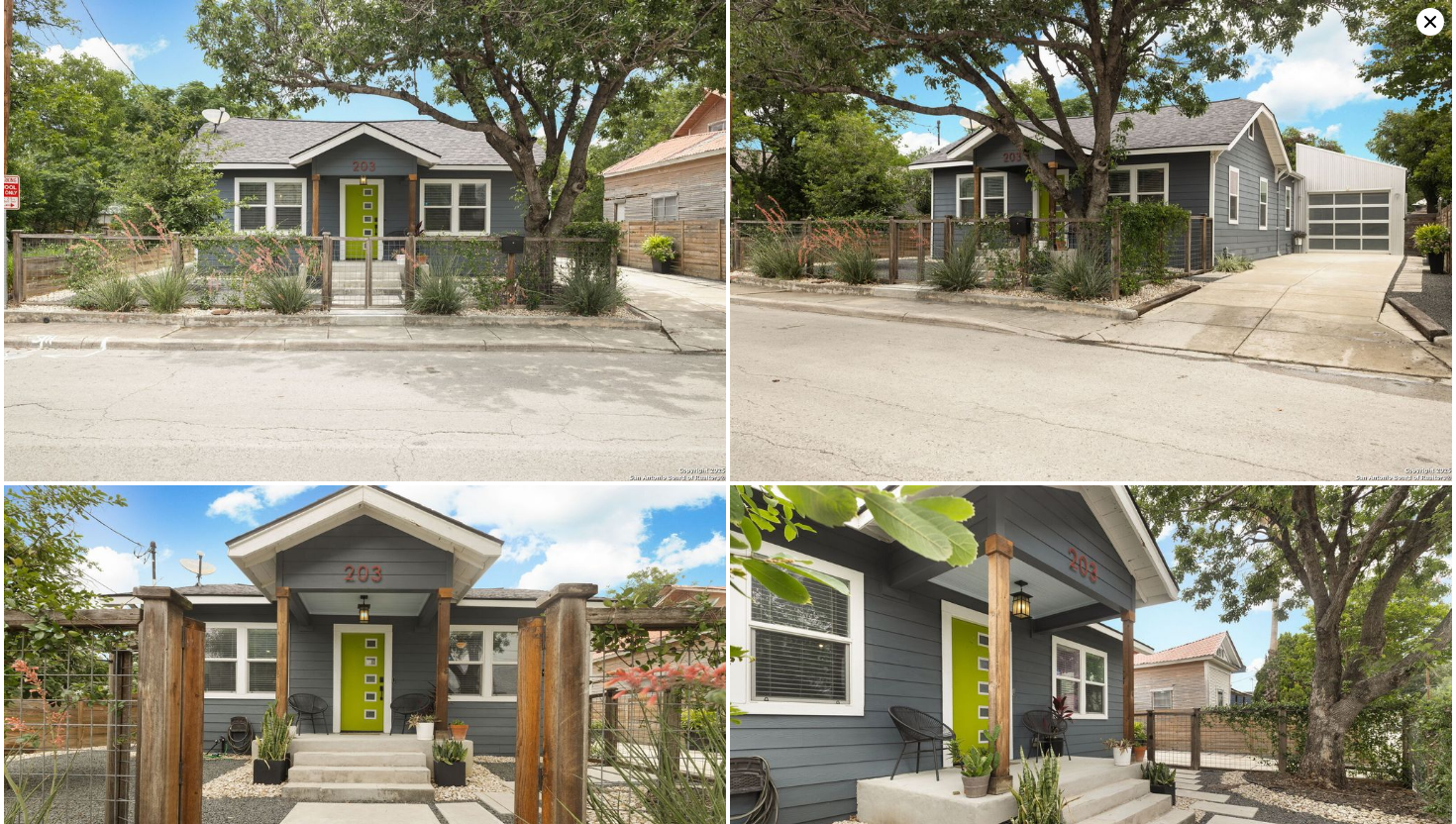 scroll, scrollTop: 0, scrollLeft: 0, axis: both 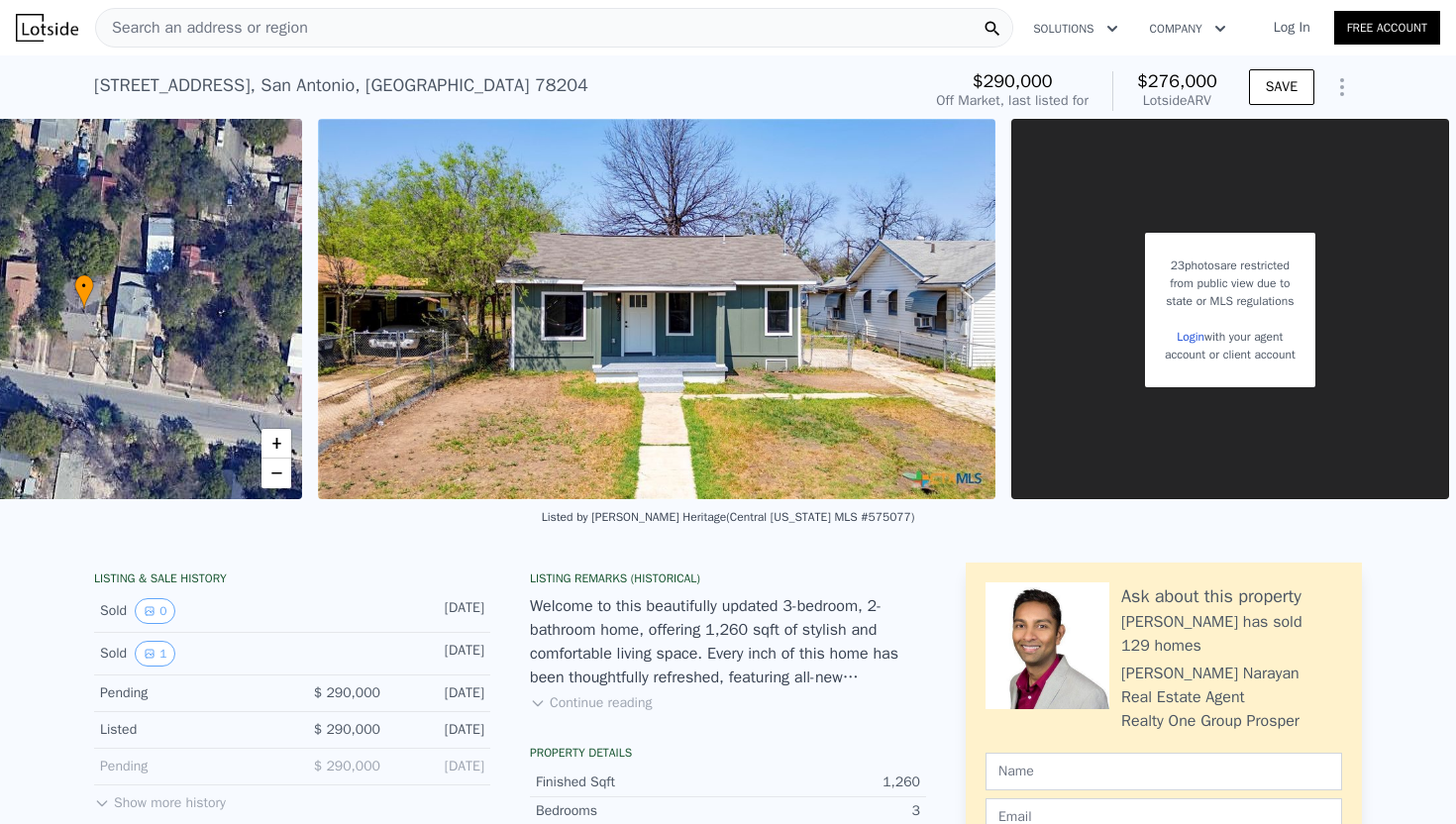 click on "[STREET_ADDRESS]" at bounding box center [341, 85] 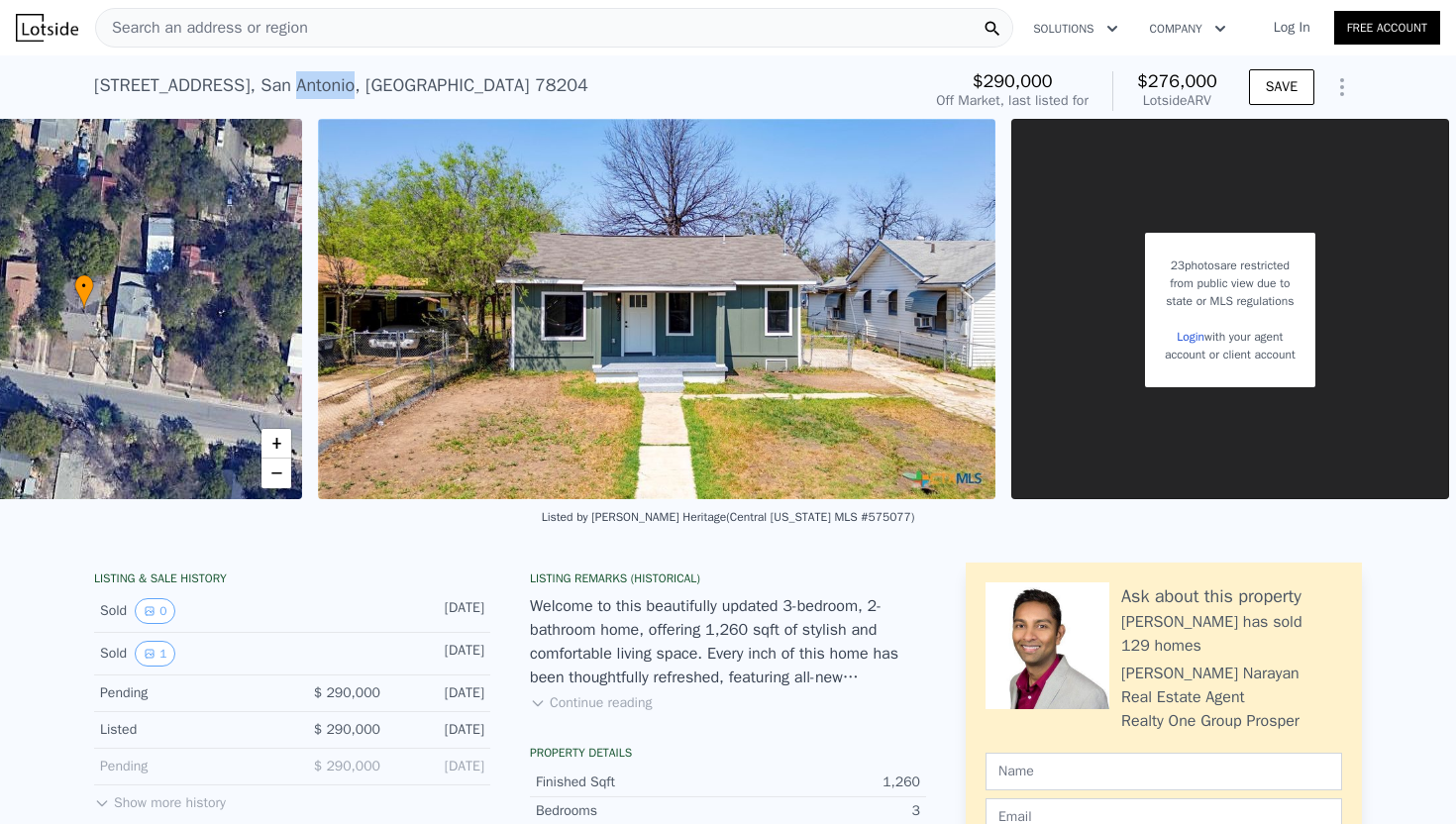 click on "[STREET_ADDRESS]" at bounding box center [341, 85] 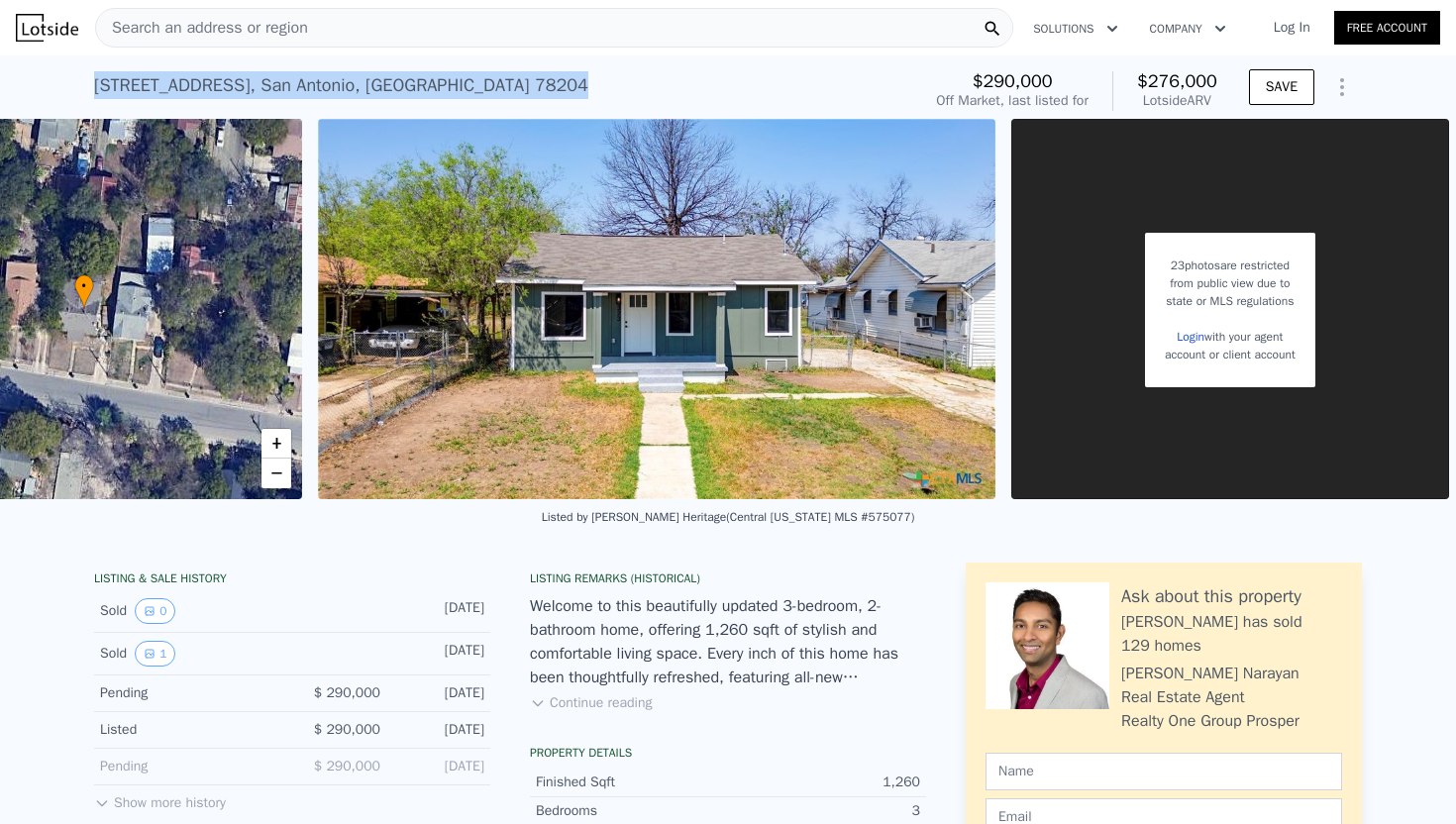 click on "[STREET_ADDRESS]" at bounding box center (341, 85) 